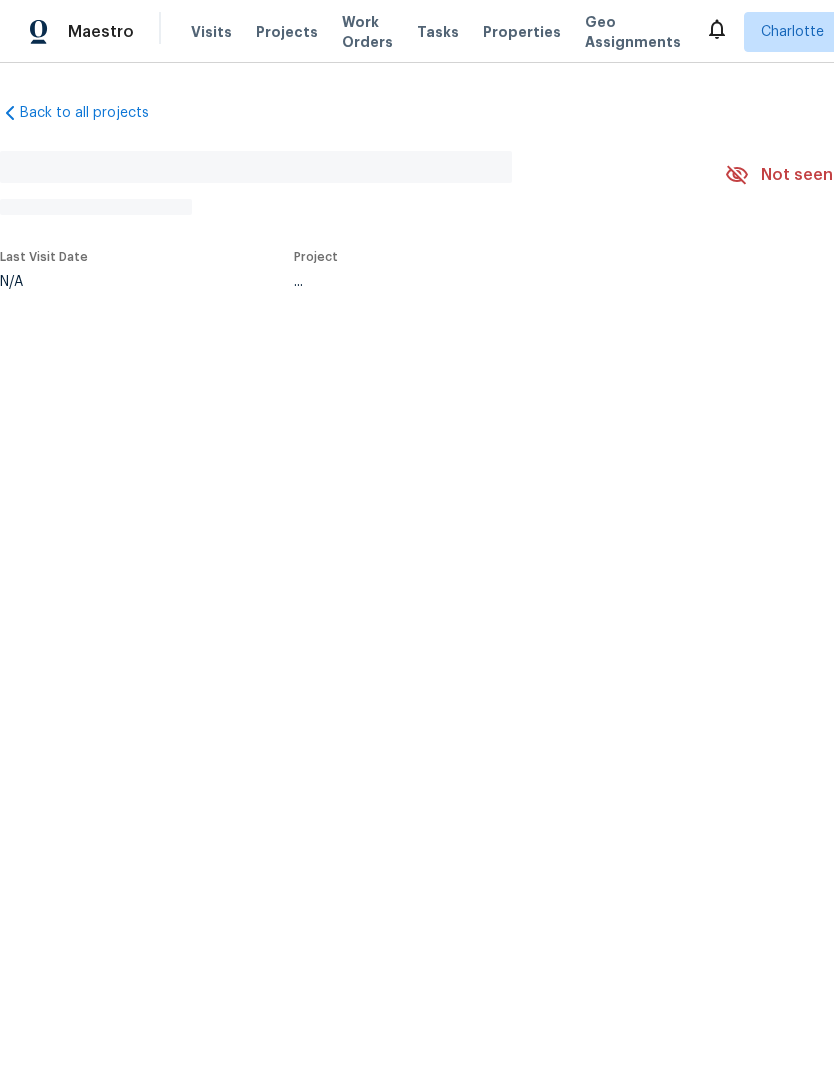 scroll, scrollTop: 0, scrollLeft: 0, axis: both 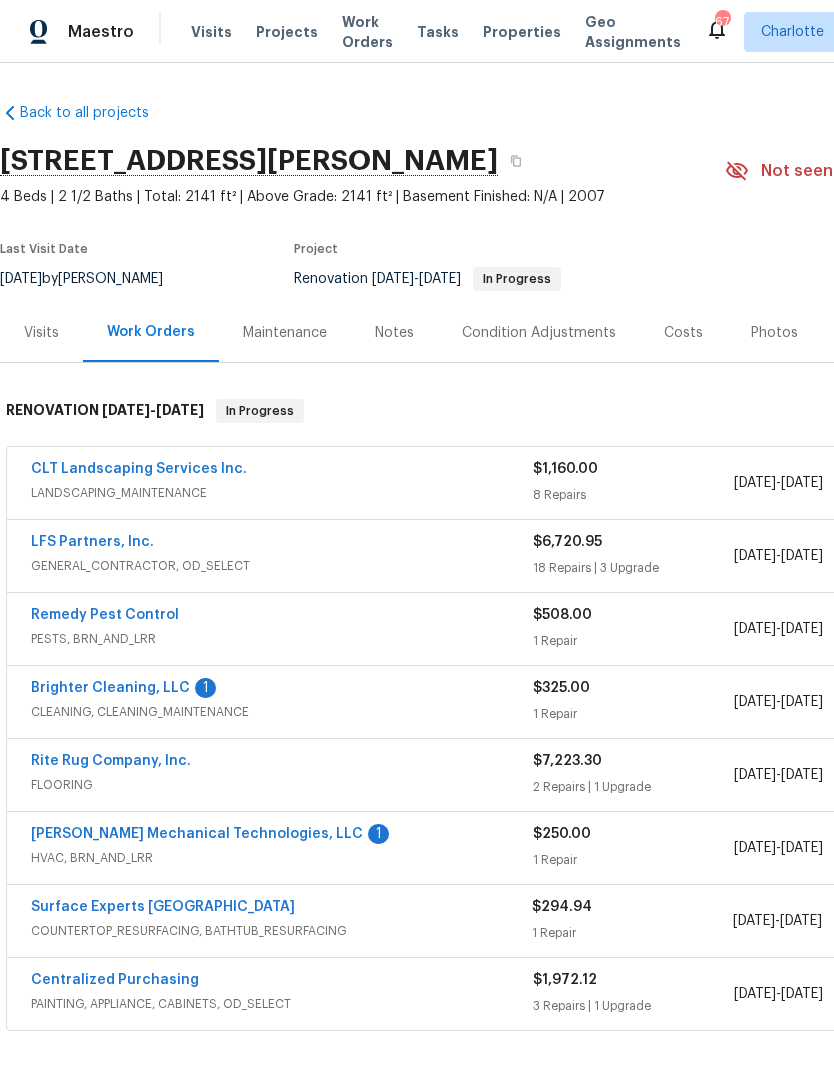 click on "[PERSON_NAME] Mechanical Technologies, LLC" at bounding box center (197, 834) 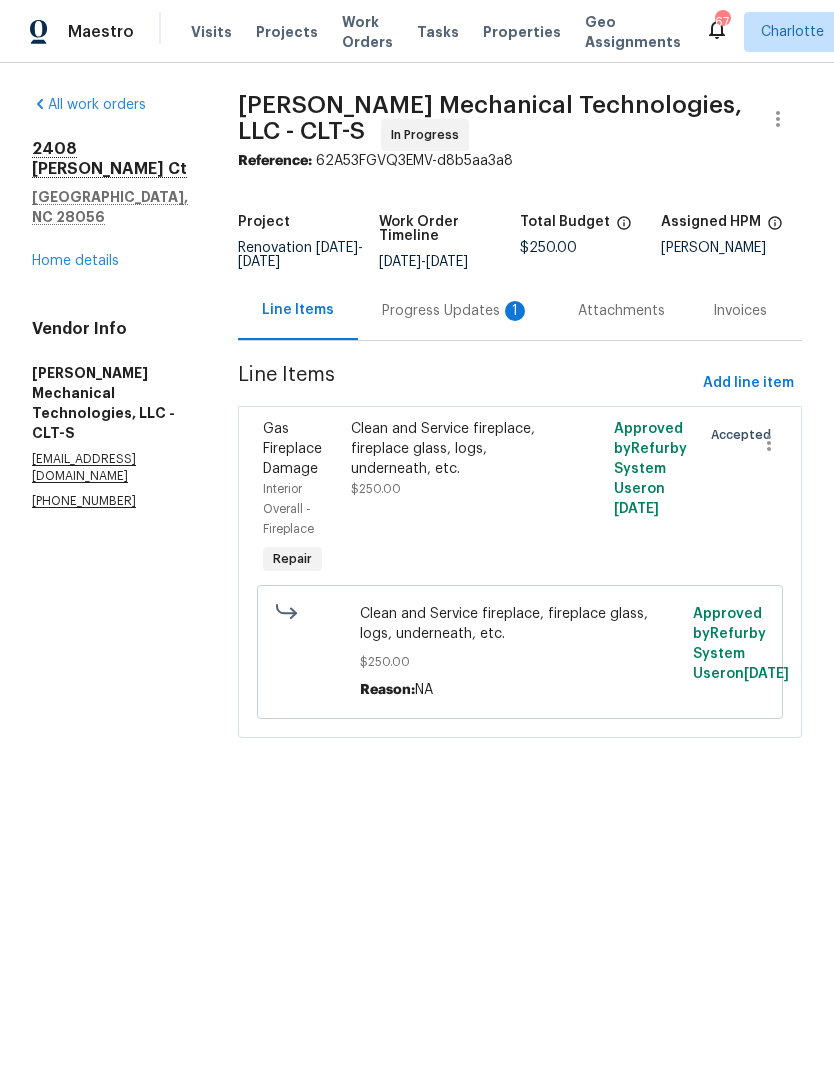 click on "Progress Updates 1" at bounding box center [456, 311] 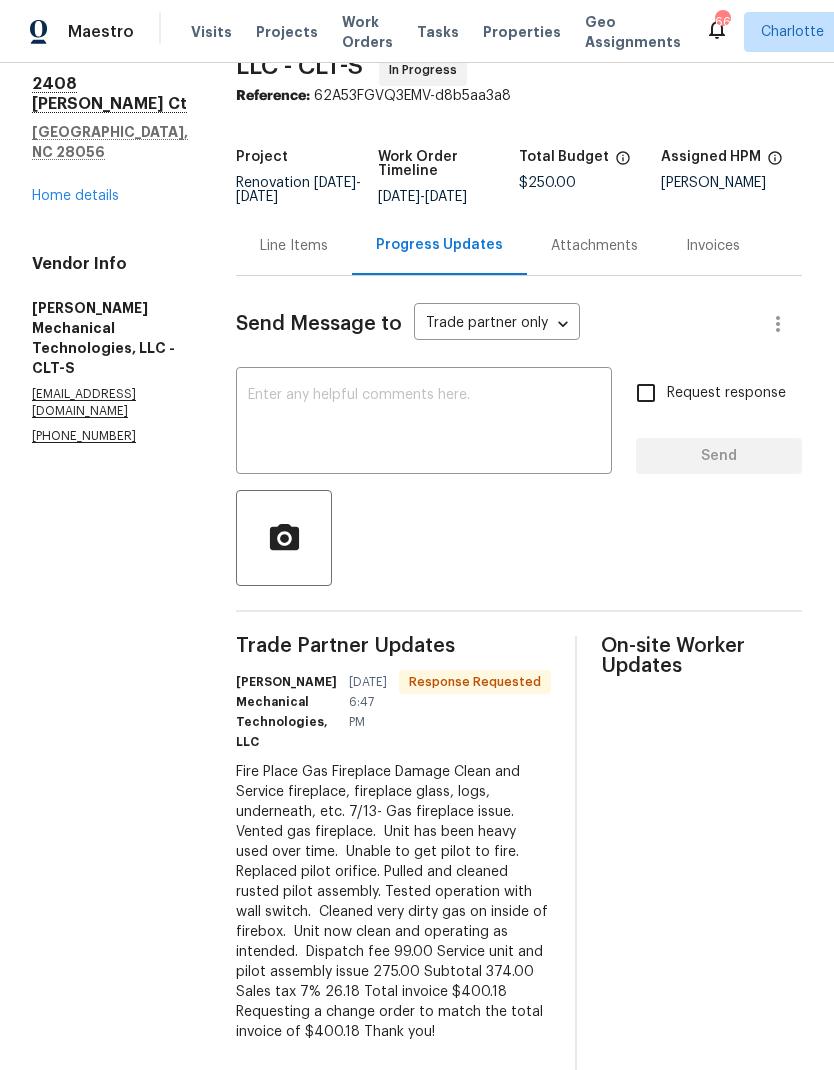 scroll, scrollTop: 83, scrollLeft: 0, axis: vertical 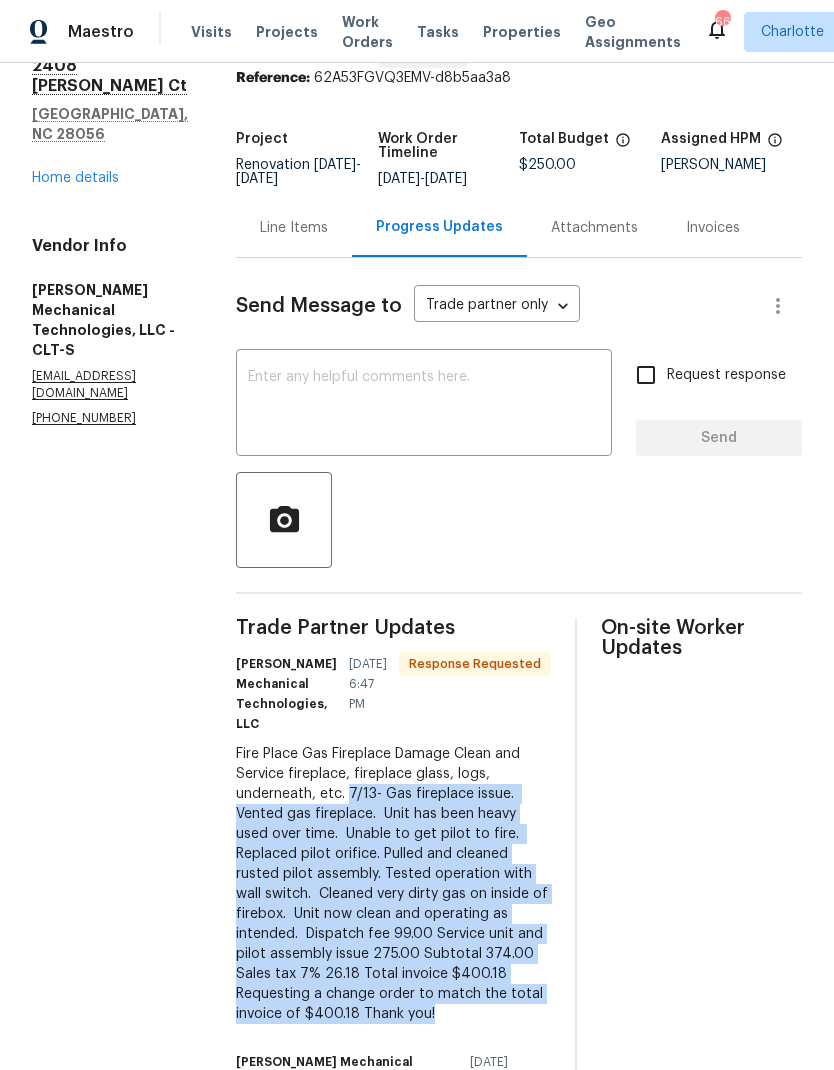 copy on "7/13- Gas fireplace issue.  Vented gas fireplace.  Unit has been heavy used over time.  Unable to get pilot to fire.  Replaced pilot orifice. Pulled and cleaned rusted pilot assembly. Tested operation with wall switch.  Cleaned very dirty gas on inside of firebox.  Unit now clean and operating as intended.
Dispatch fee 99.00
Service unit and pilot assembly issue 275.00
Subtotal 374.00
Sales tax 7% 26.18
Total invoice $400.18
Requesting a change order to match the total invoice of $400.18
Thank you!" 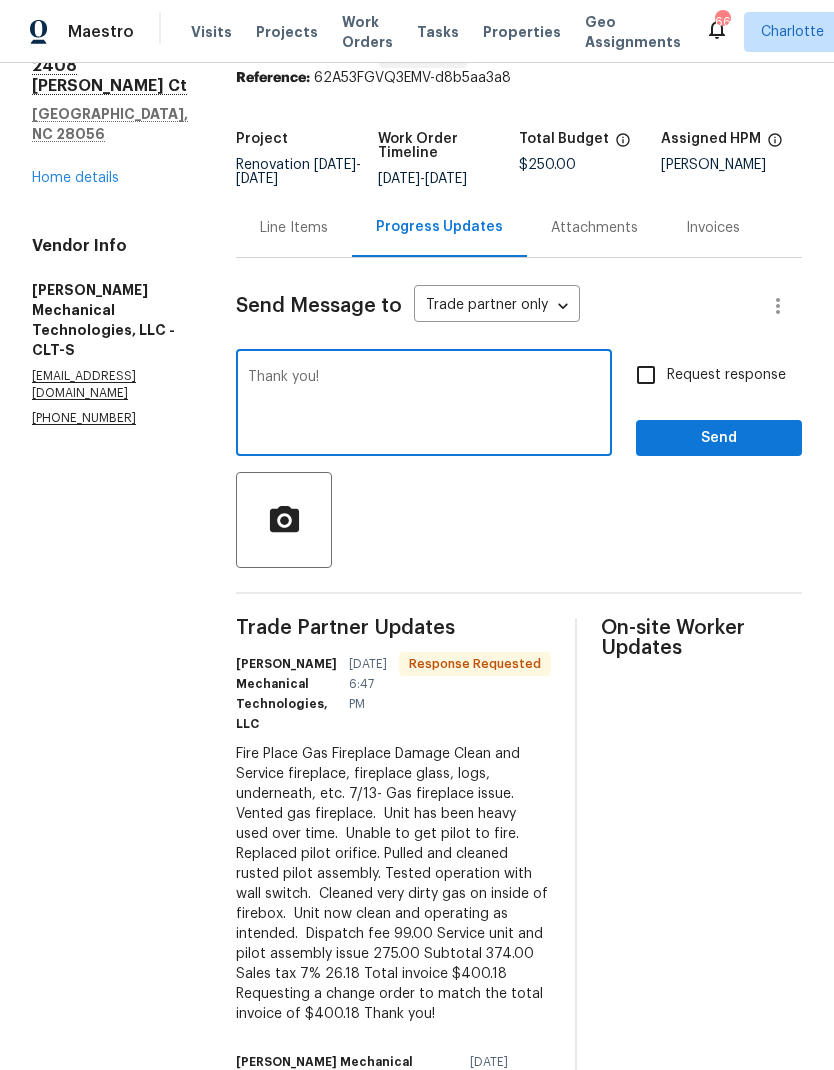 type on "Thank you!" 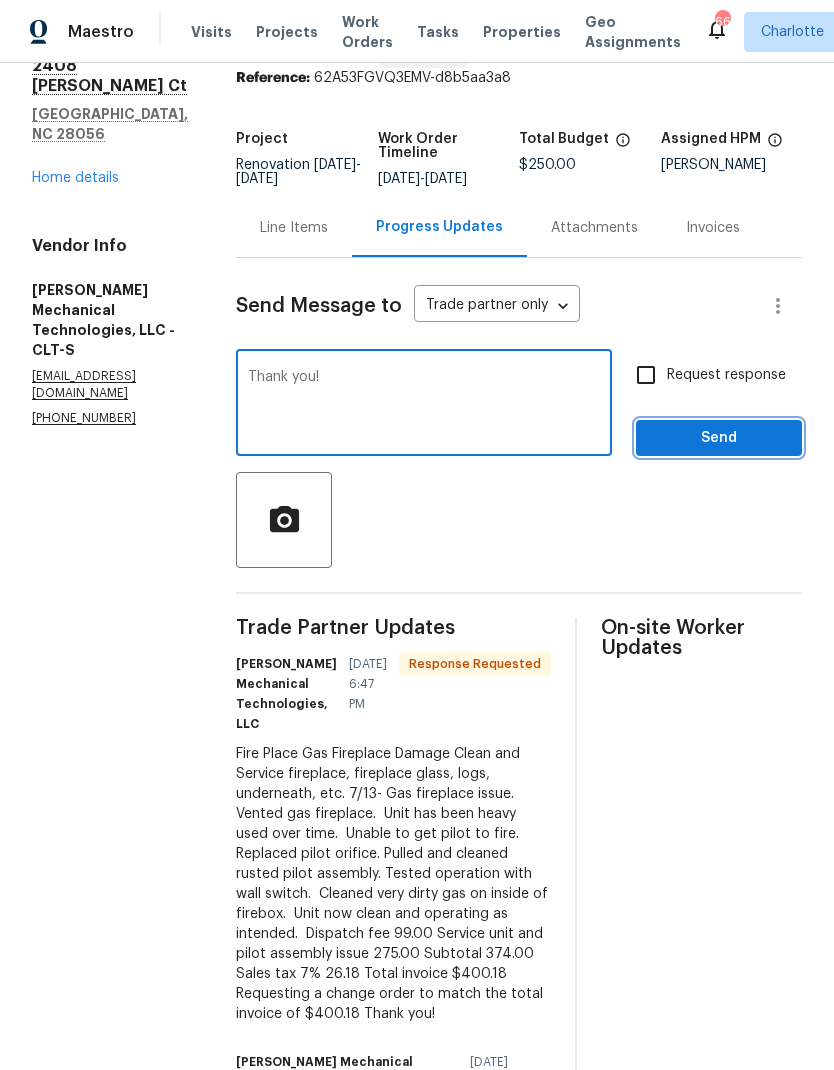 click on "Send" at bounding box center [719, 438] 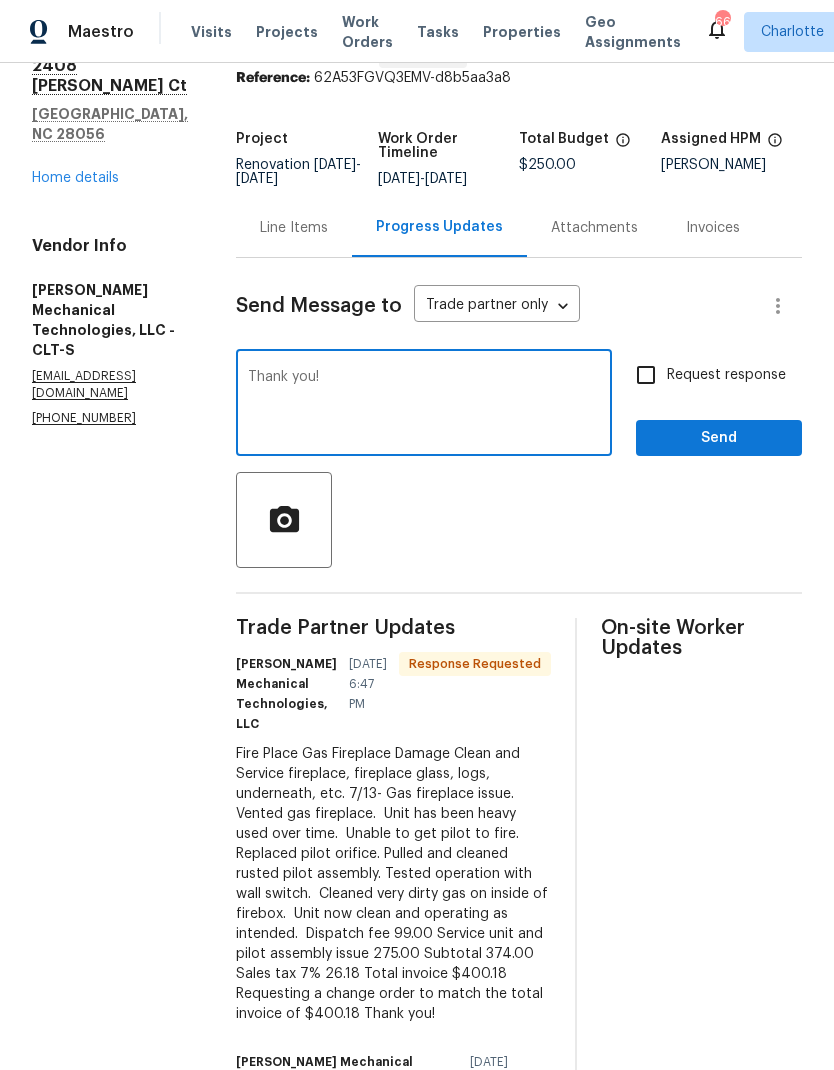 scroll, scrollTop: 0, scrollLeft: 0, axis: both 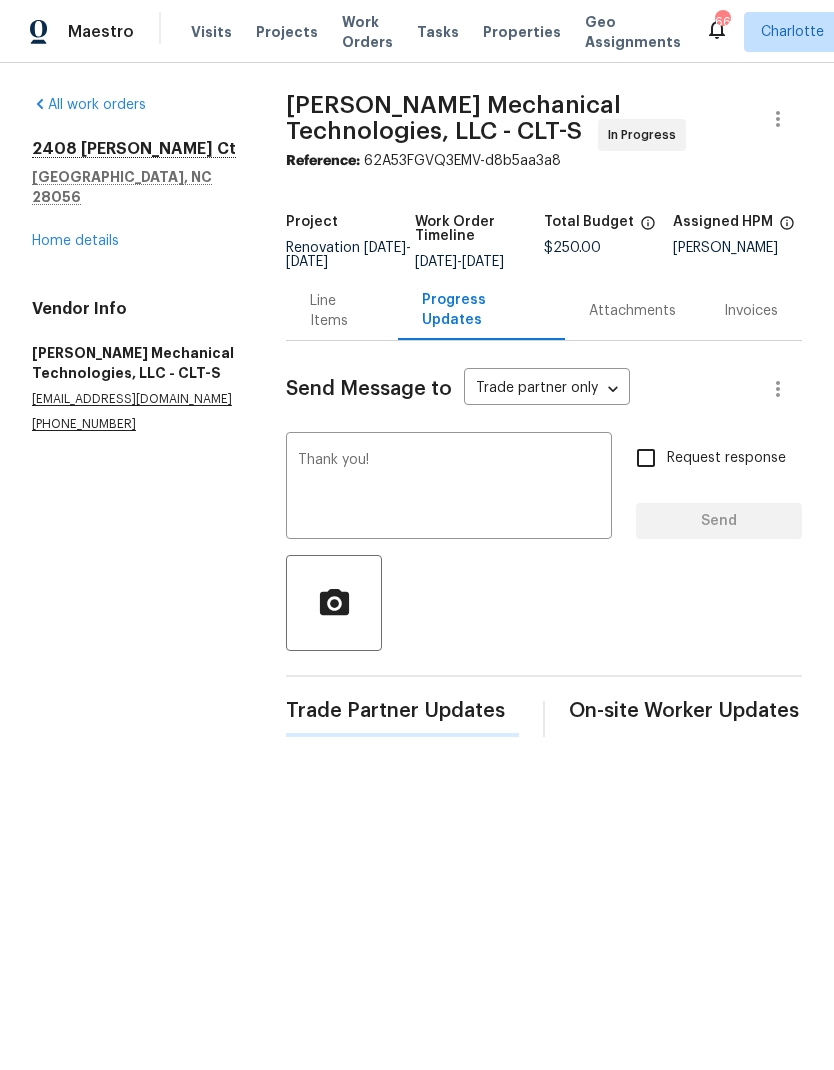 type 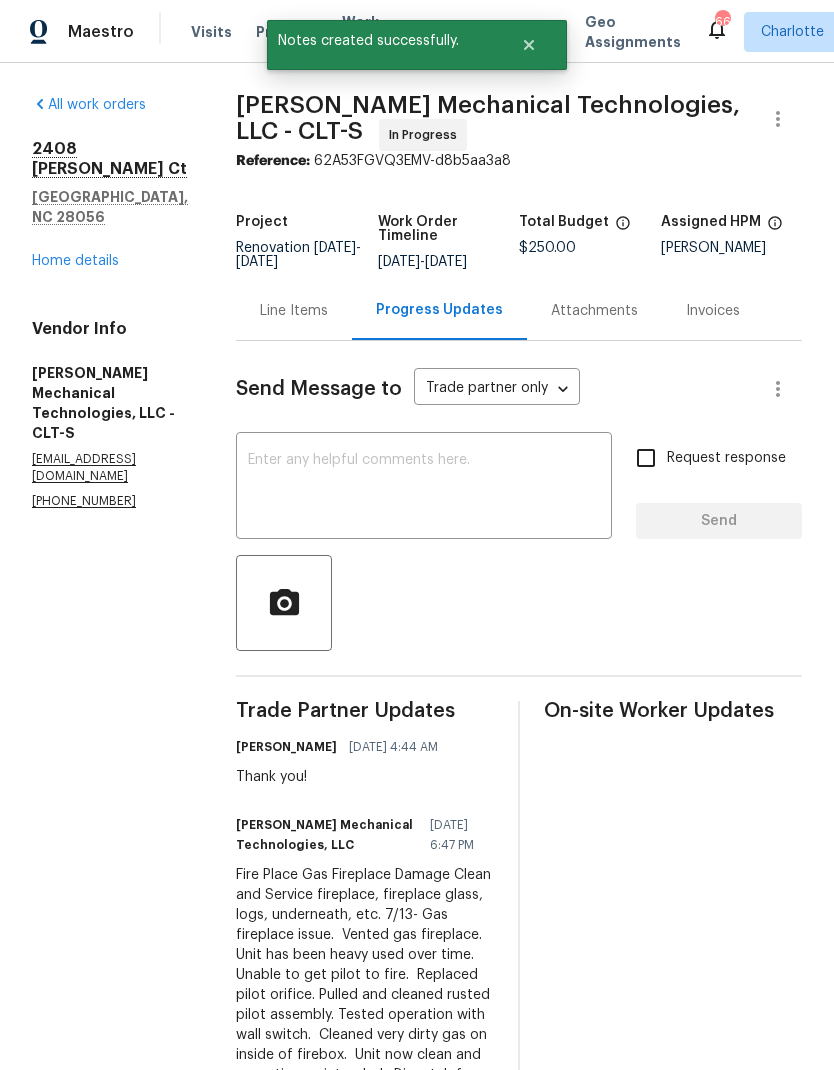 click on "Line Items" at bounding box center (294, 311) 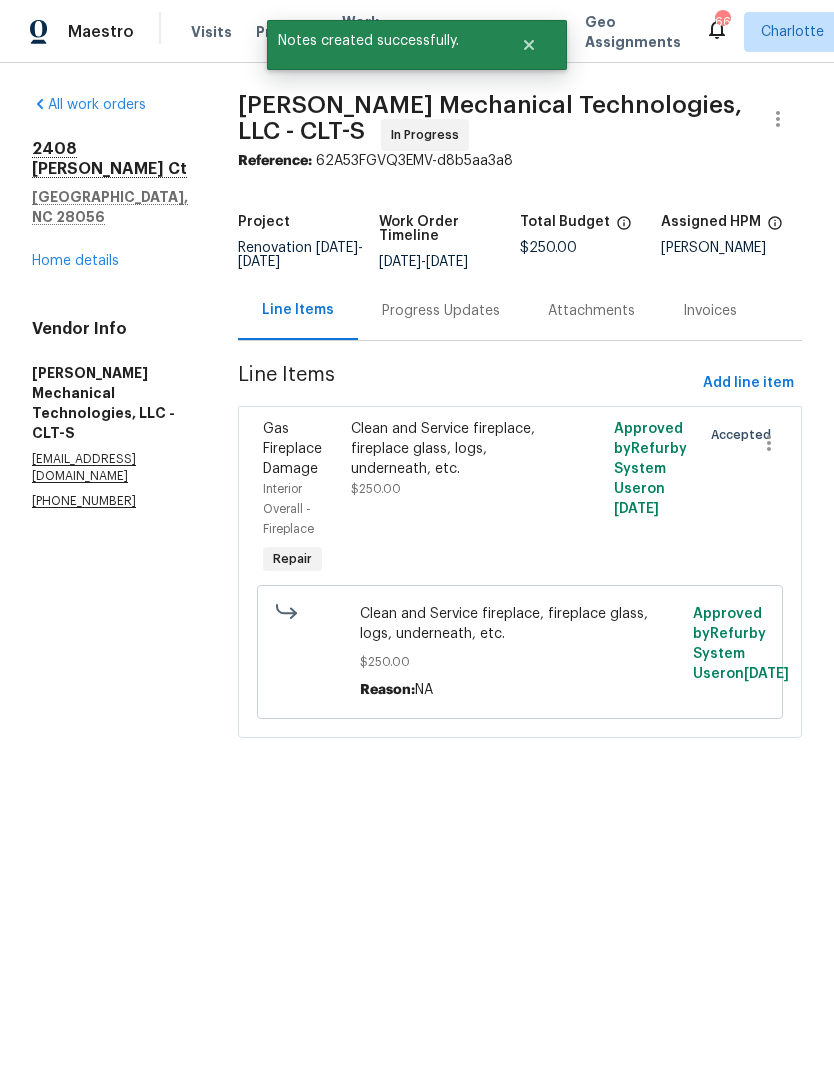 click on "Clean and Service fireplace, fireplace glass, logs, underneath, etc." at bounding box center (454, 449) 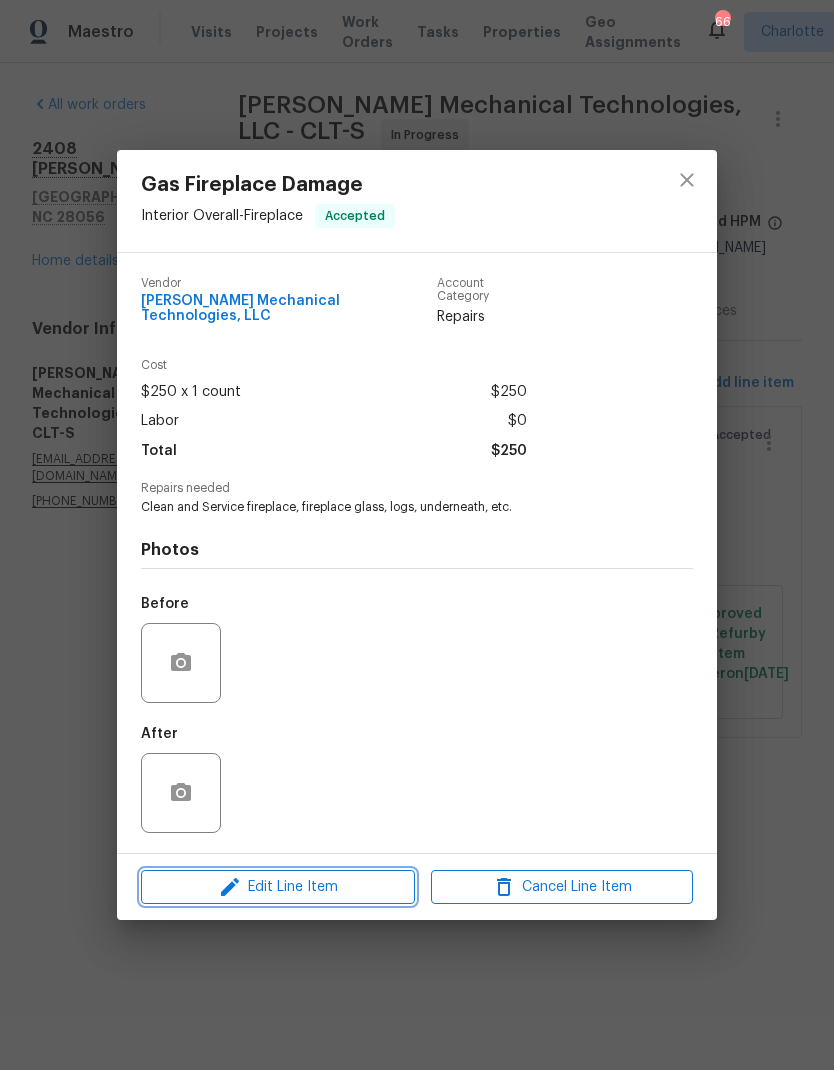 click on "Edit Line Item" at bounding box center (278, 887) 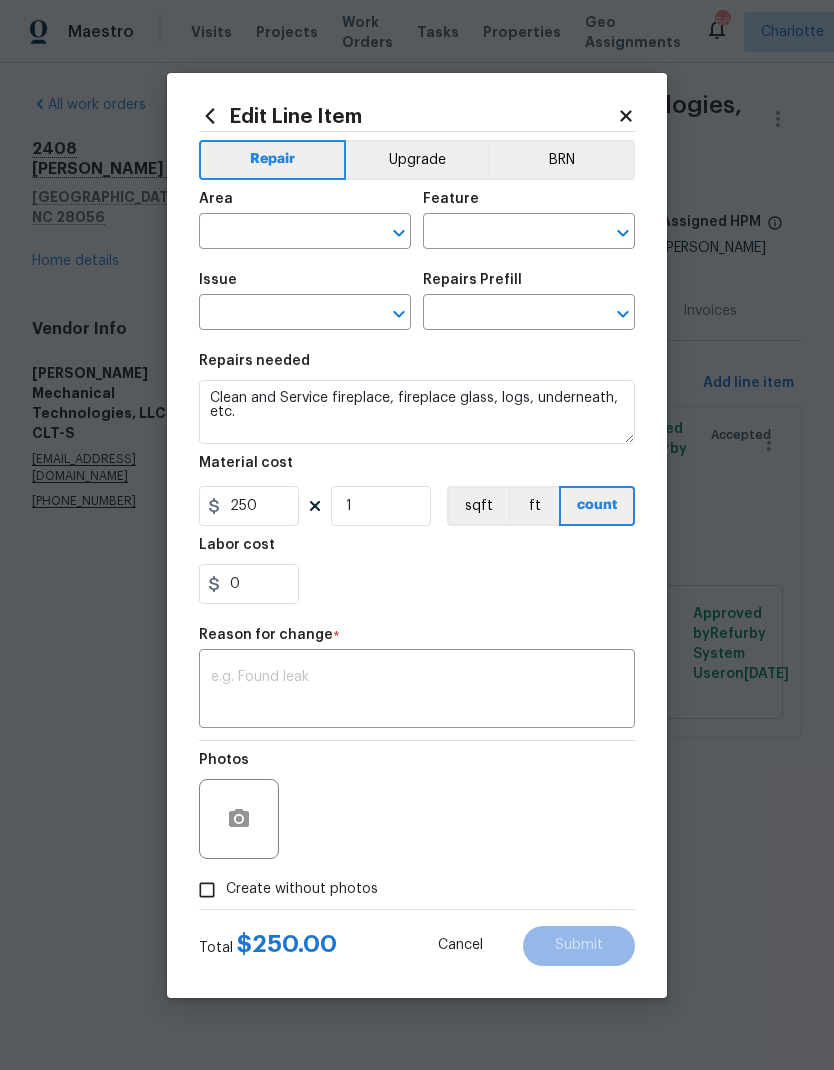 type on "Interior Overall" 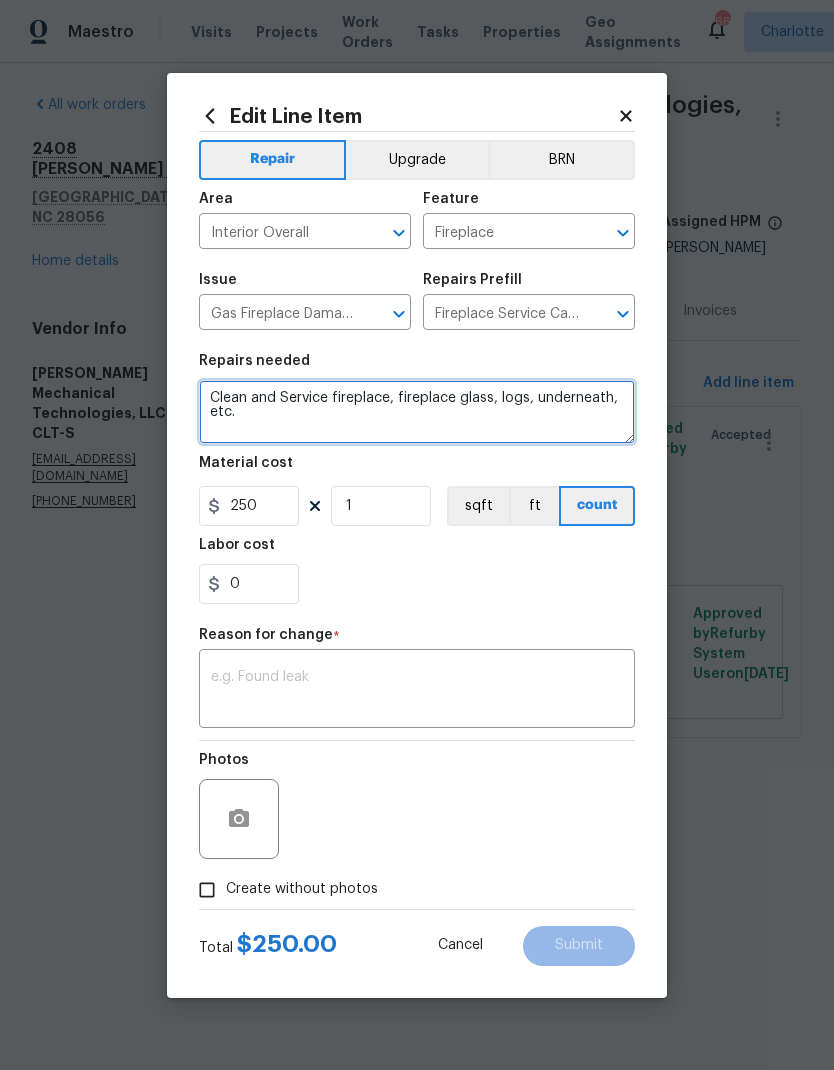 click on "Clean and Service fireplace, fireplace glass, logs, underneath, etc." at bounding box center (417, 412) 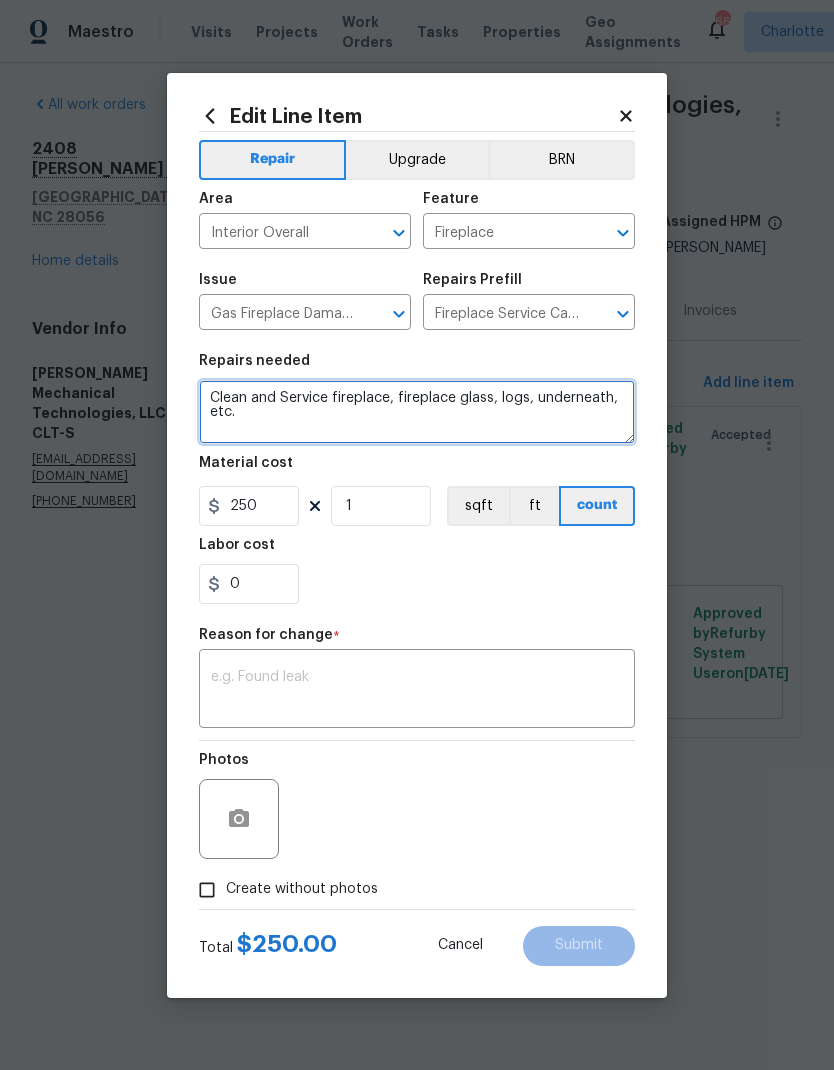 click on "Clean and Service fireplace, fireplace glass, logs, underneath, etc." at bounding box center [417, 412] 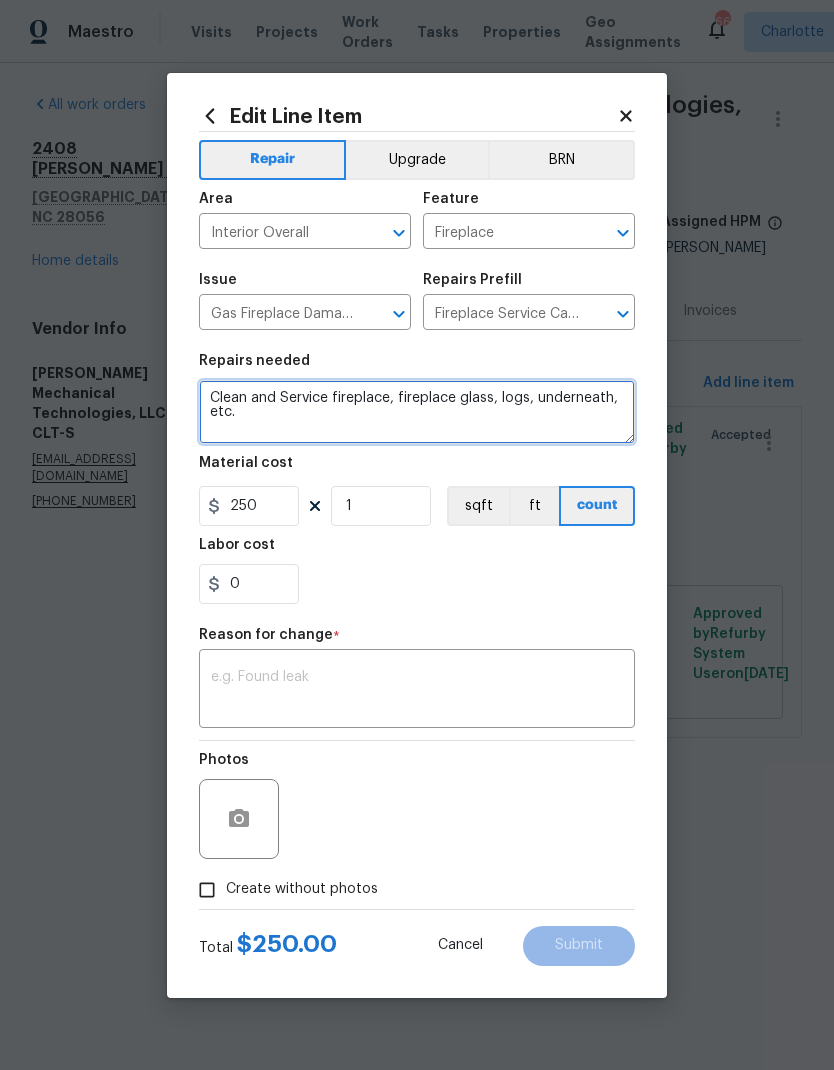 paste on "7/13- Gas fireplace issue.  Vented gas fireplace.  Unit has been heavy used over time.  Unable to get pilot to fire.  Replaced pilot orifice. Pulled and cleaned rusted pilot assembly. Tested operation with wall switch.  Cleaned very dirty gas on inside of firebox.  Unit now clean and operating as intended.  Dispatch fee 99.00 Service unit and pilot assembly issue 275.00 Subtotal 374.00 Sales tax 7% 26.18 Total invoice $400.18 Requesting a change order to match the total invoice of $400.18 Thank you!" 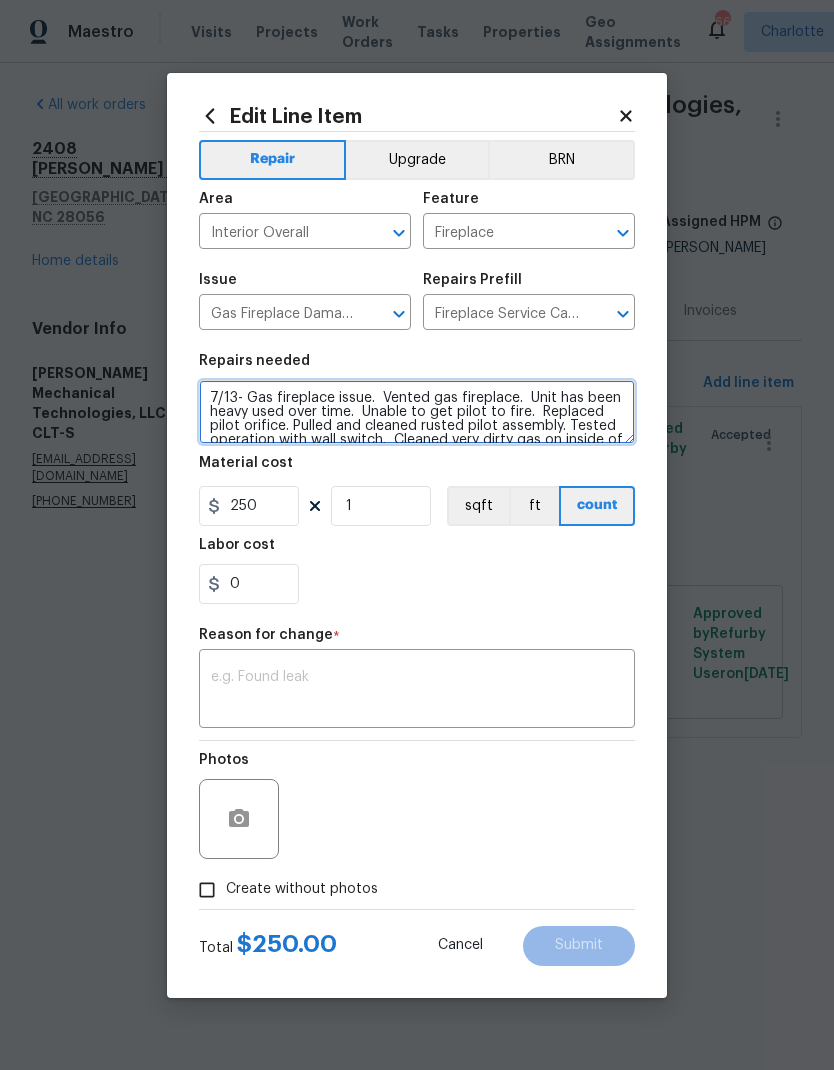 scroll, scrollTop: 84, scrollLeft: 0, axis: vertical 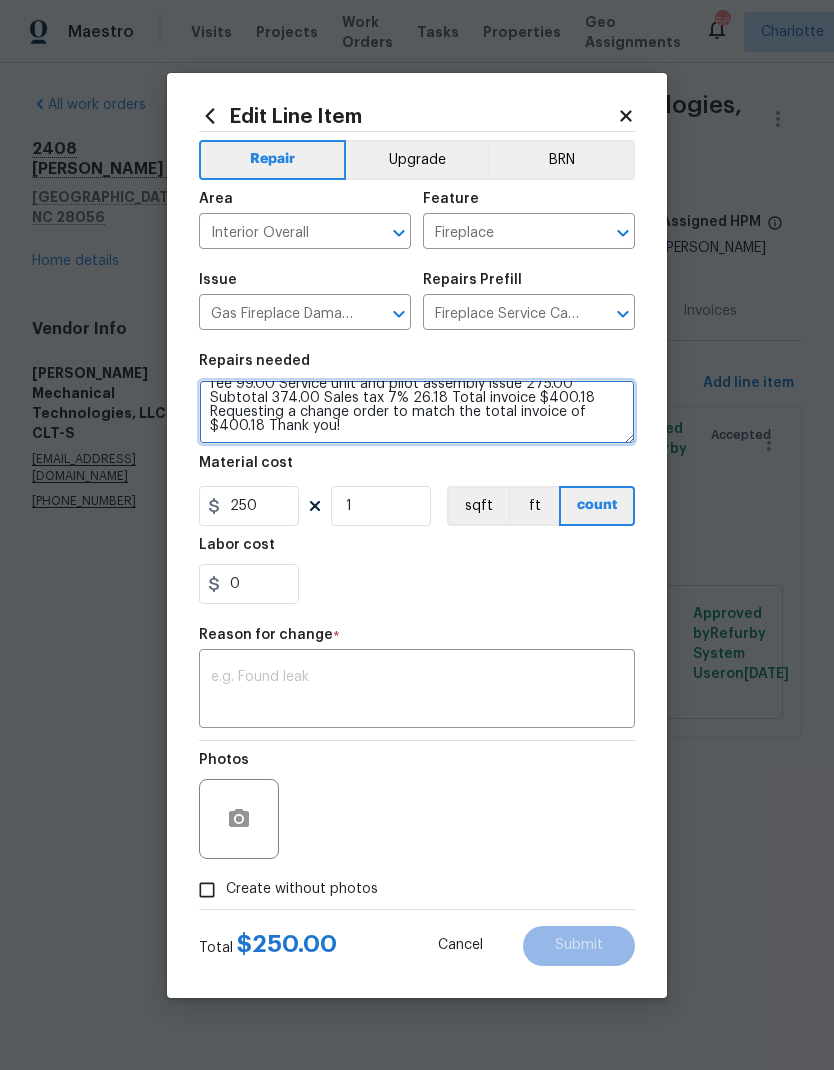 type on "7/13- Gas fireplace issue.  Vented gas fireplace.  Unit has been heavy used over time.  Unable to get pilot to fire.  Replaced pilot orifice. Pulled and cleaned rusted pilot assembly. Tested operation with wall switch.  Cleaned very dirty gas on inside of firebox.  Unit now clean and operating as intended.  Dispatch fee 99.00 Service unit and pilot assembly issue 275.00 Subtotal 374.00 Sales tax 7% 26.18 Total invoice $400.18 Requesting a change order to match the total invoice of $400.18 Thank you!" 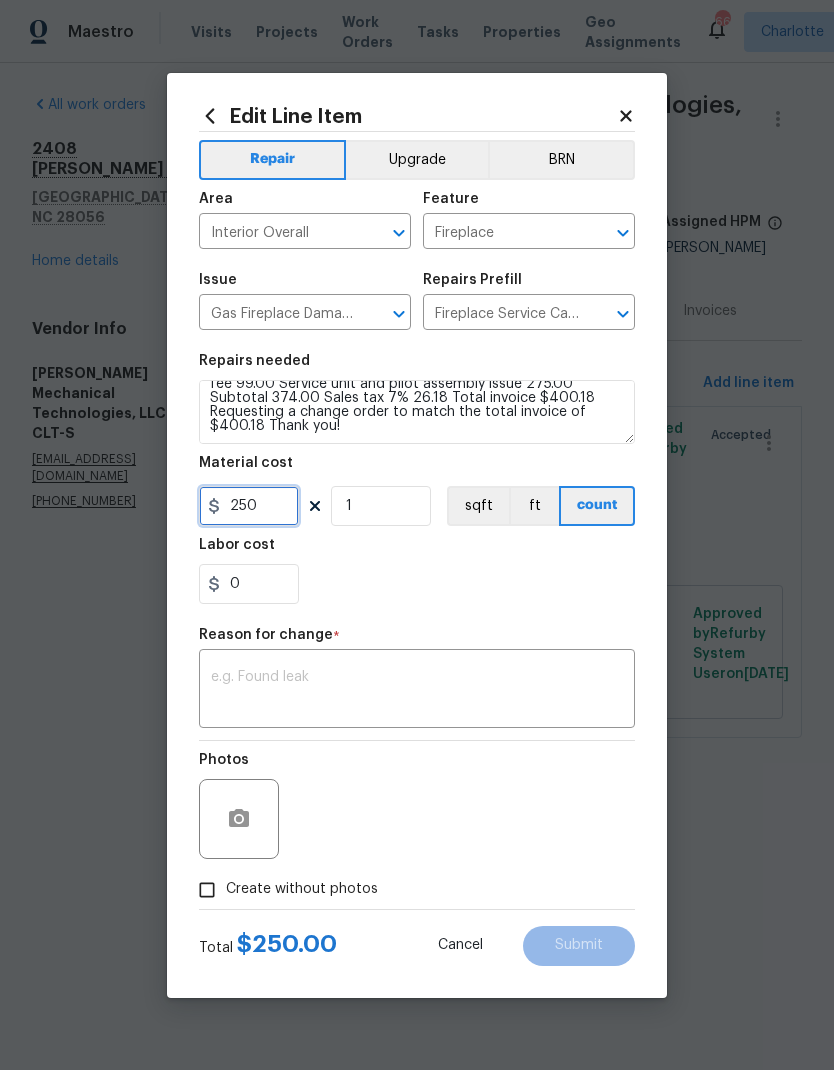 click on "250" at bounding box center (249, 506) 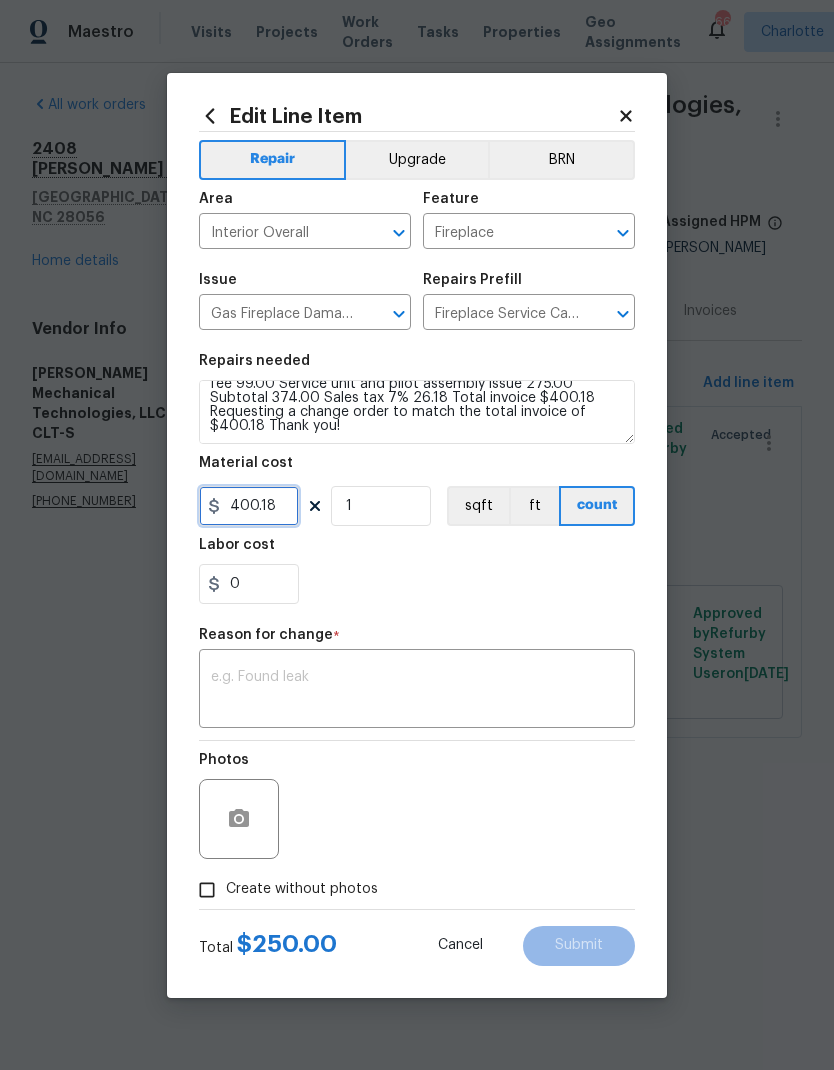 type on "400.18" 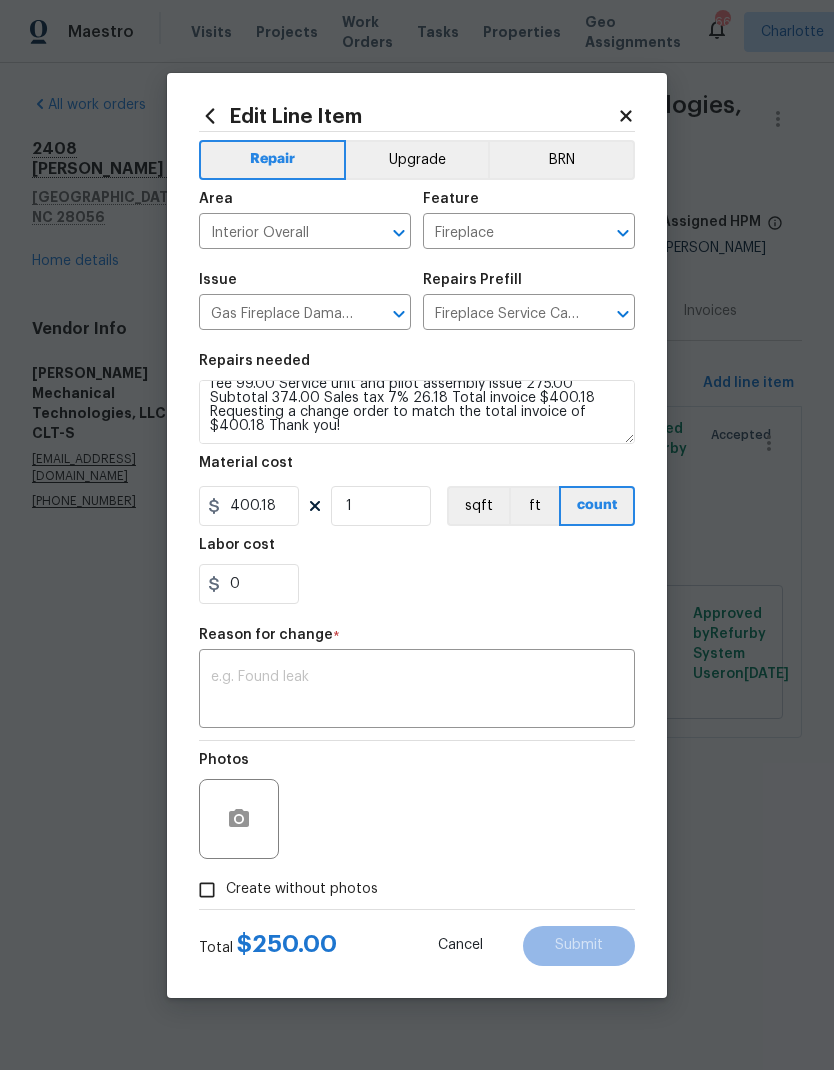 click at bounding box center [417, 691] 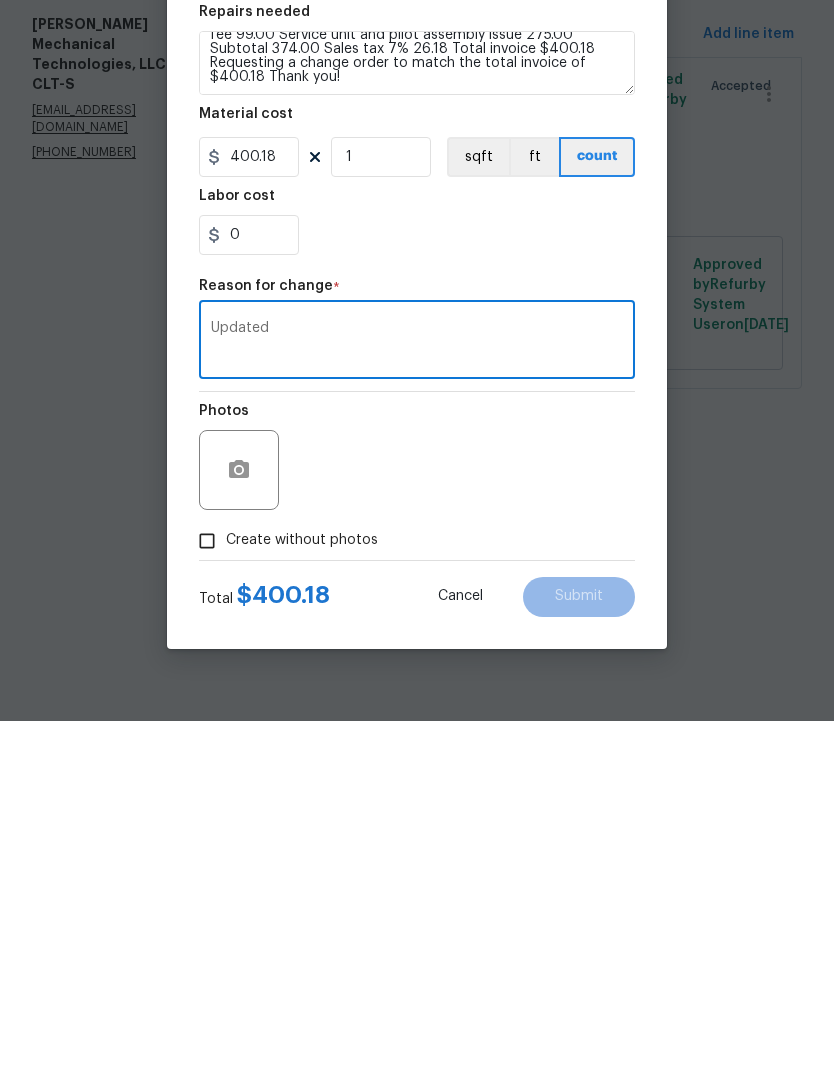 type on "Updated" 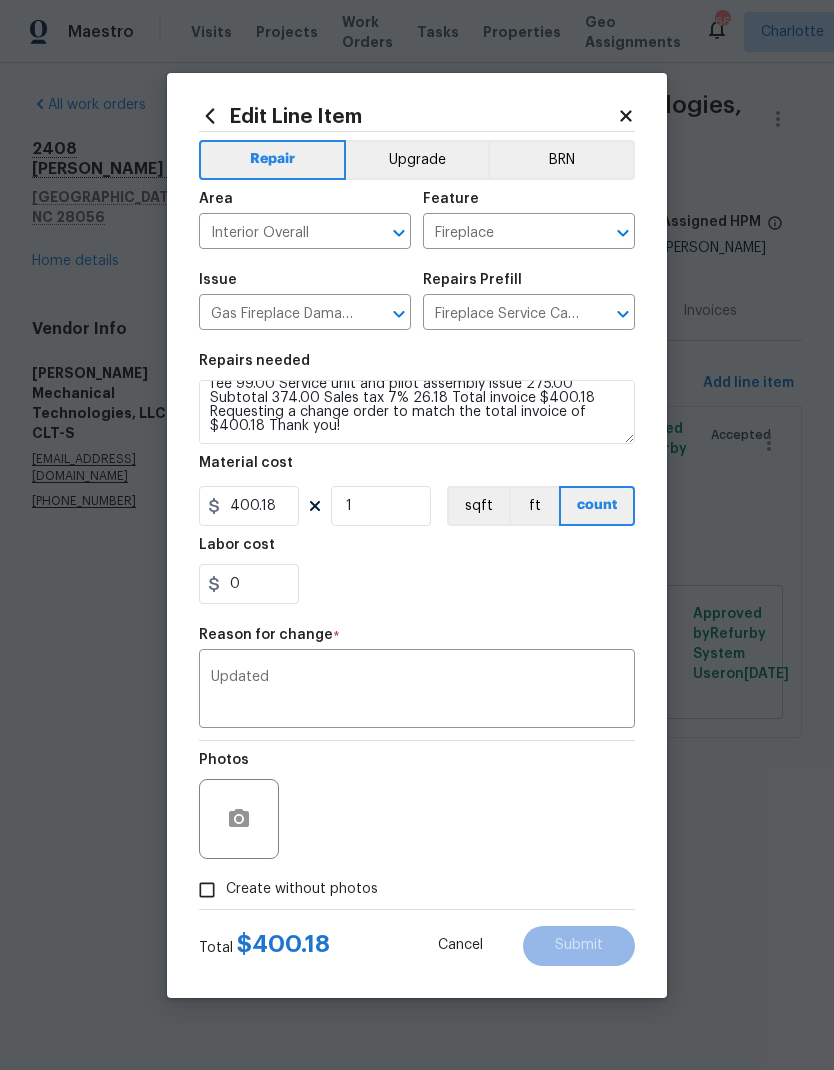 click on "Create without photos" at bounding box center [207, 890] 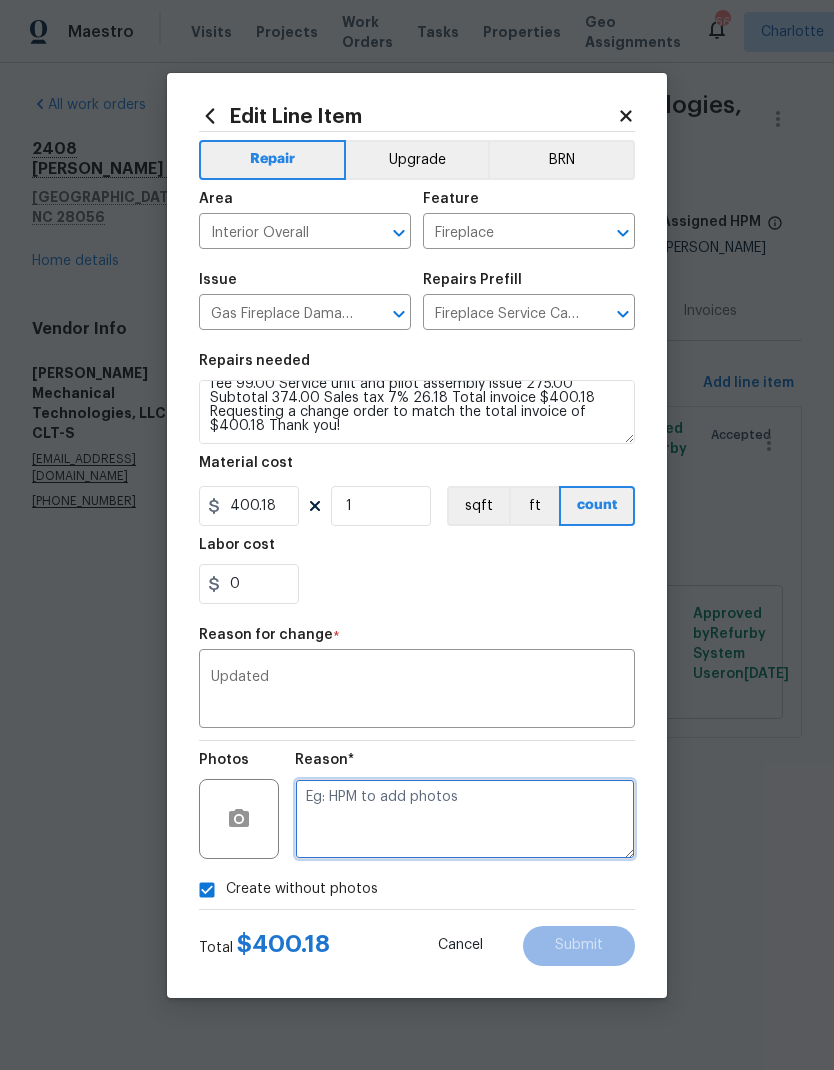 click at bounding box center [465, 819] 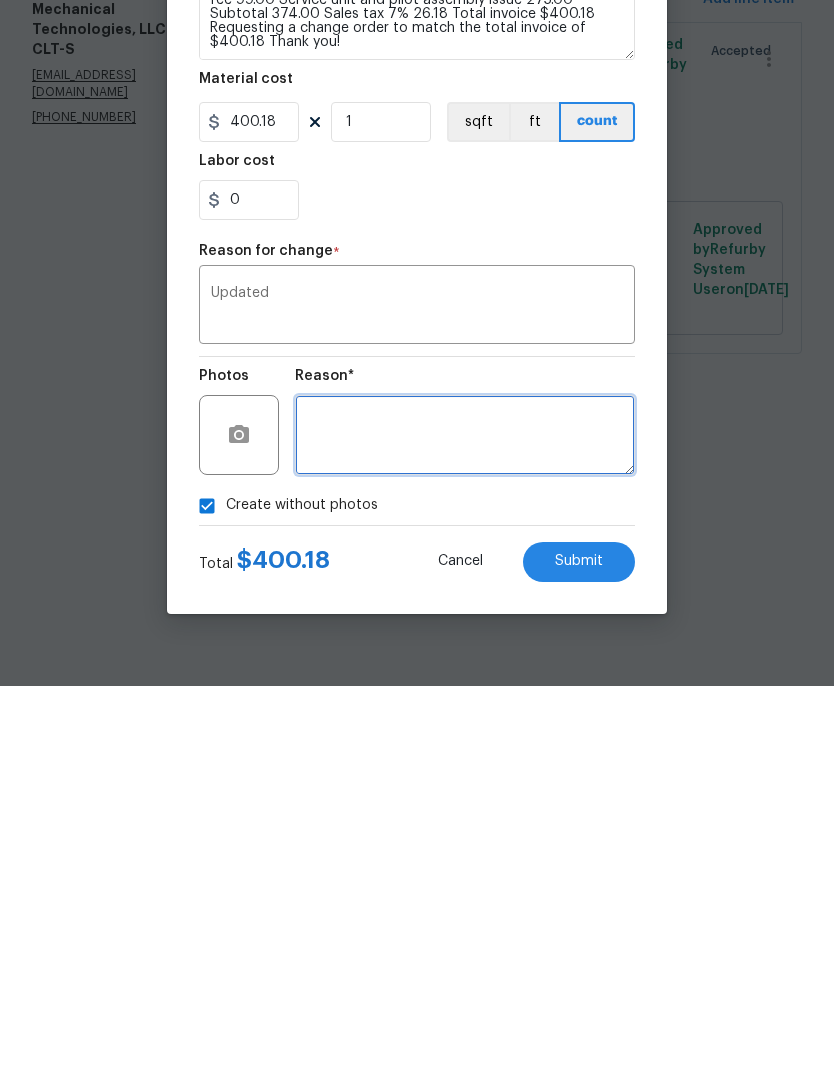 type on "A" 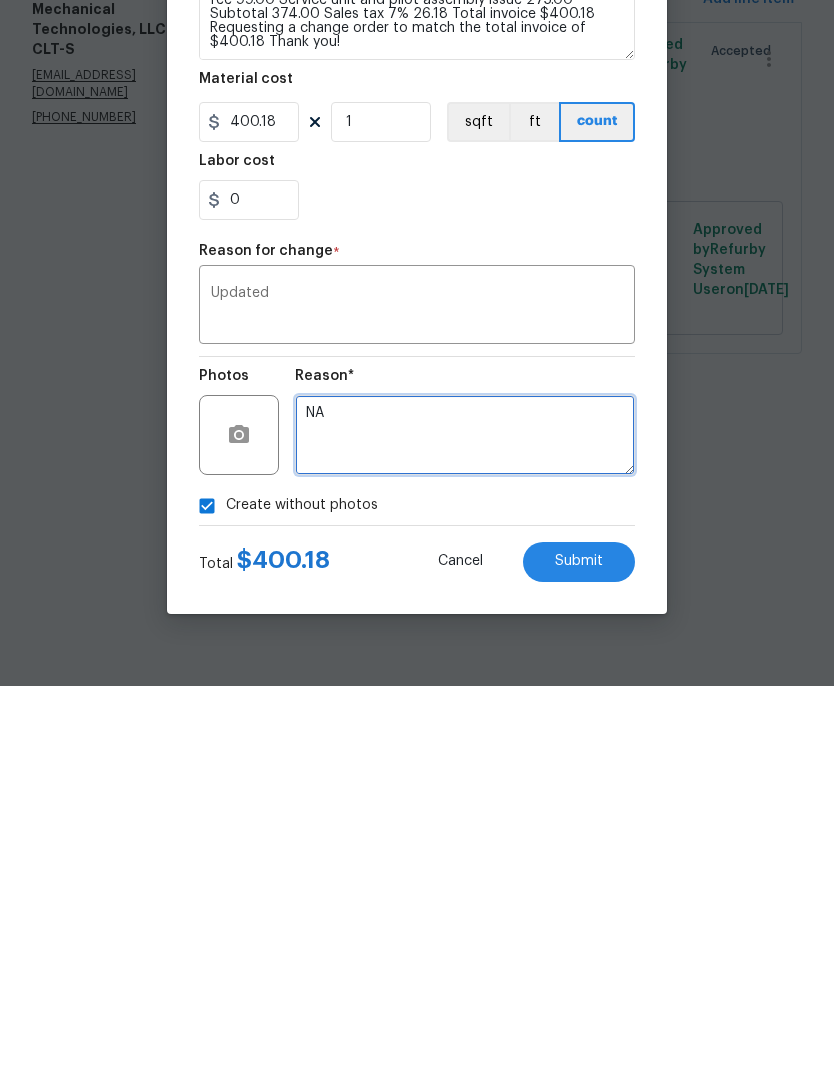 type on "NA" 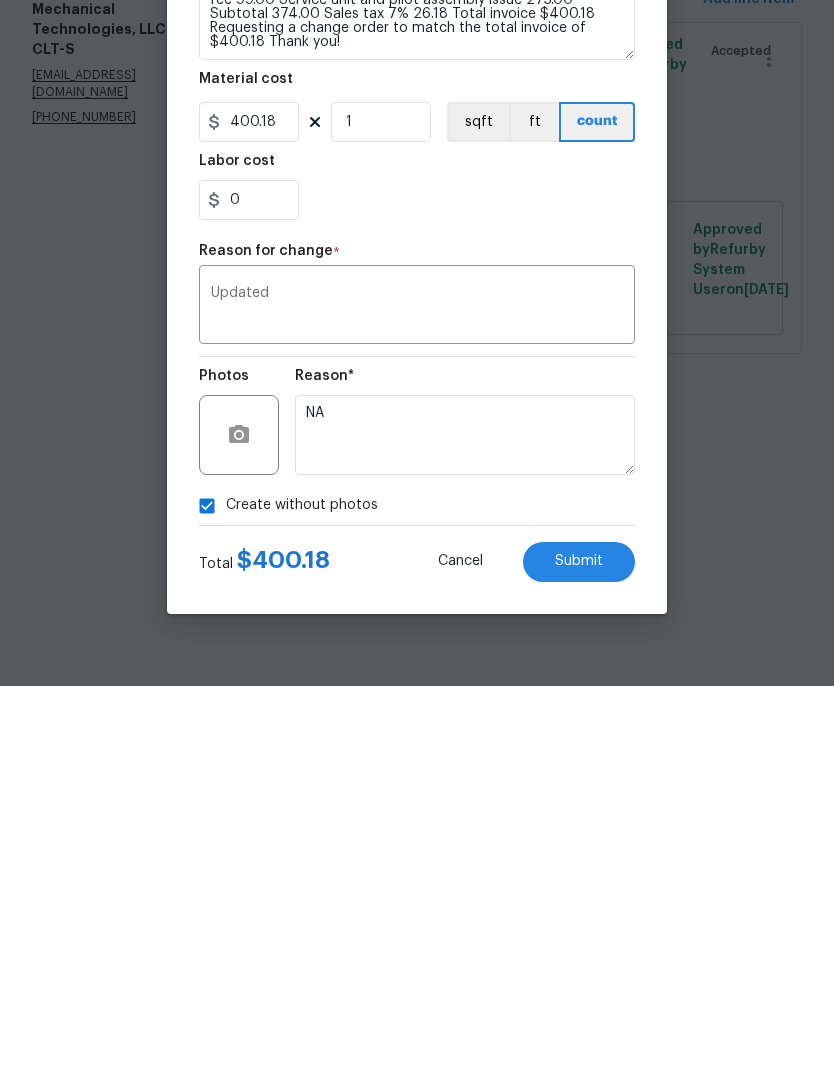 click on "Submit" at bounding box center (579, 946) 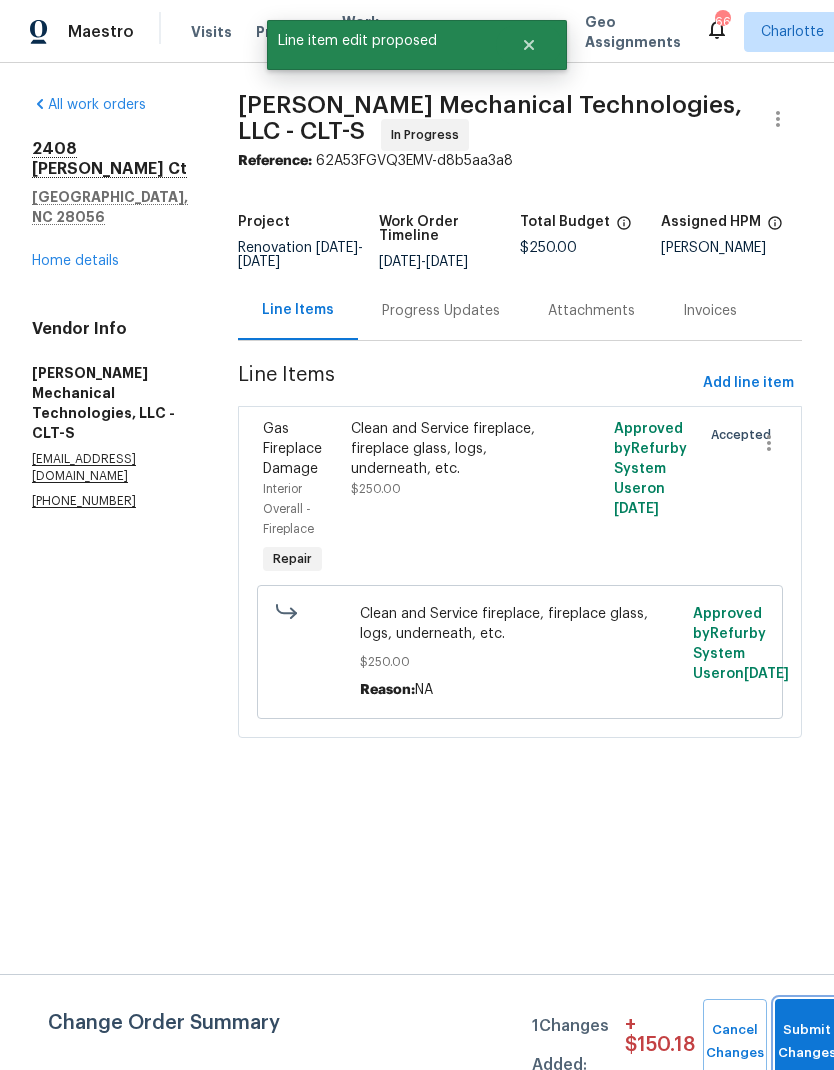 click on "Submit Changes" at bounding box center [807, 1042] 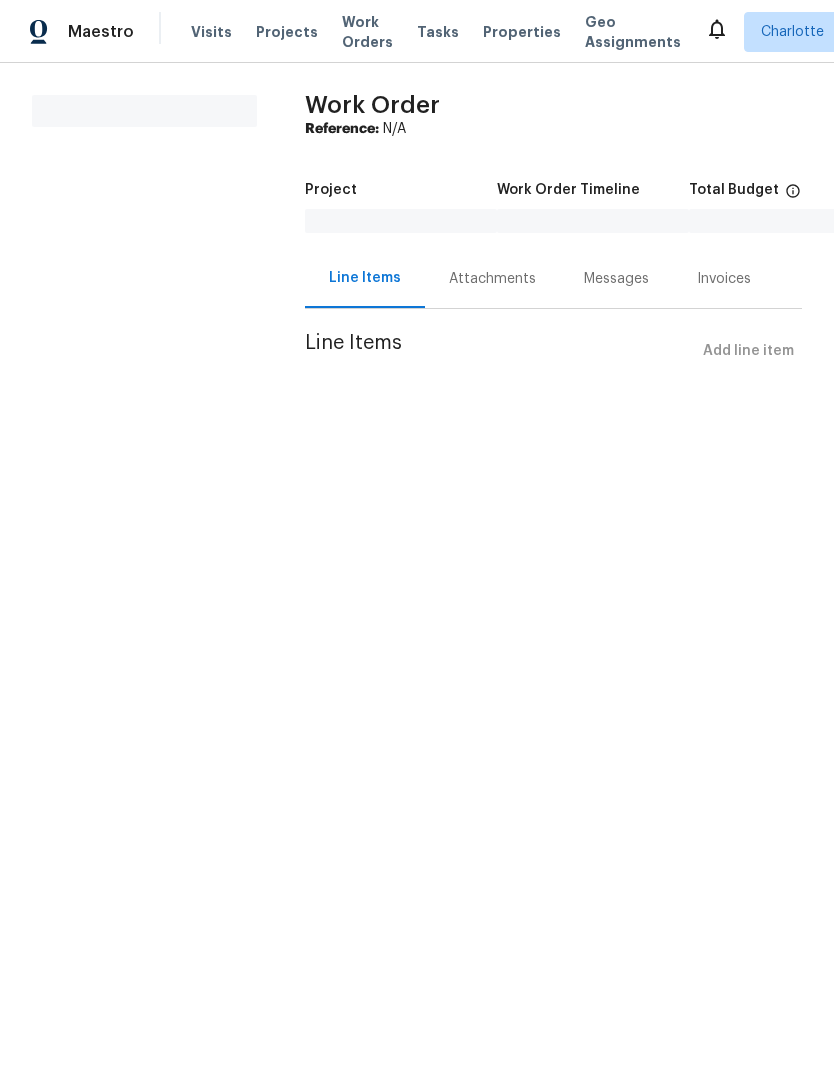 scroll, scrollTop: 0, scrollLeft: 0, axis: both 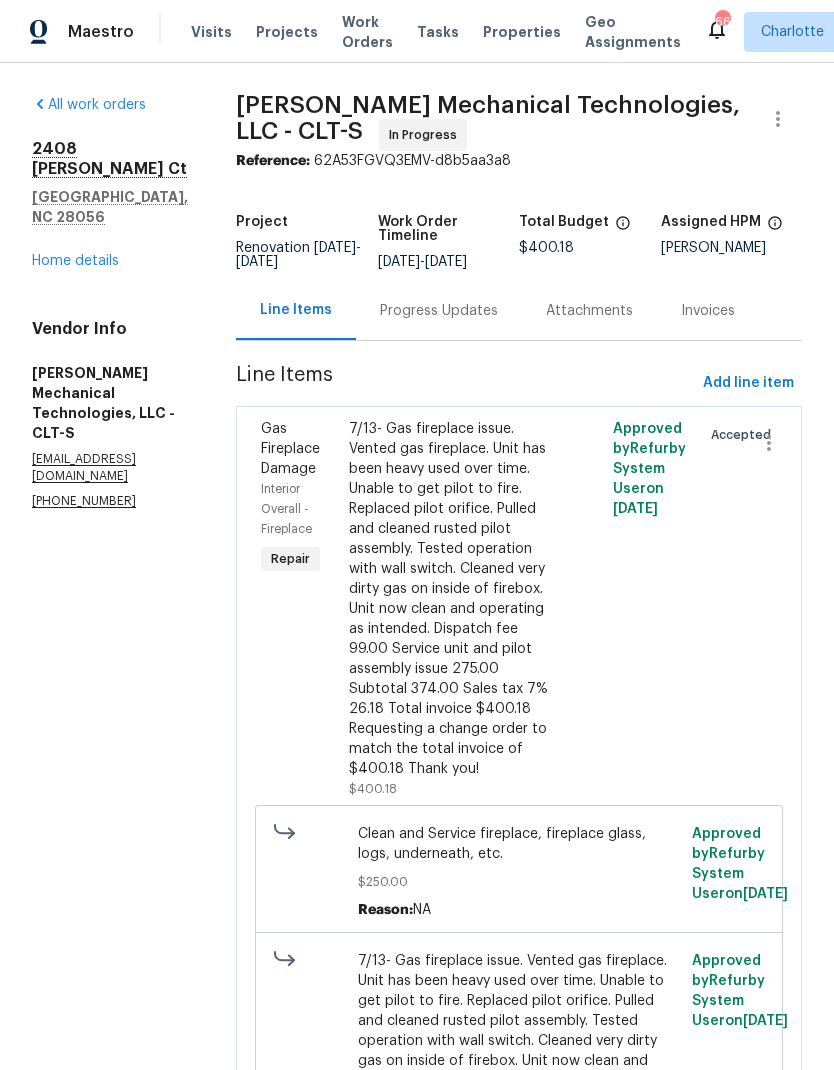 click on "Home details" at bounding box center [75, 261] 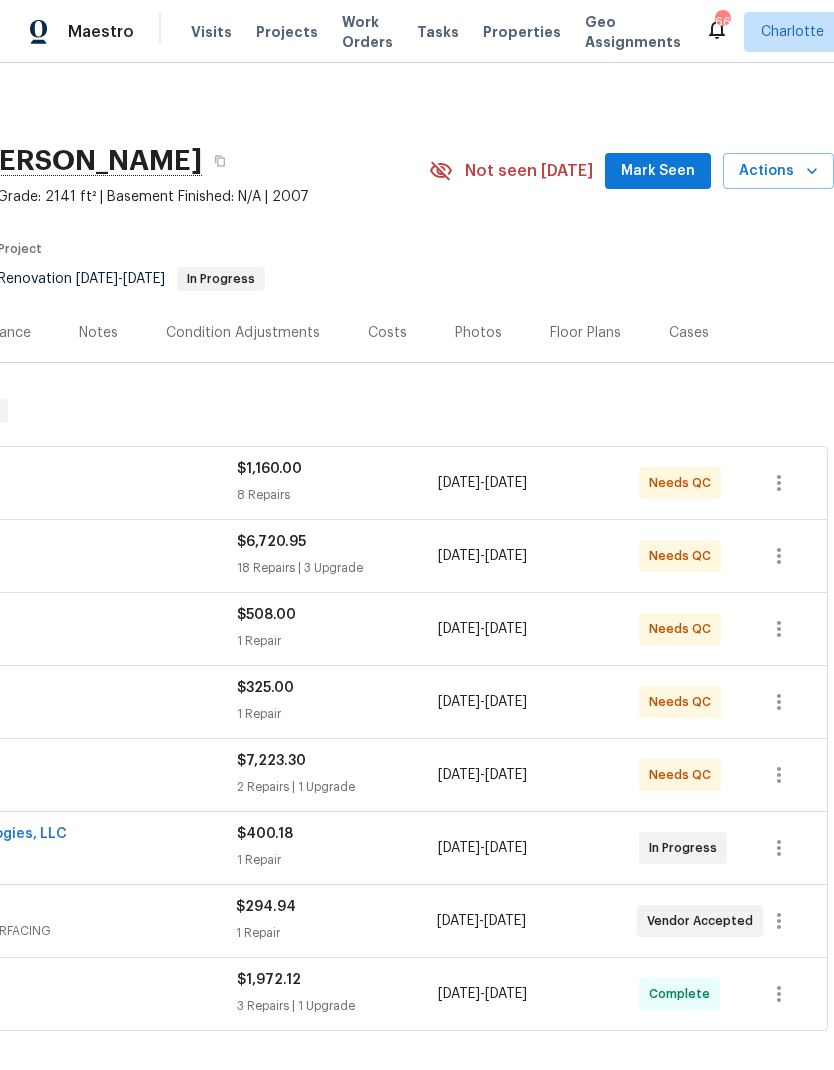 click on "Mark Seen" at bounding box center (658, 171) 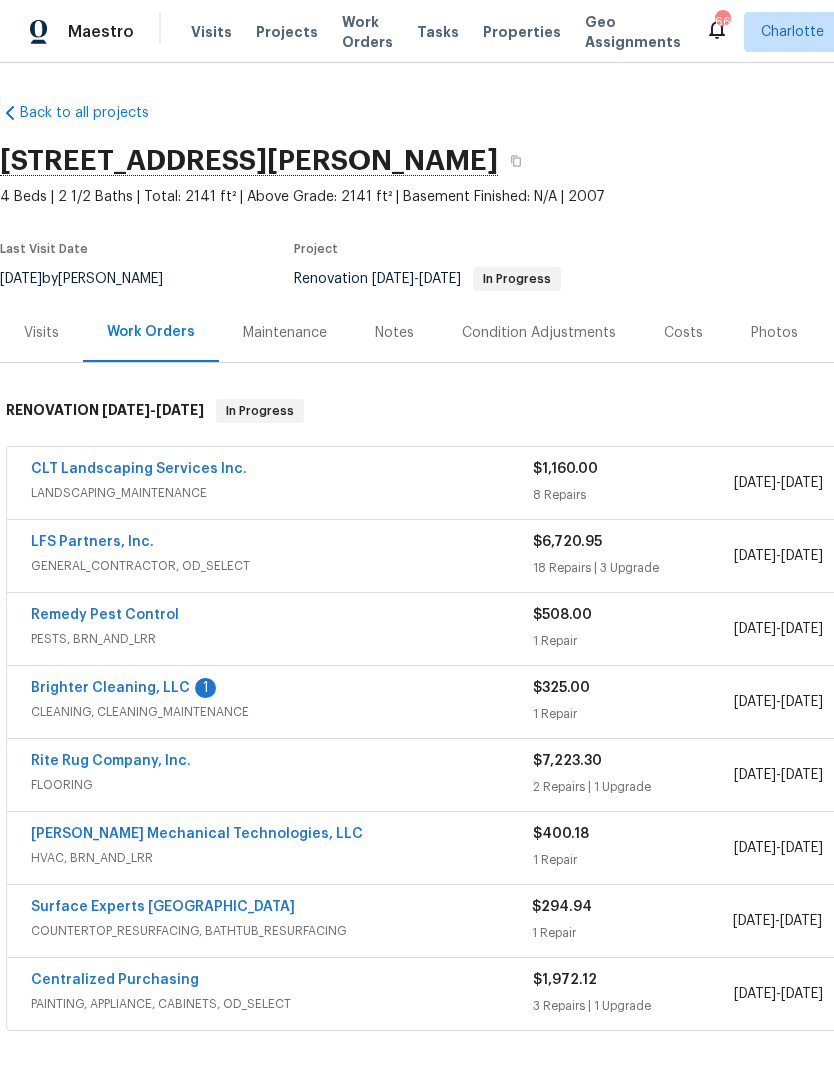 scroll, scrollTop: 0, scrollLeft: 0, axis: both 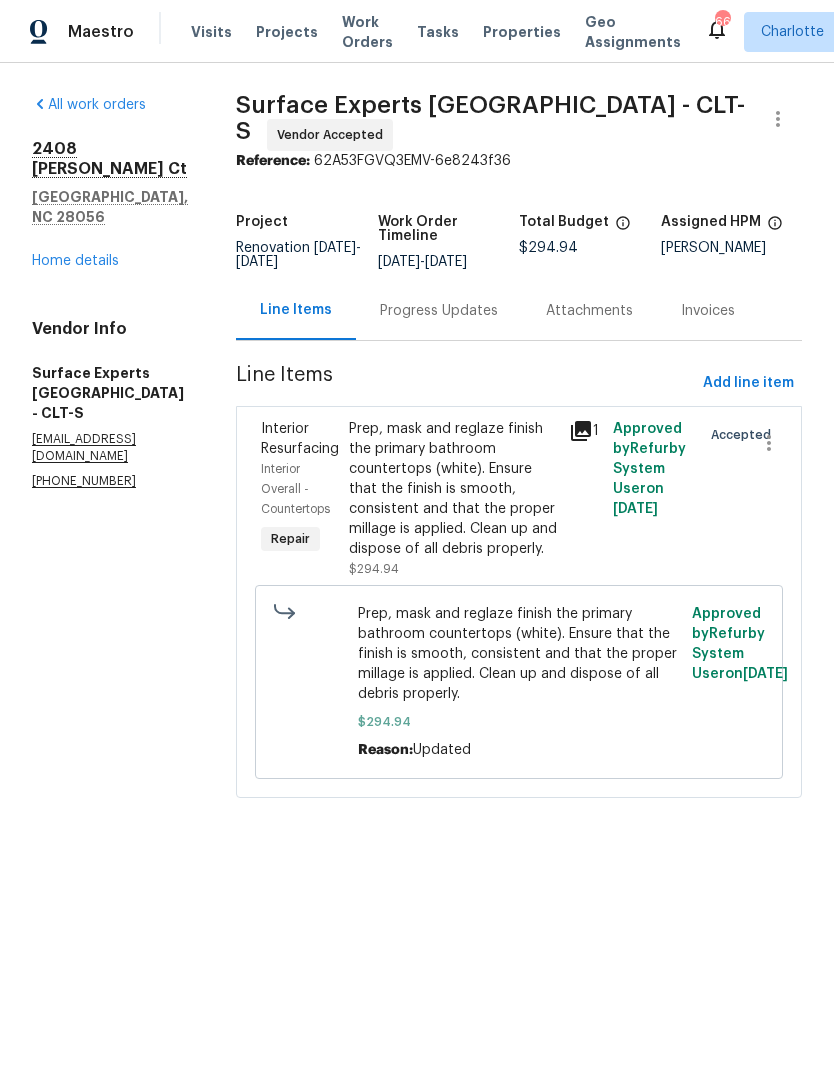 click on "Progress Updates" at bounding box center (439, 311) 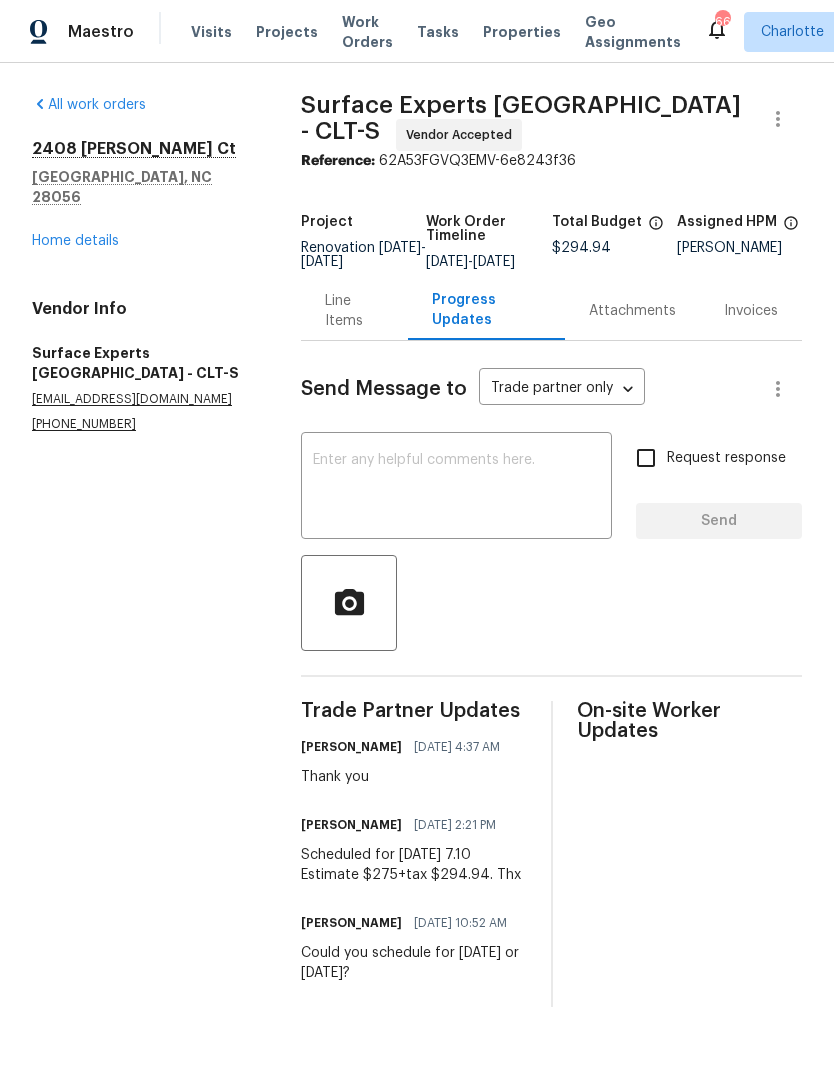 click on "Home details" at bounding box center [75, 241] 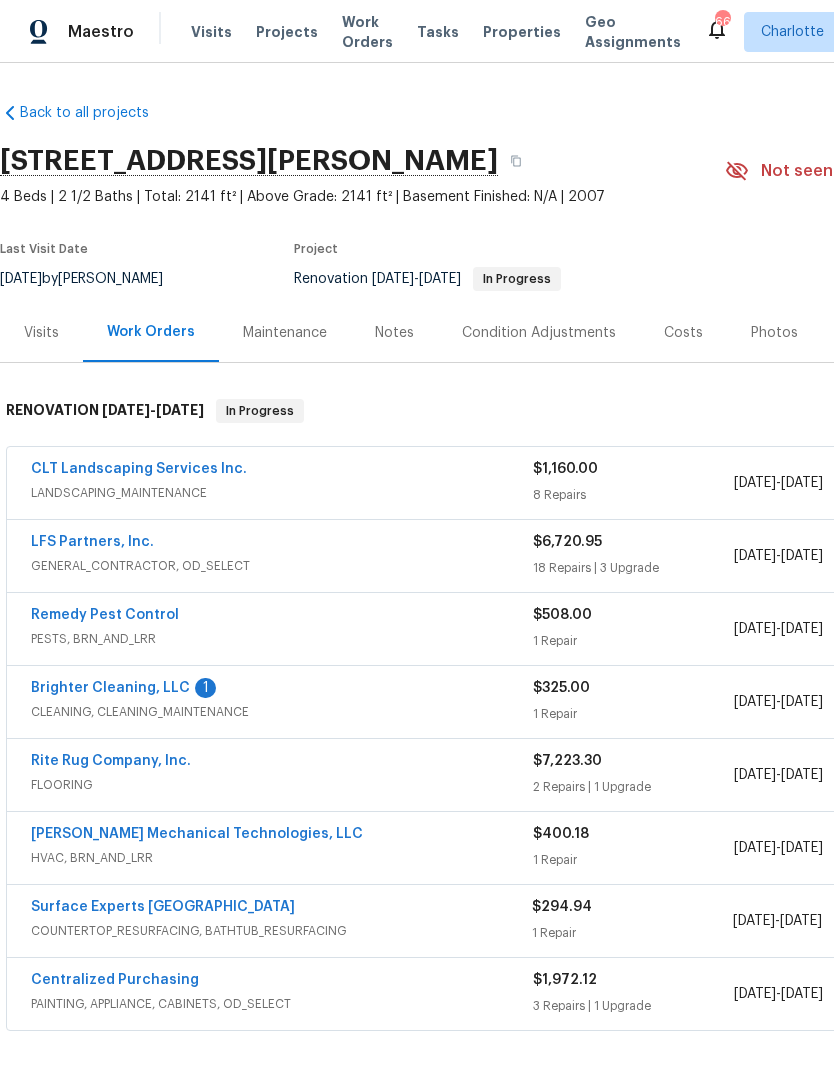 click on "CLT Landscaping Services Inc." at bounding box center [139, 469] 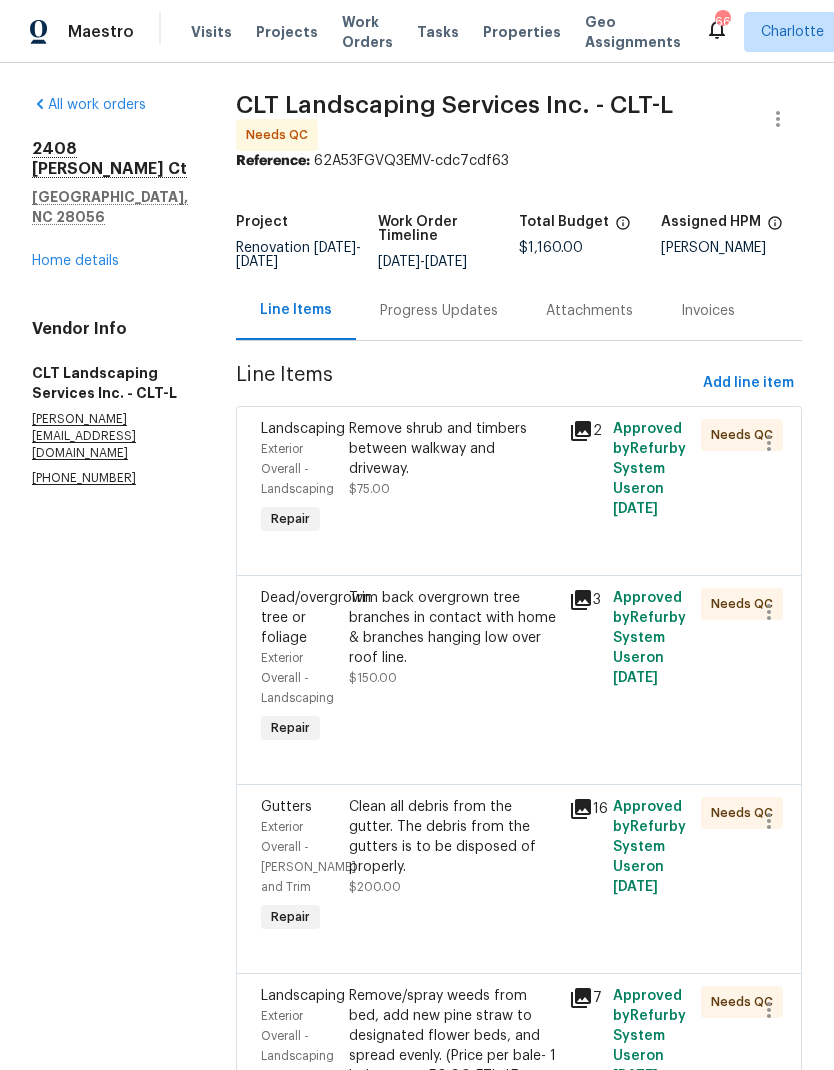 click on "Progress Updates" at bounding box center (439, 311) 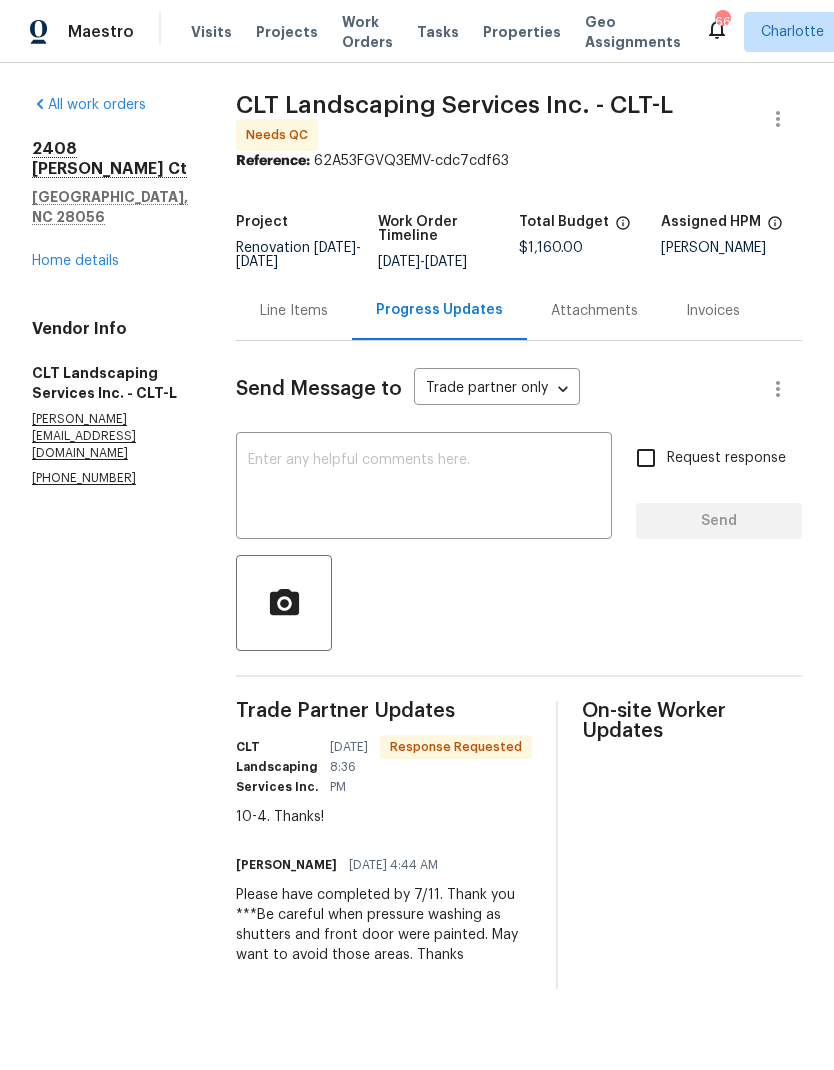 click on "Line Items" at bounding box center [294, 310] 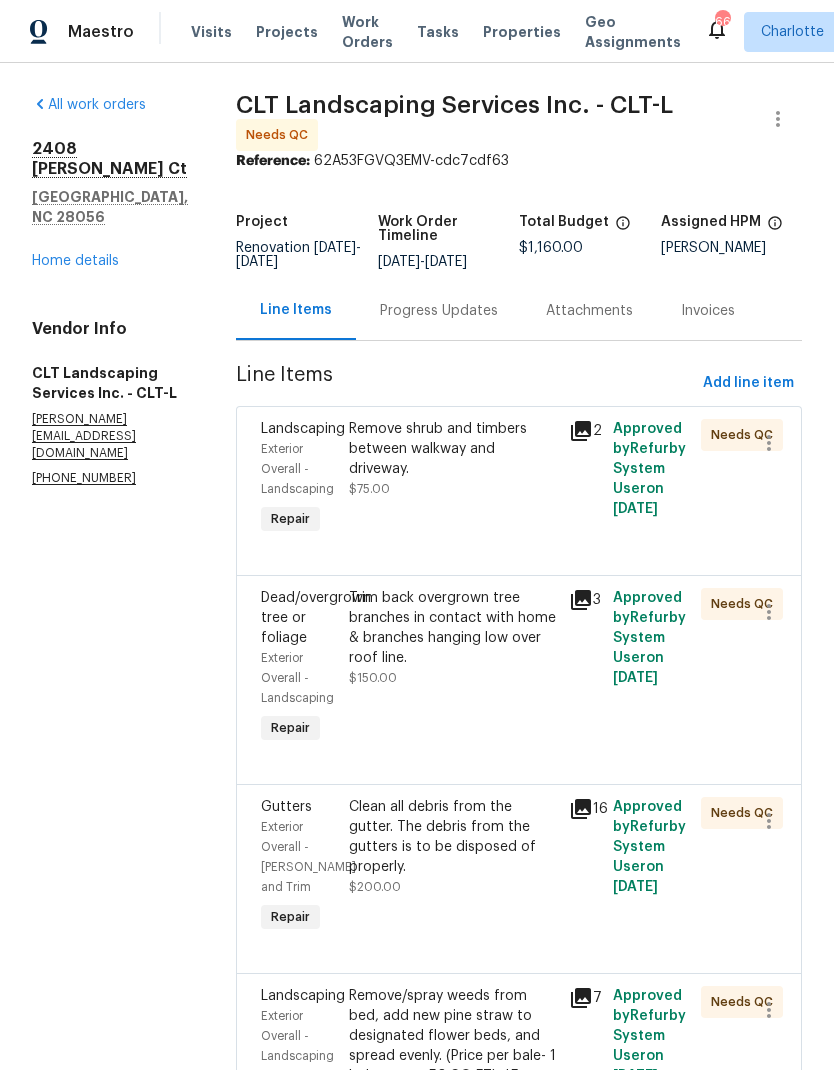 click on "Remove shrub and timbers between walkway and driveway." at bounding box center [453, 449] 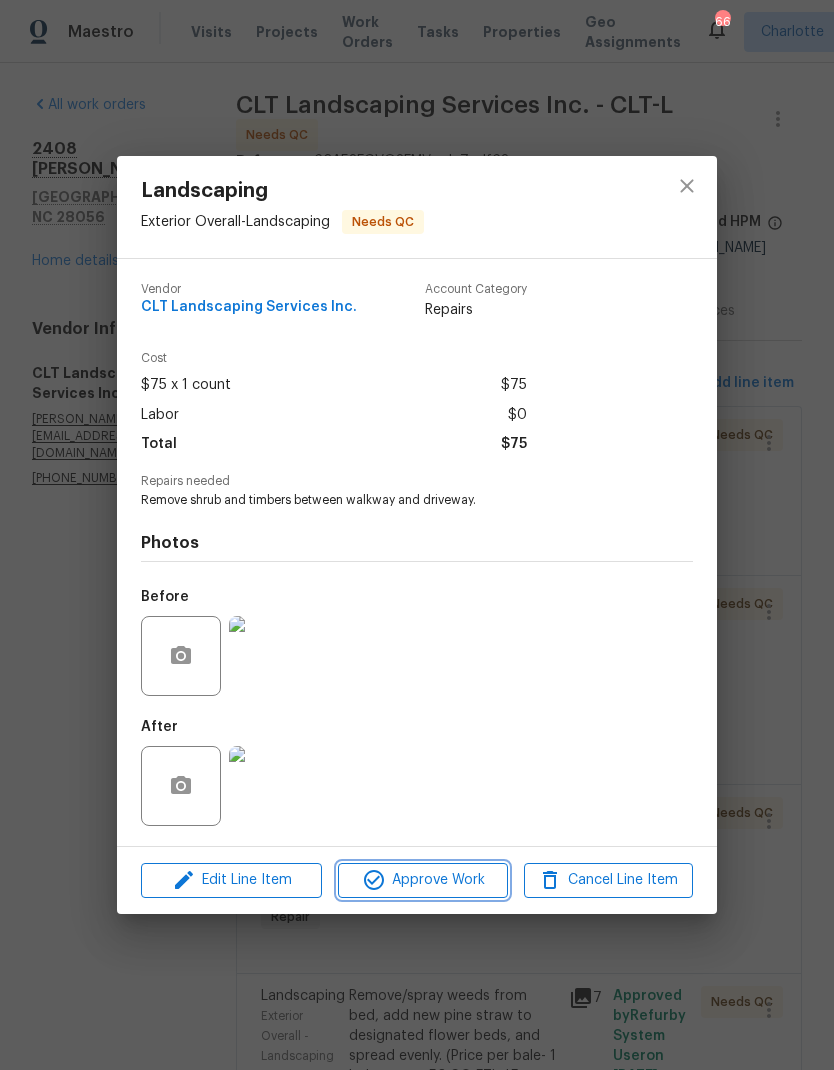 click on "Approve Work" at bounding box center [422, 880] 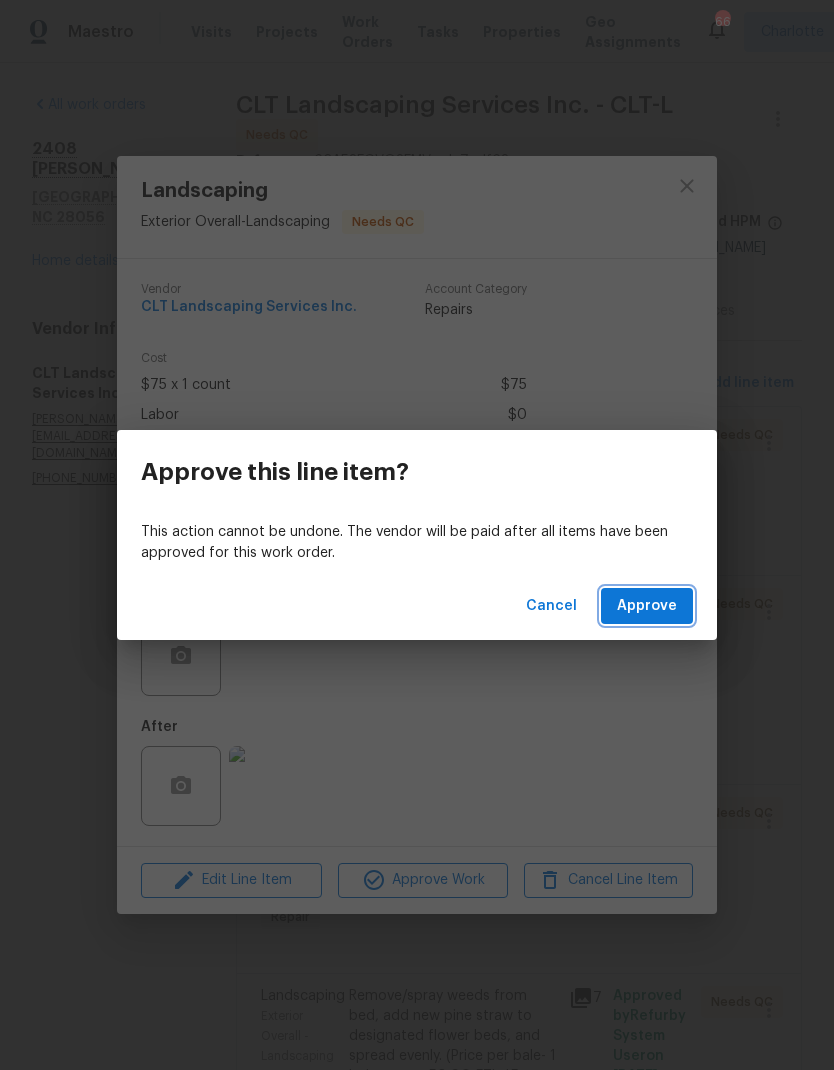 click on "Approve" at bounding box center [647, 606] 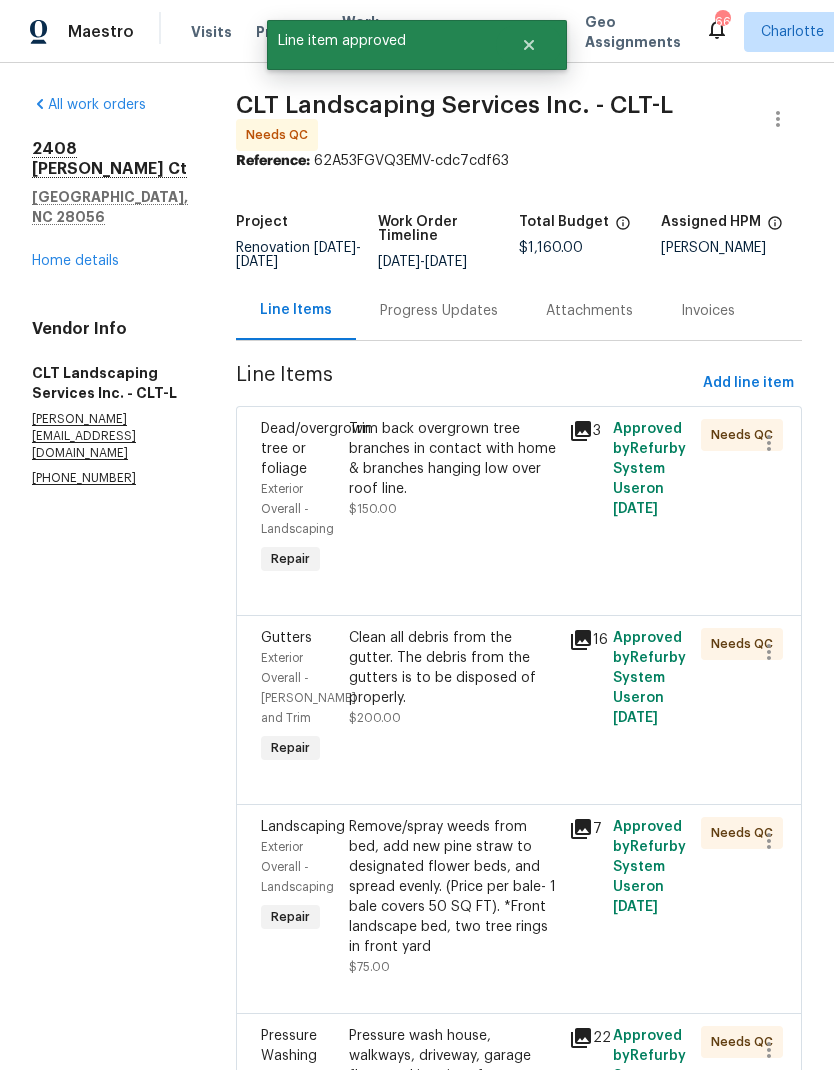 click on "Trim back overgrown tree branches in contact with home & branches hanging low over roof line." at bounding box center [453, 459] 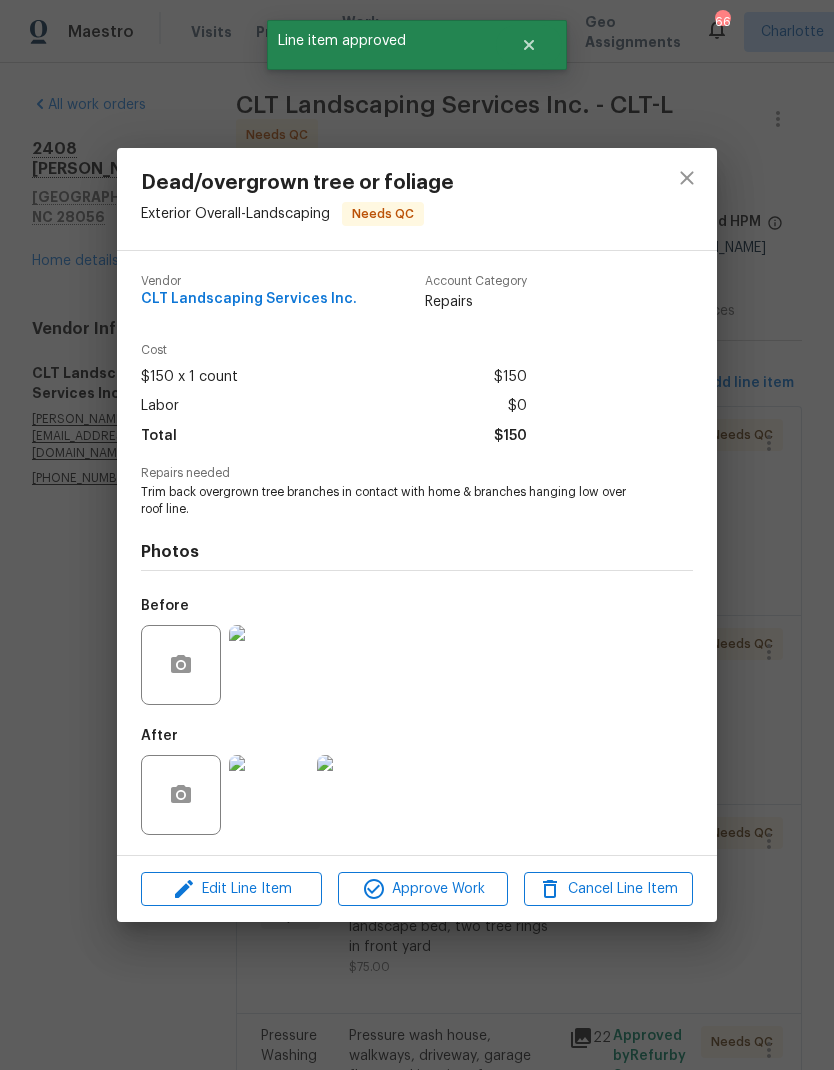 click at bounding box center (269, 795) 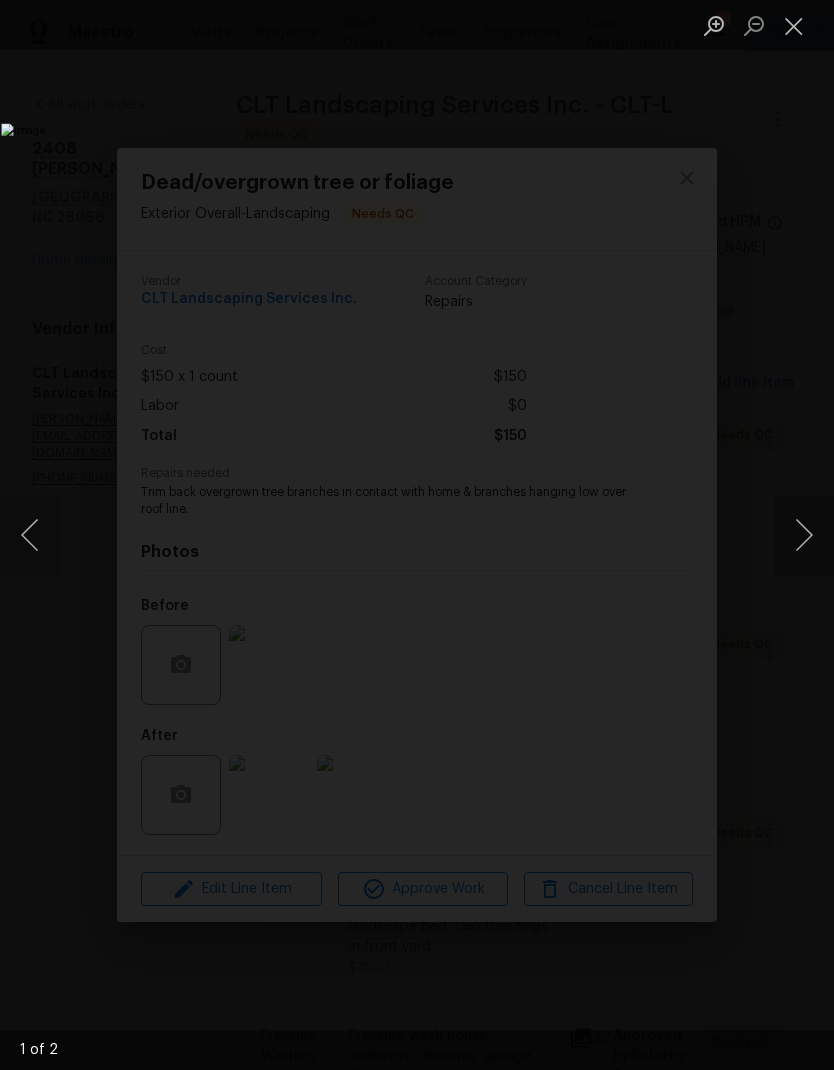 click at bounding box center (804, 535) 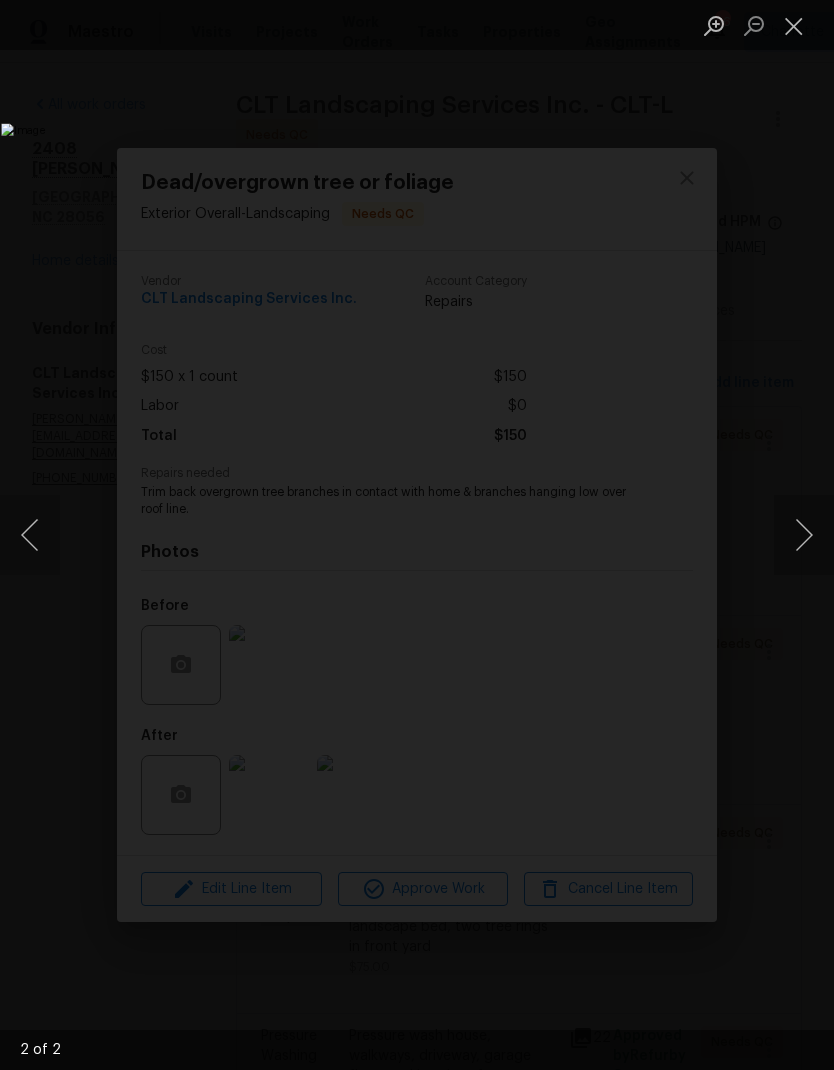 click at bounding box center [804, 535] 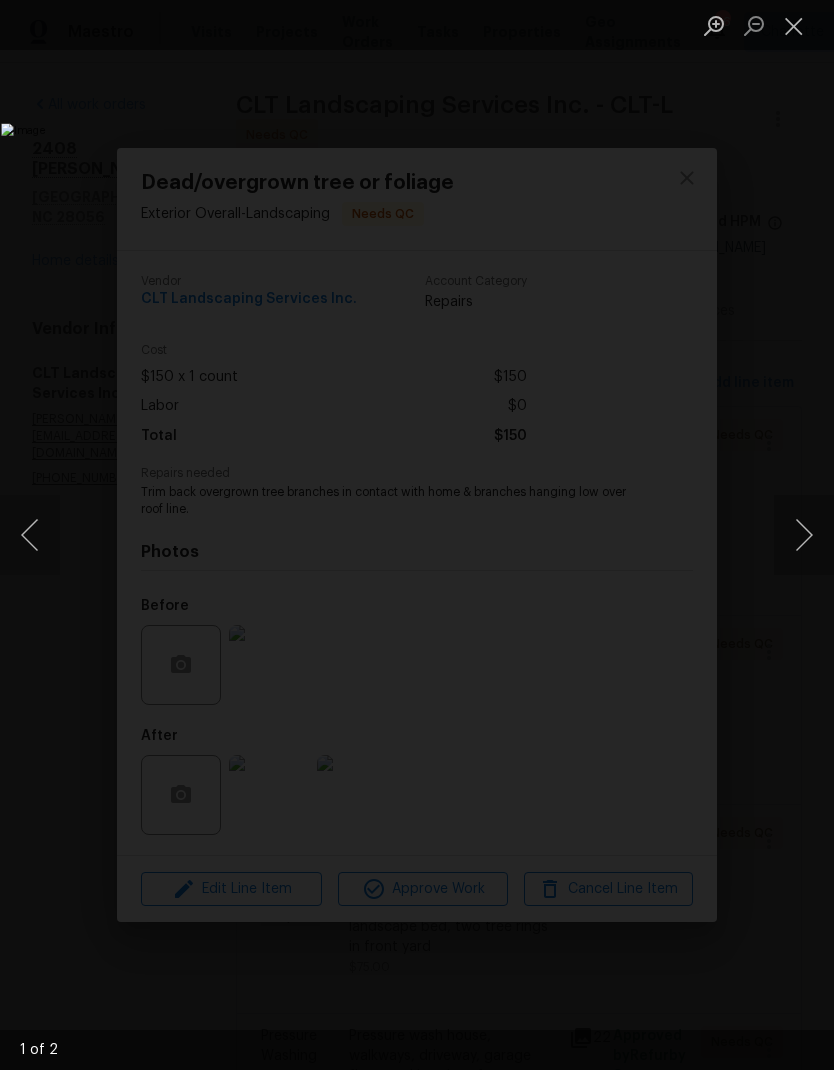 click at bounding box center [804, 535] 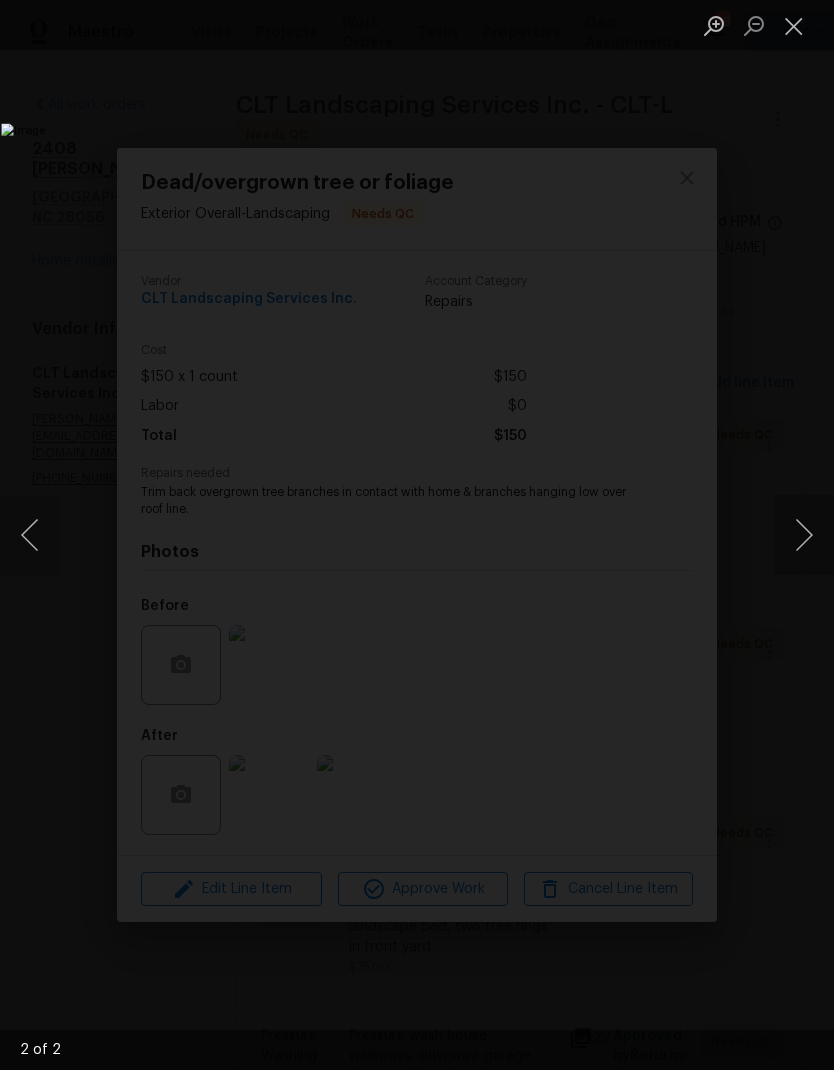 click at bounding box center [794, 25] 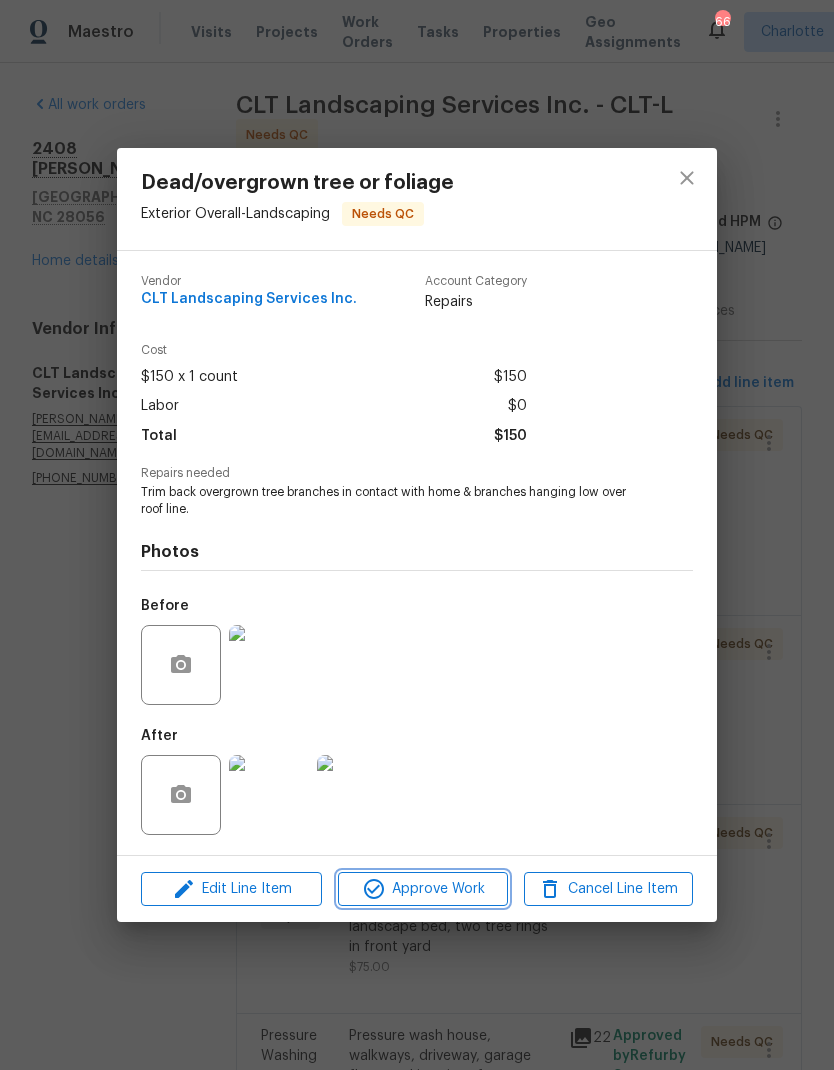 click on "Approve Work" at bounding box center [422, 889] 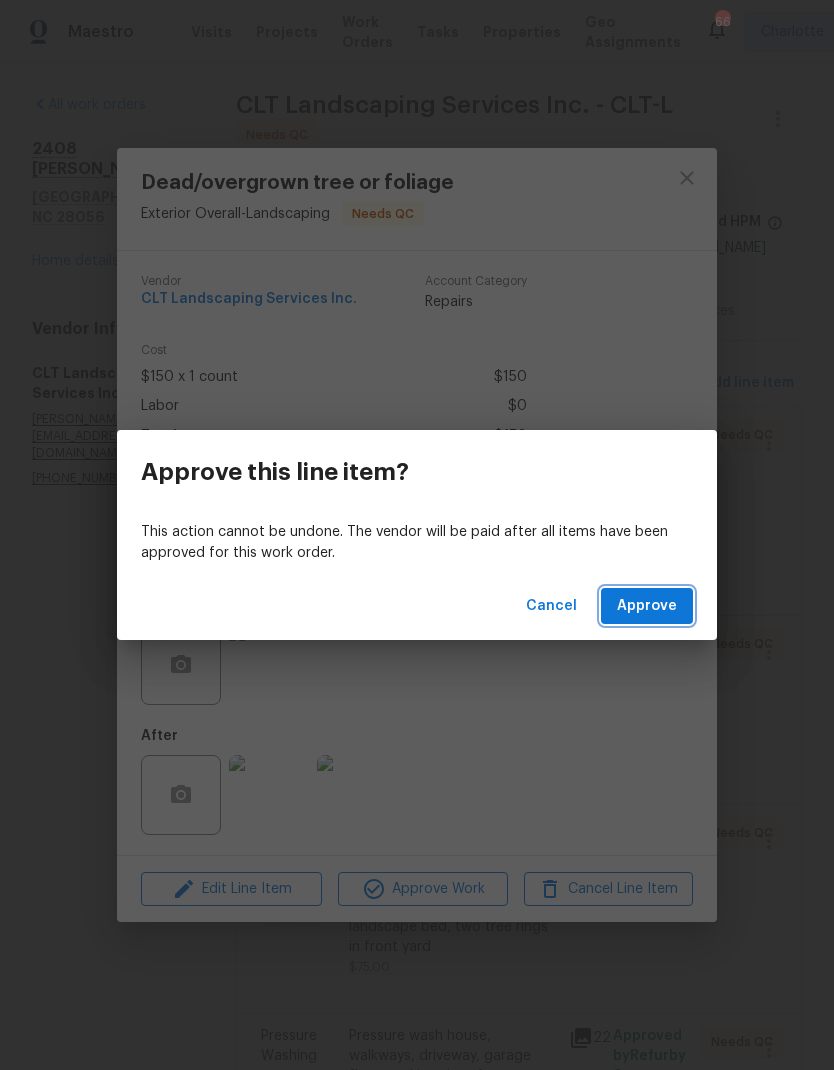 click on "Approve" at bounding box center [647, 606] 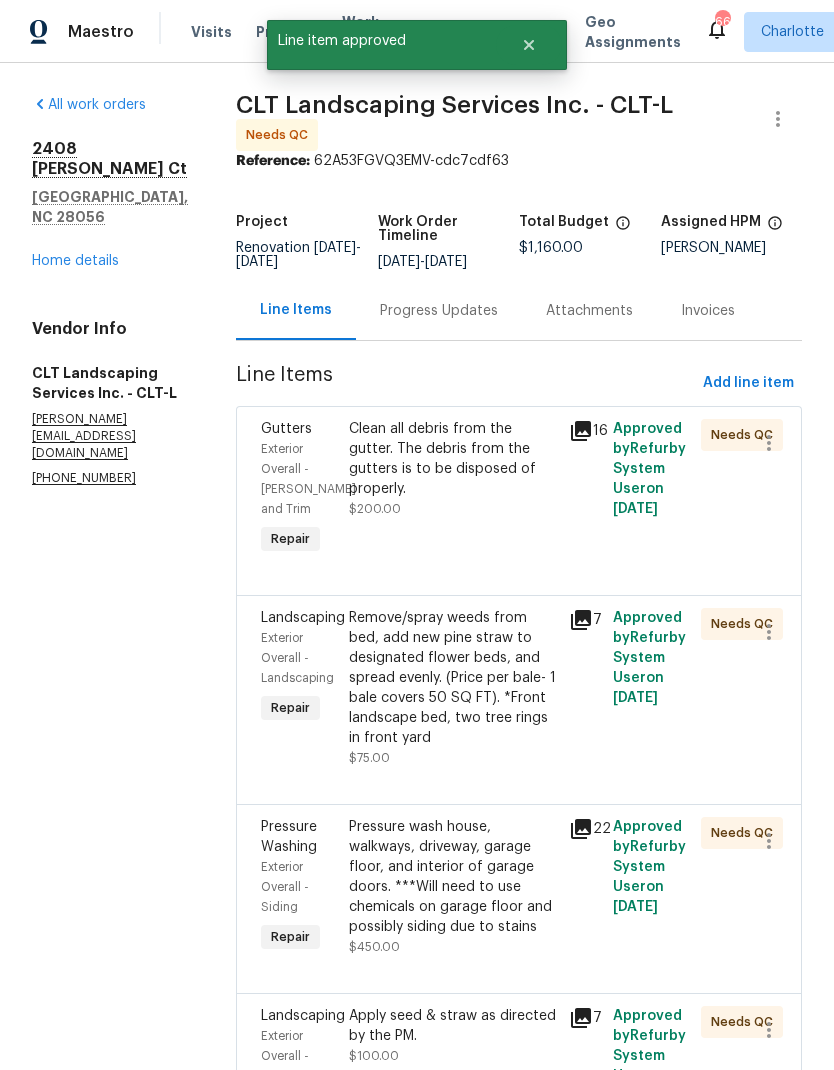 click on "Clean all debris from the gutter. The debris from the gutters is to be disposed of properly." at bounding box center (453, 459) 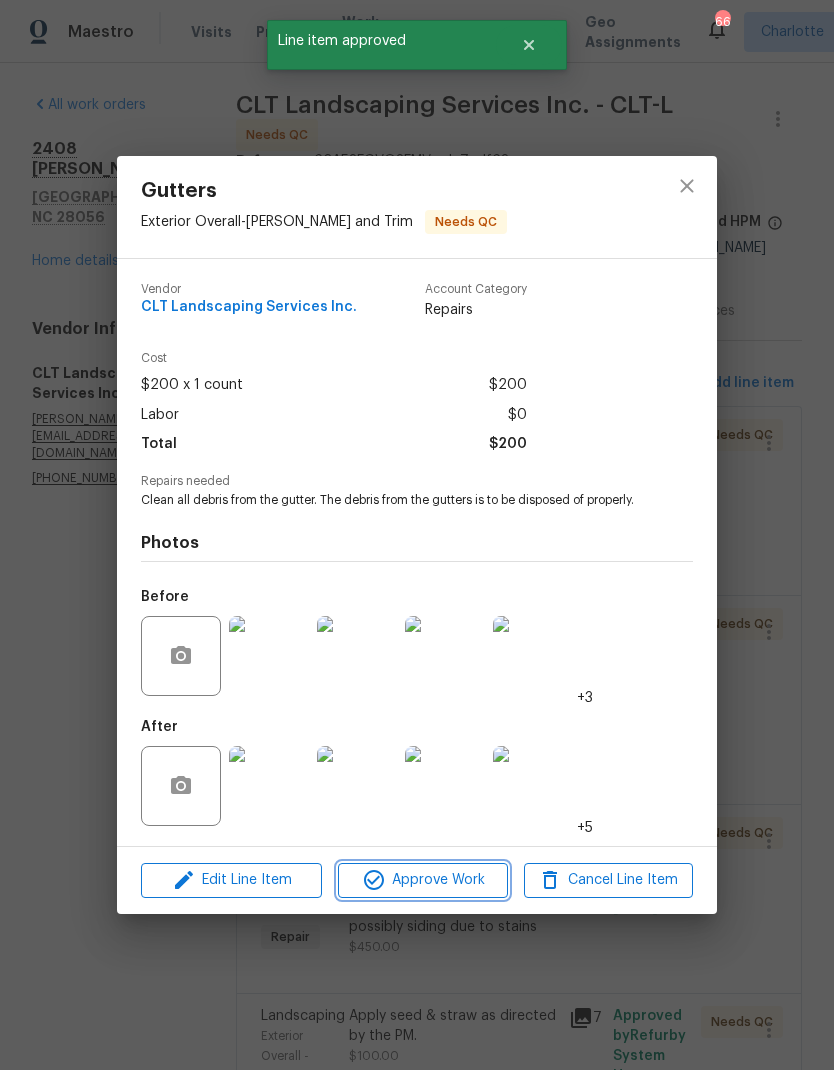 click on "Approve Work" at bounding box center [422, 880] 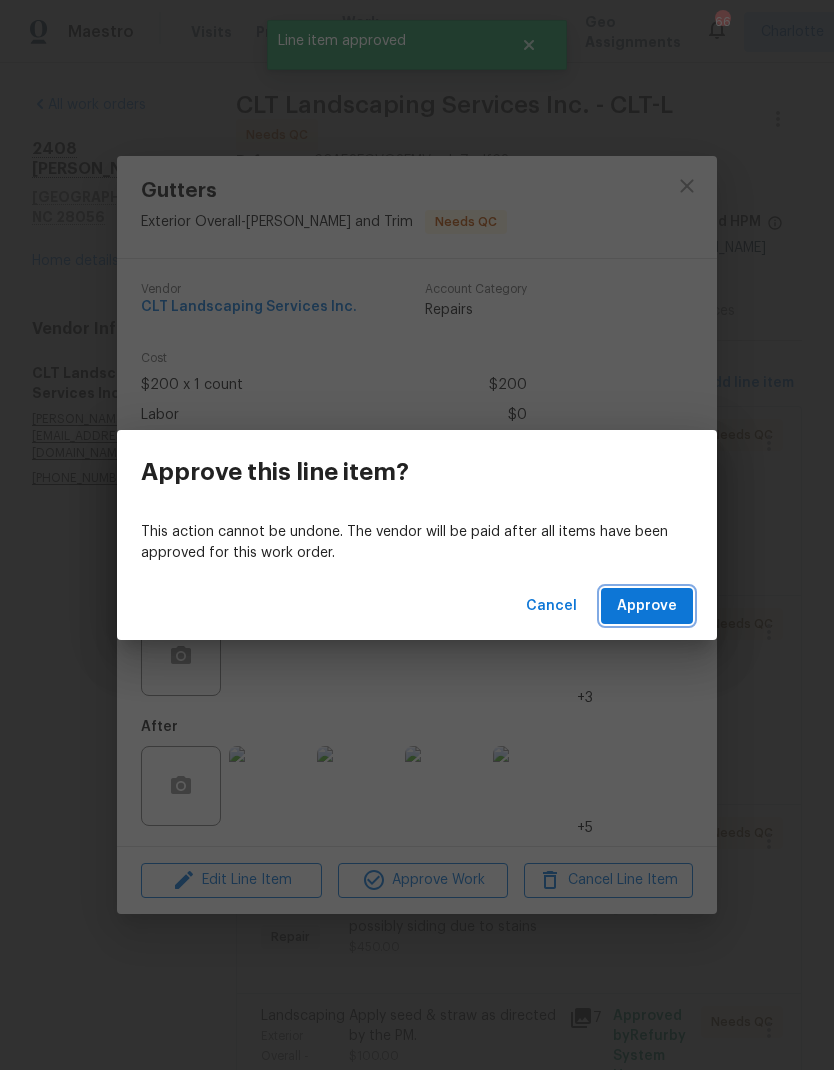 click on "Approve" at bounding box center (647, 606) 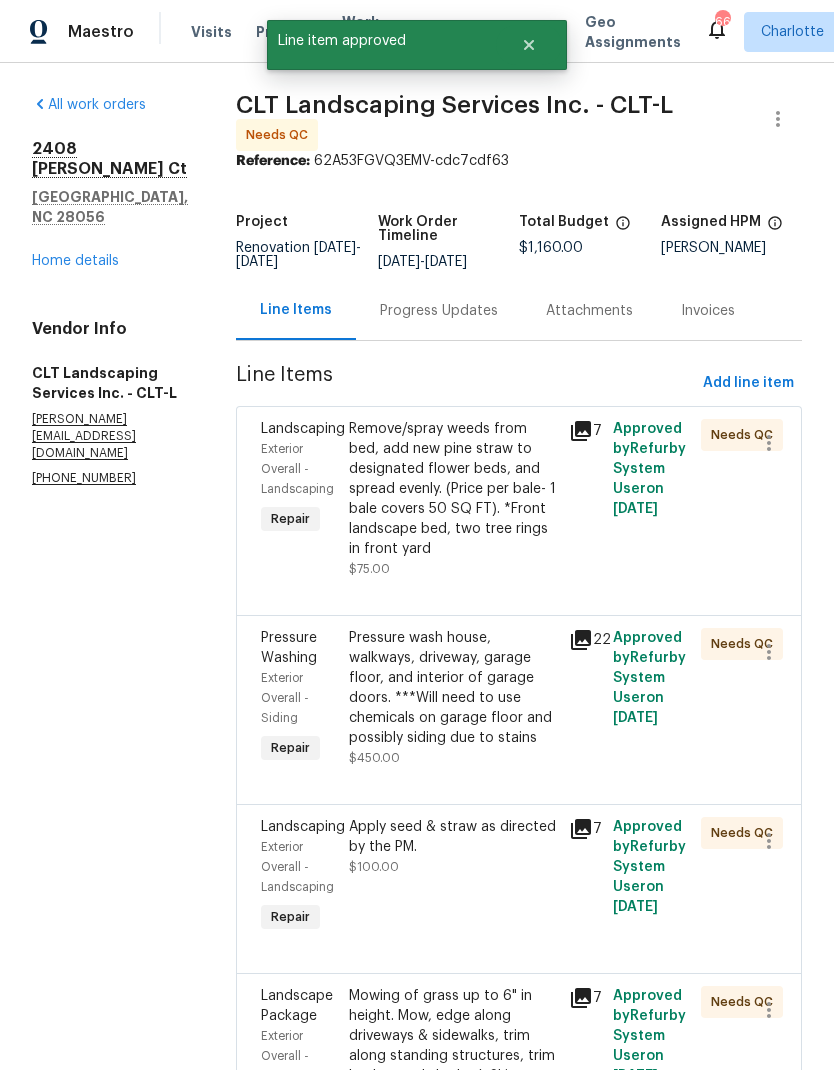 click on "Remove/spray weeds from bed, add new pine straw to designated flower beds, and spread evenly. (Price per bale- 1 bale covers 50 SQ FT).
*Front landscape bed, two tree rings in front yard" at bounding box center (453, 489) 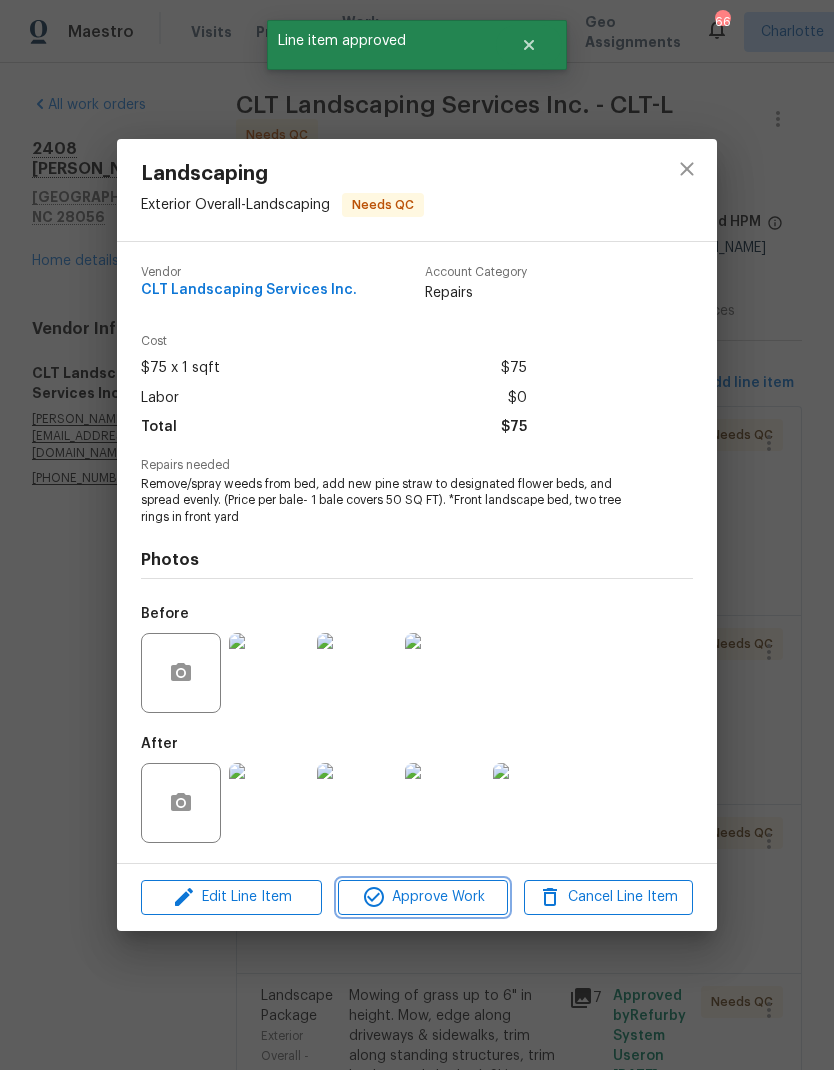 click on "Approve Work" at bounding box center (422, 897) 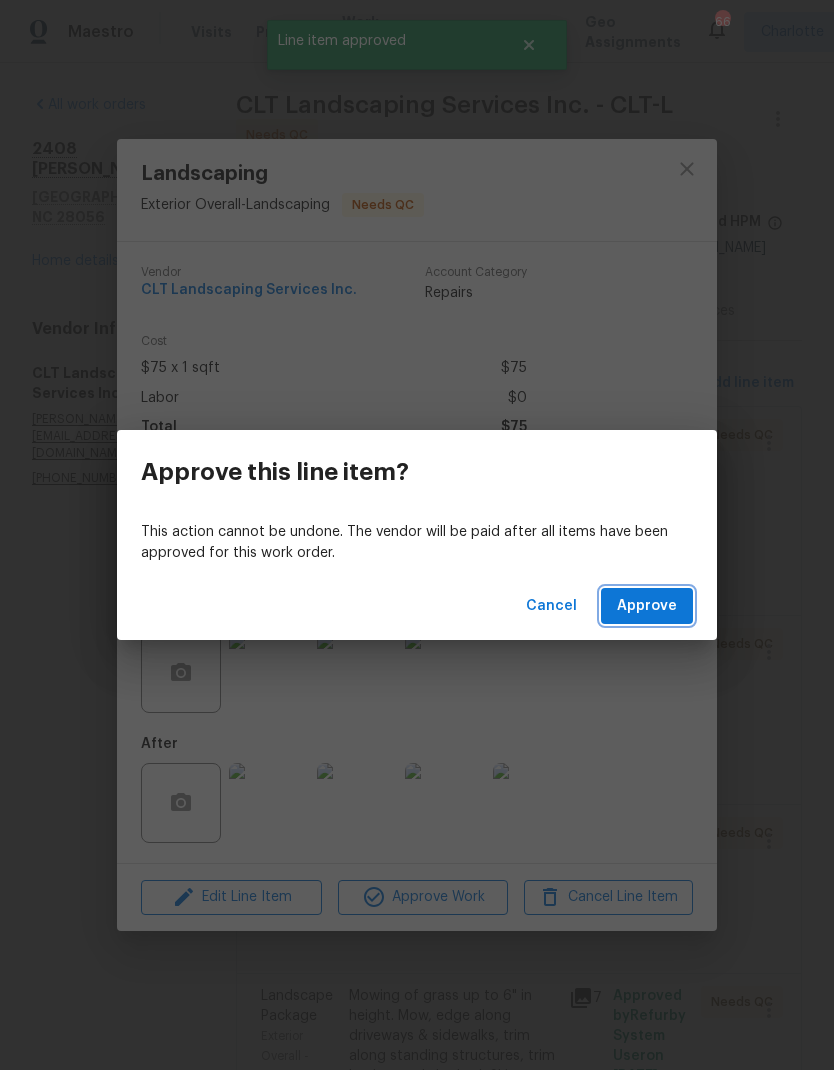 click on "Approve" at bounding box center [647, 606] 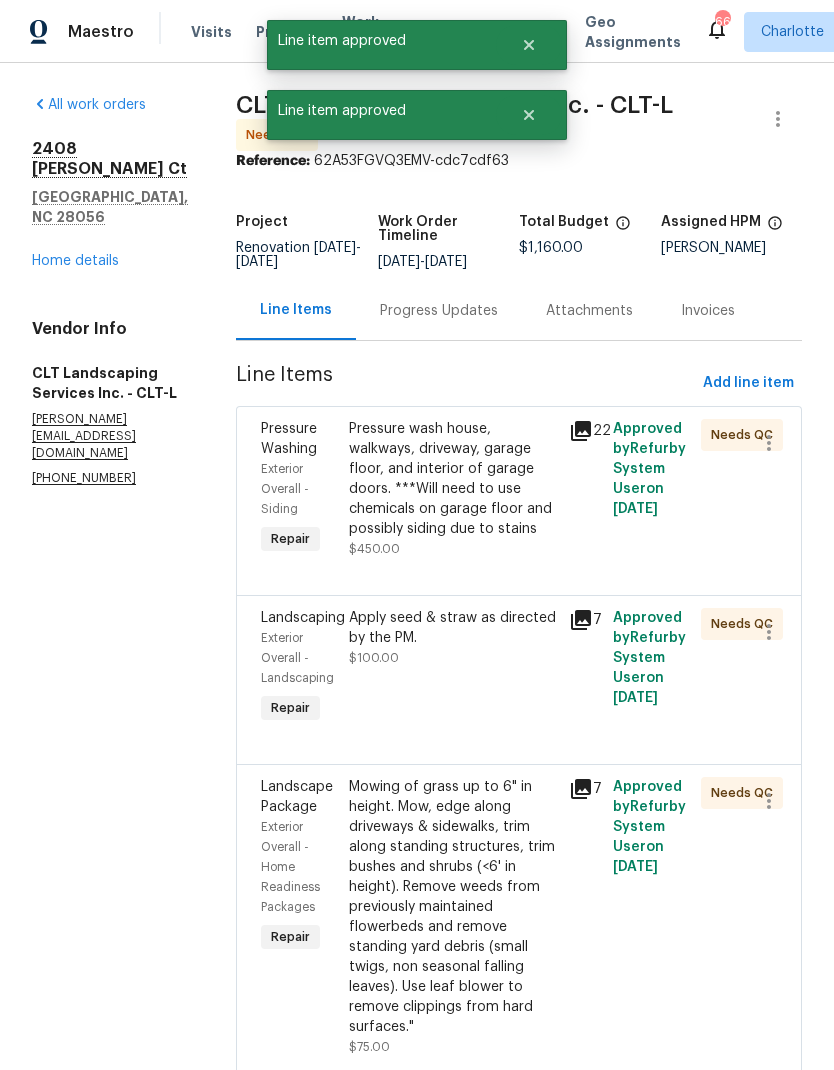 click on "Pressure wash house, walkways, driveway, garage floor, and interior of garage doors.
***Will need to use chemicals on garage floor and possibly siding due to stains" at bounding box center (453, 479) 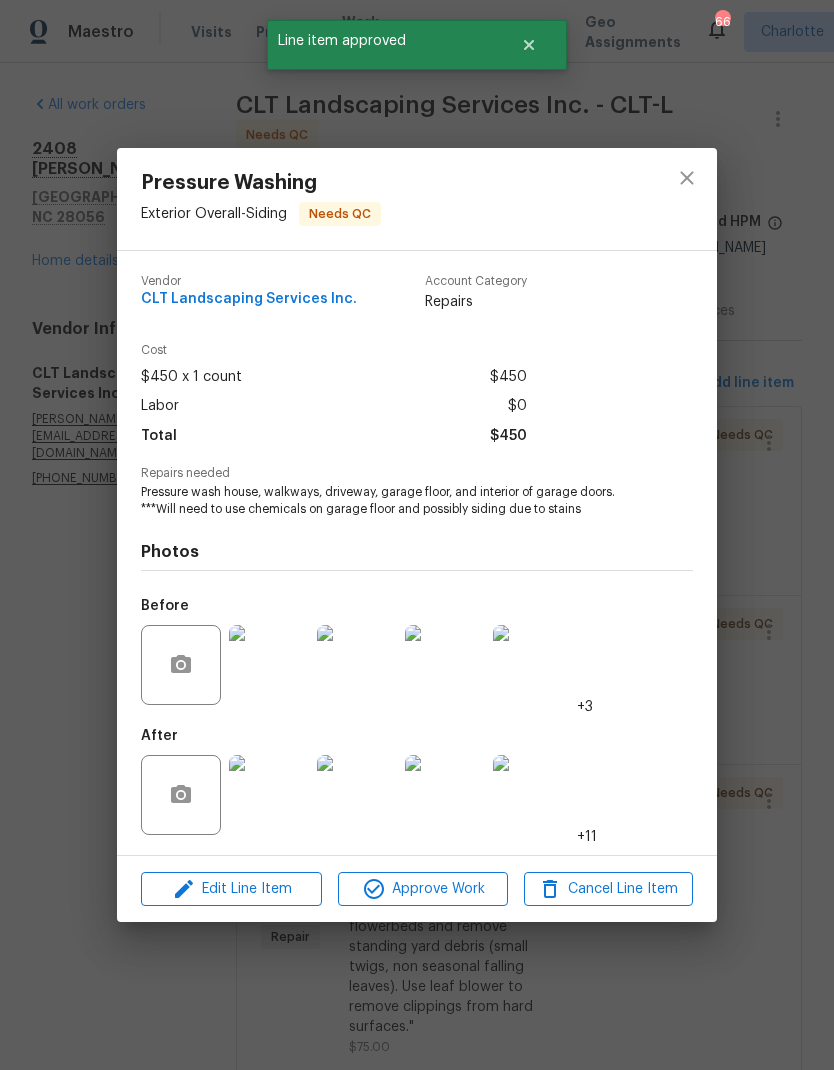 click at bounding box center (357, 795) 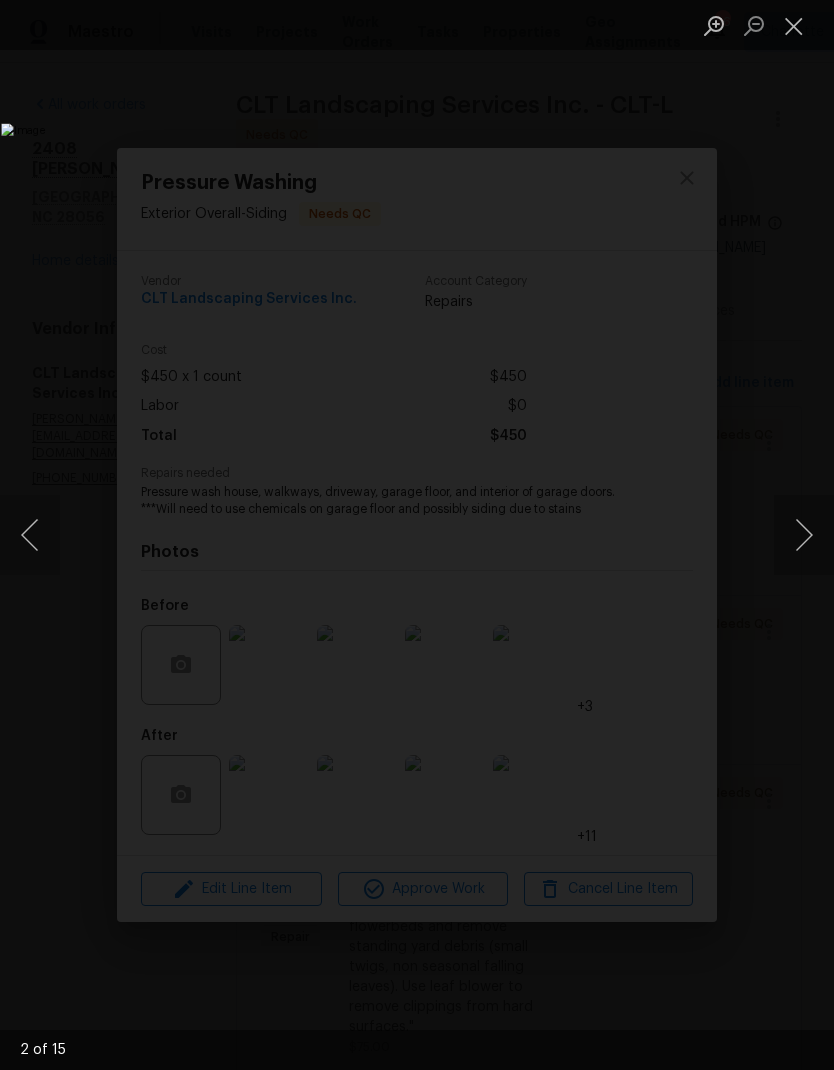 click at bounding box center [804, 535] 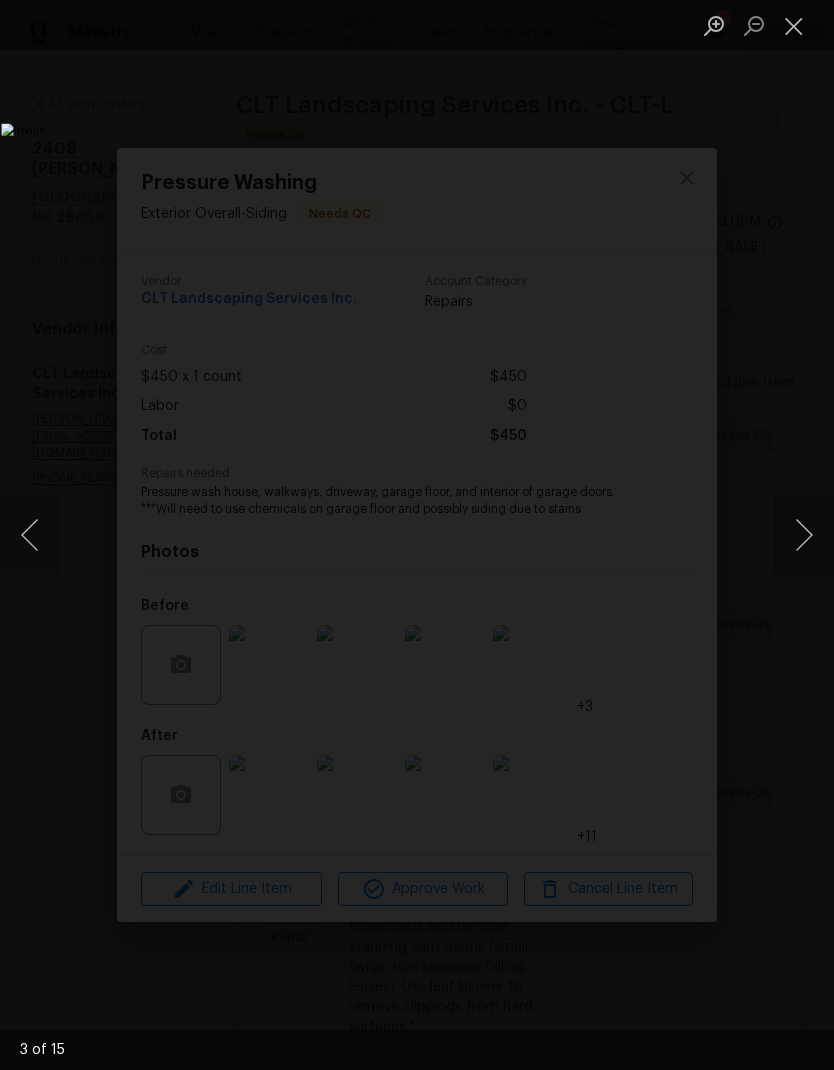 click at bounding box center (804, 535) 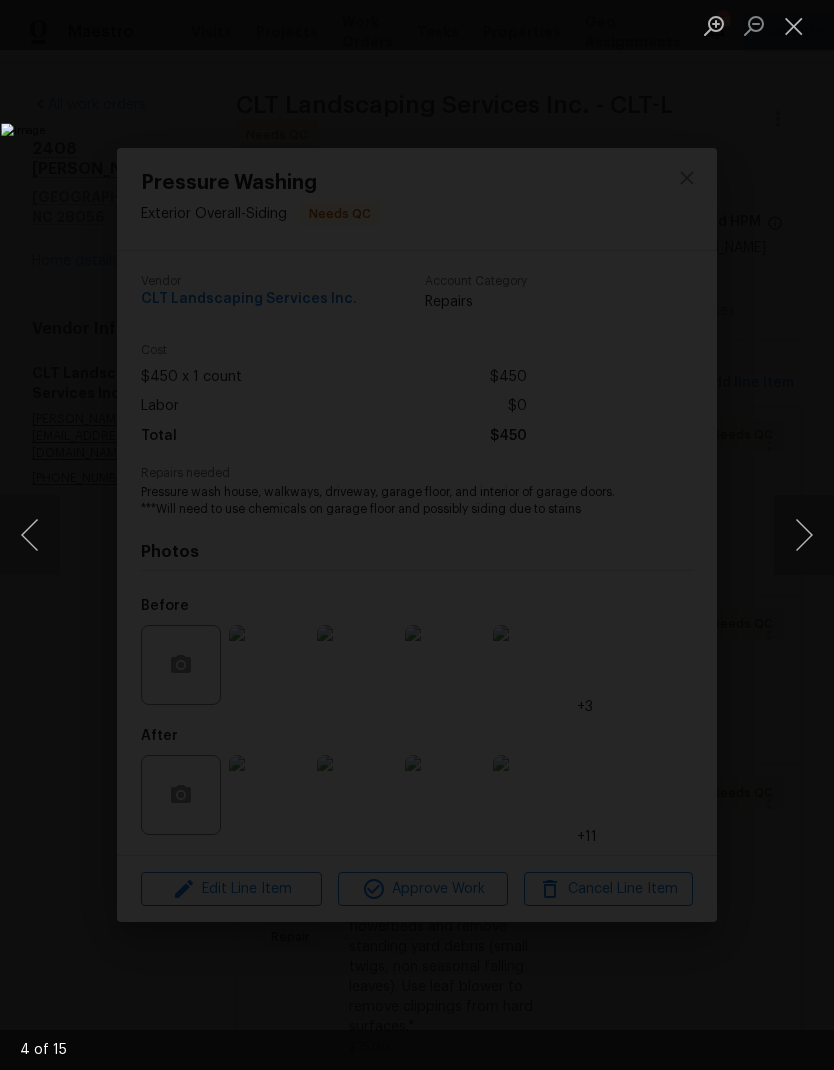 click at bounding box center (804, 535) 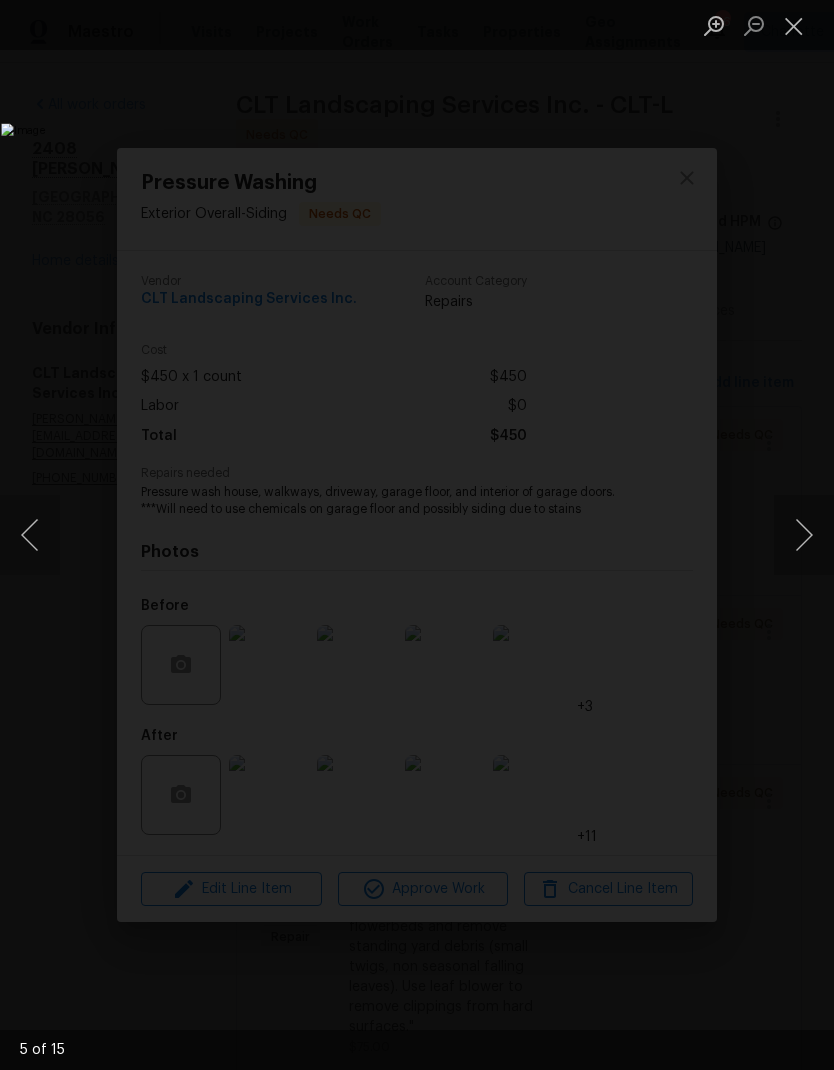 click at bounding box center (794, 25) 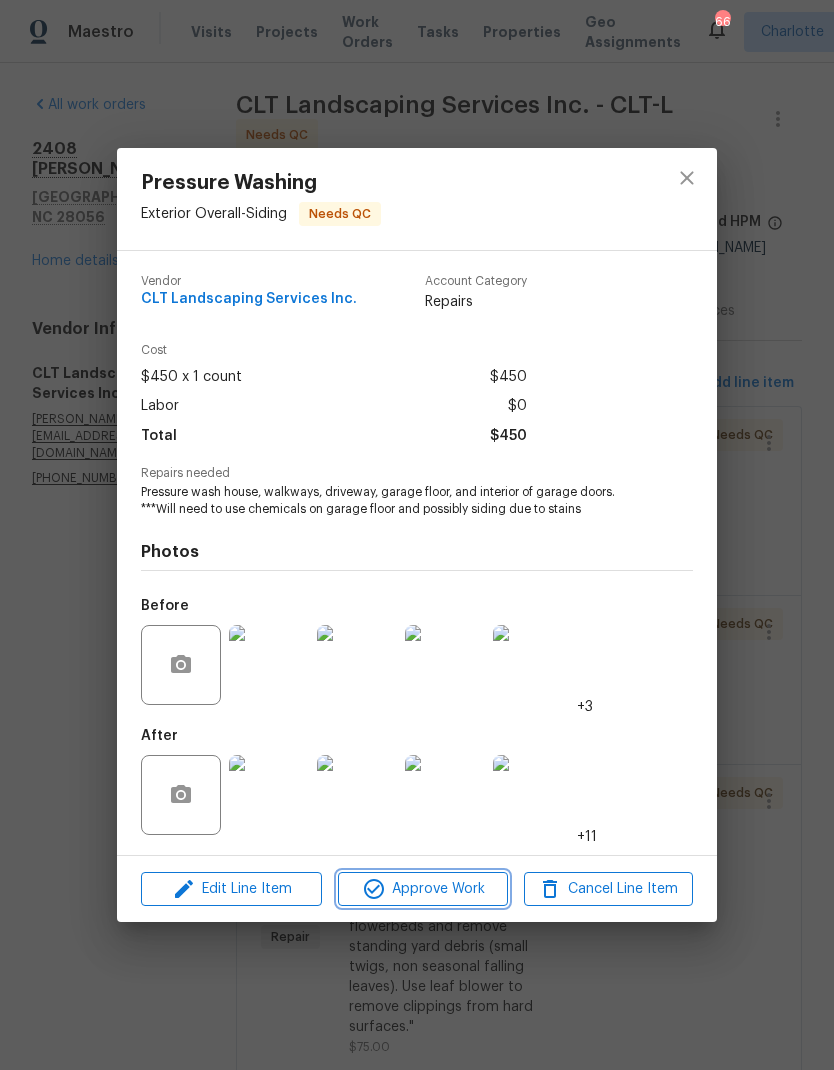 click on "Approve Work" at bounding box center (422, 889) 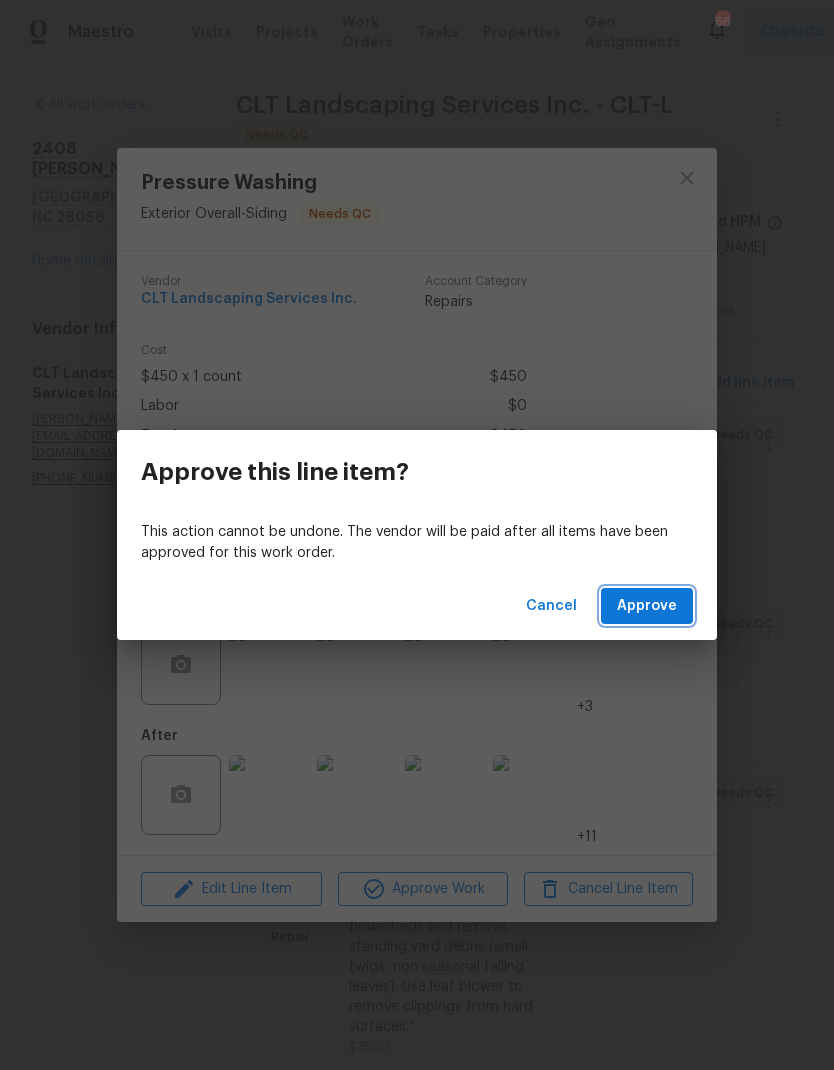 click on "Approve" at bounding box center [647, 606] 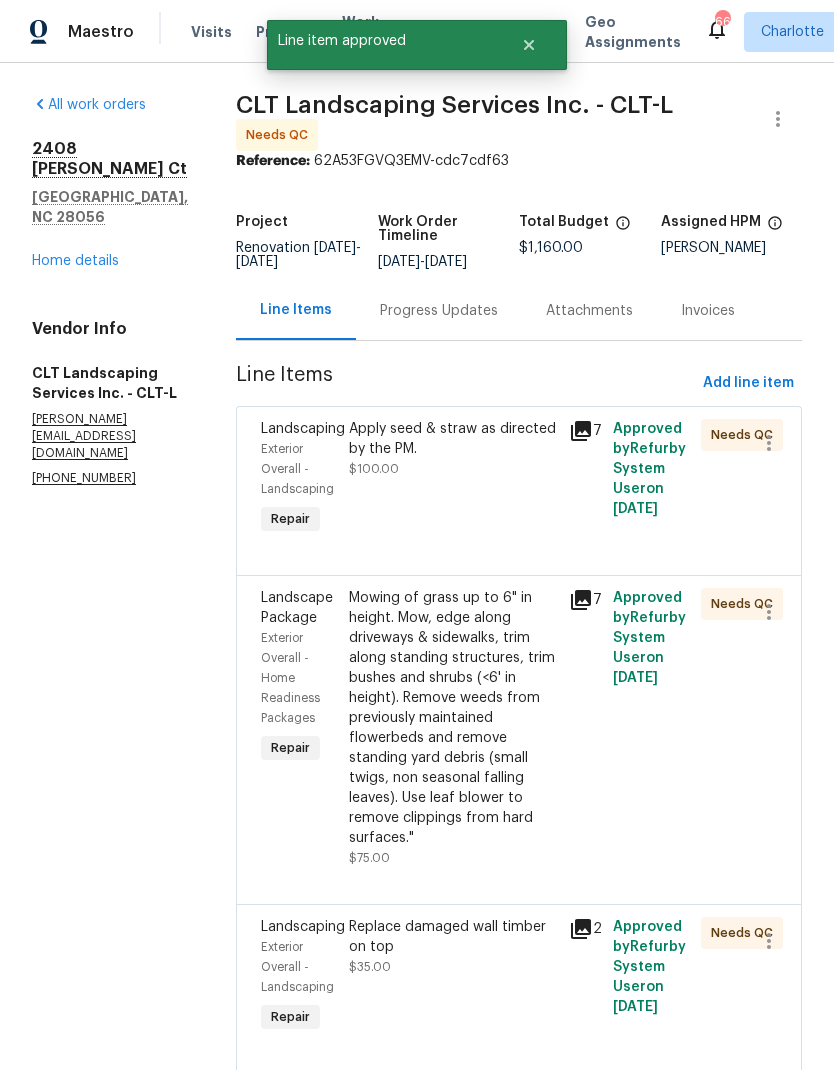 click on "Apply seed & straw as directed by the PM." at bounding box center [453, 439] 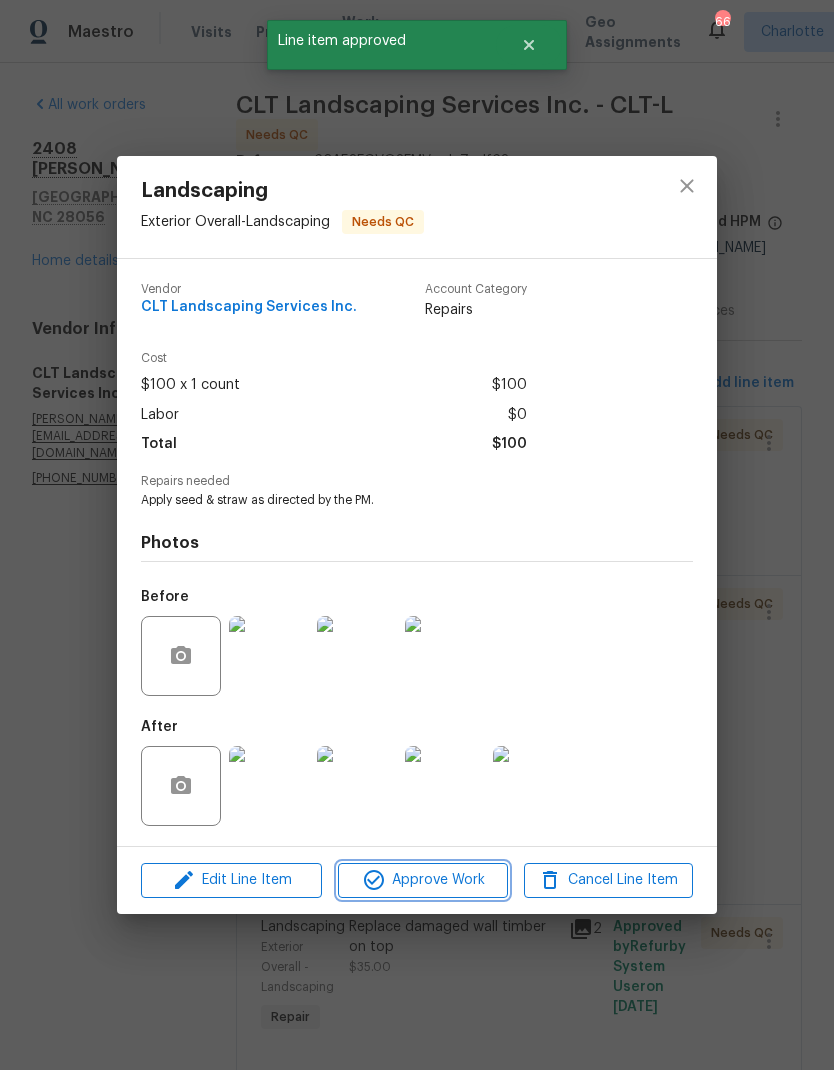 click on "Approve Work" at bounding box center (422, 880) 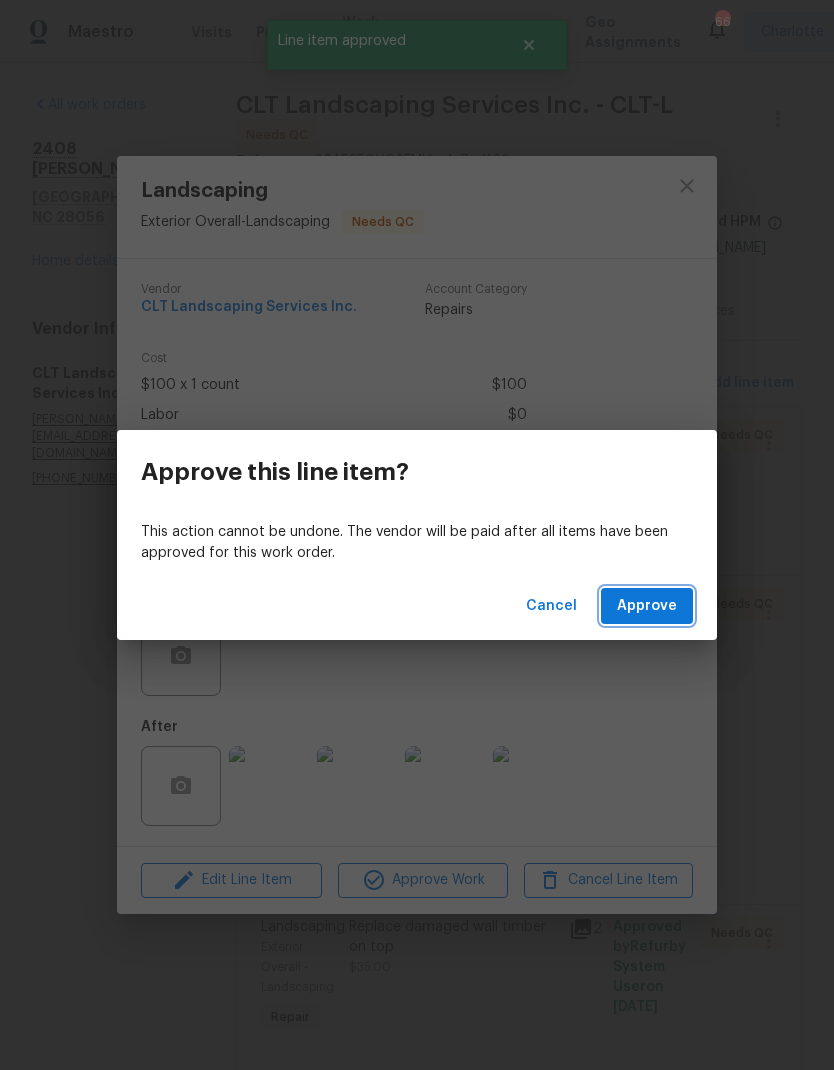click on "Approve" at bounding box center (647, 606) 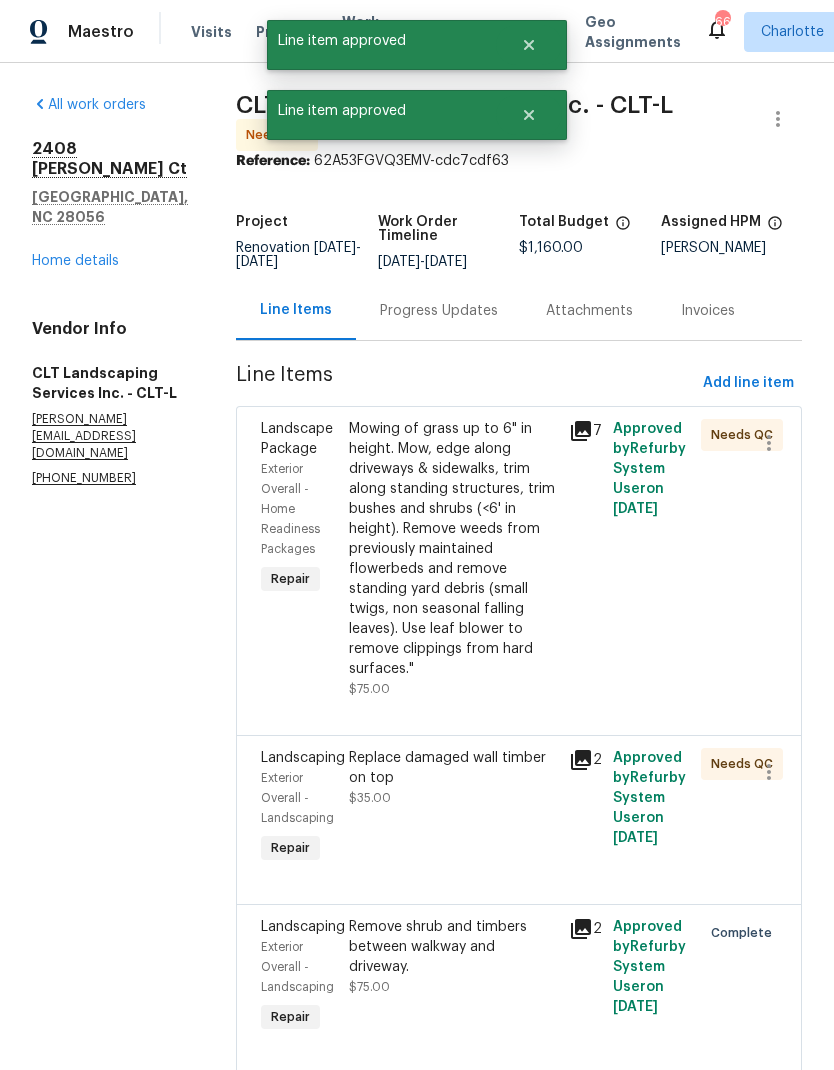 click on "Mowing of grass up to 6" in height. Mow, edge along driveways & sidewalks, trim along standing structures, trim bushes and shrubs (<6' in height). Remove weeds from previously maintained flowerbeds and remove standing yard debris (small twigs, non seasonal falling leaves).  Use leaf blower to remove clippings from hard surfaces."" at bounding box center (453, 549) 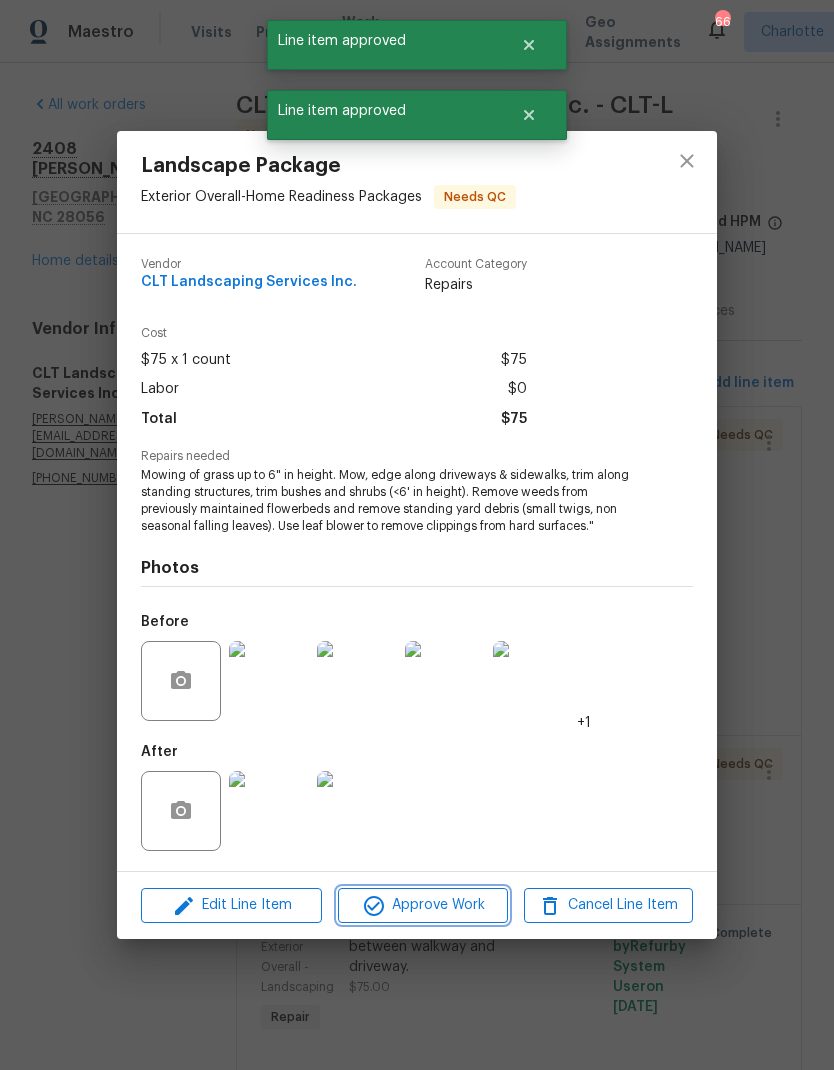 click on "Approve Work" at bounding box center [422, 905] 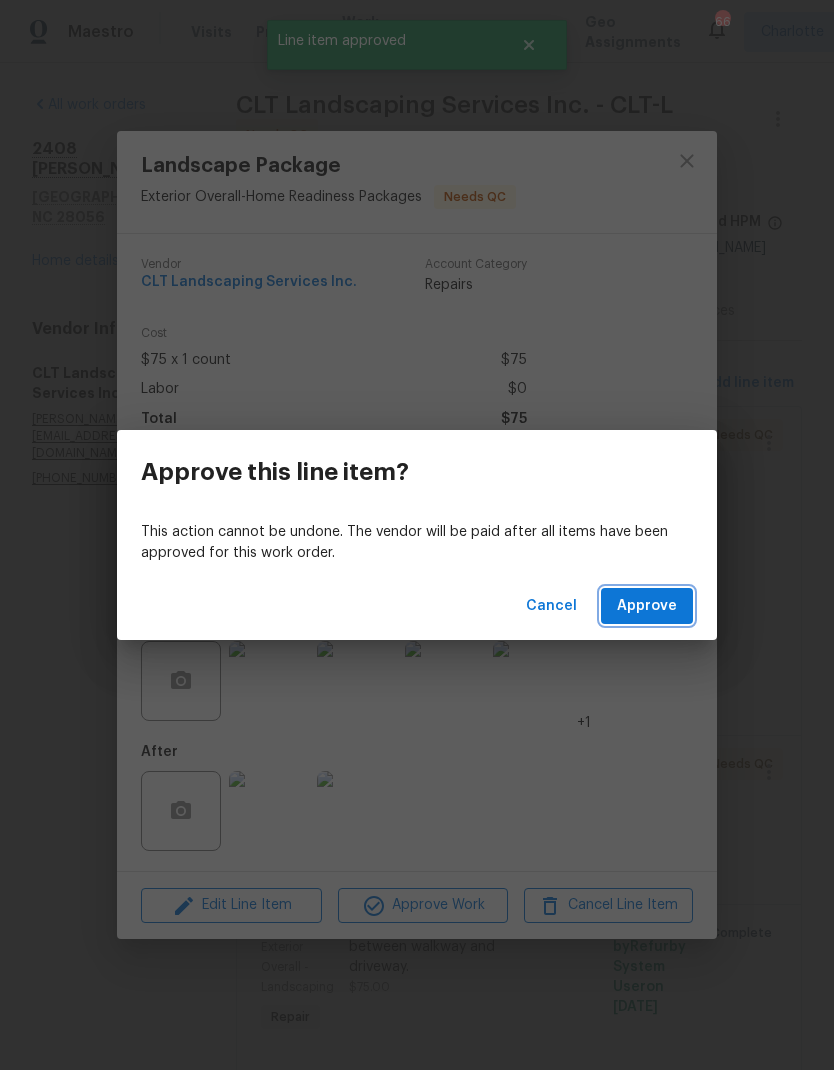 click on "Approve" at bounding box center (647, 606) 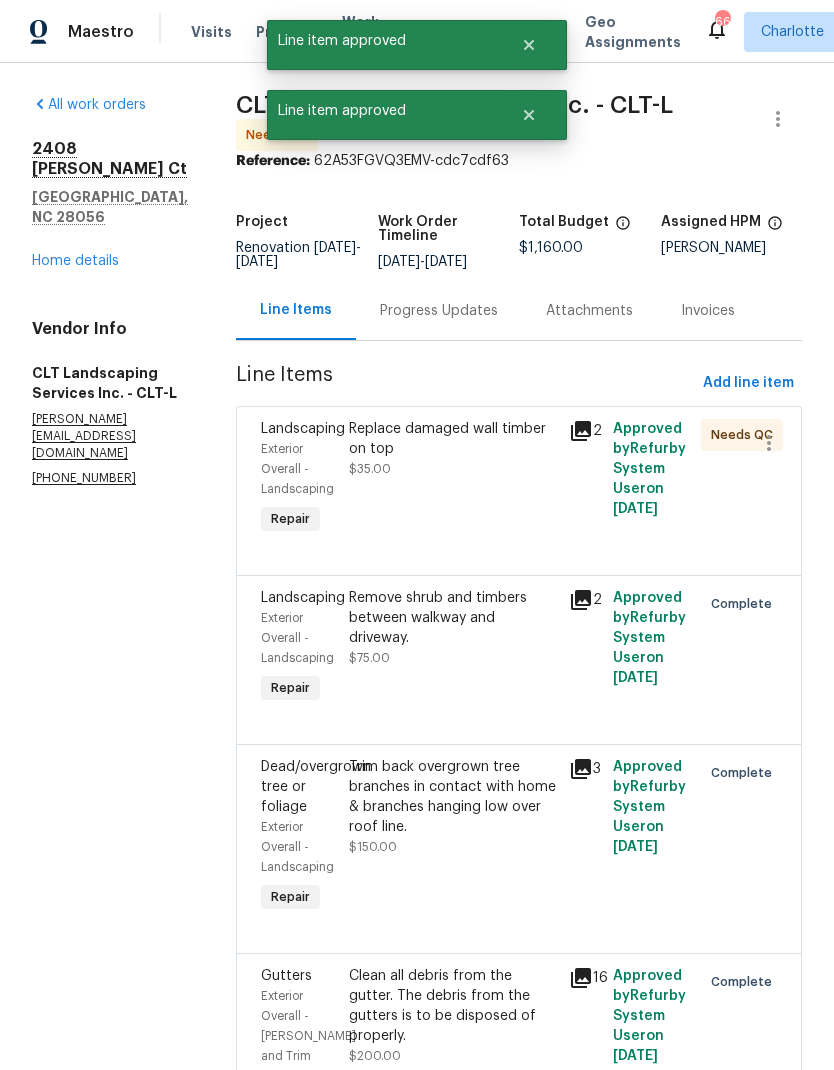 click on "Replace damaged wall timber on top" at bounding box center (453, 439) 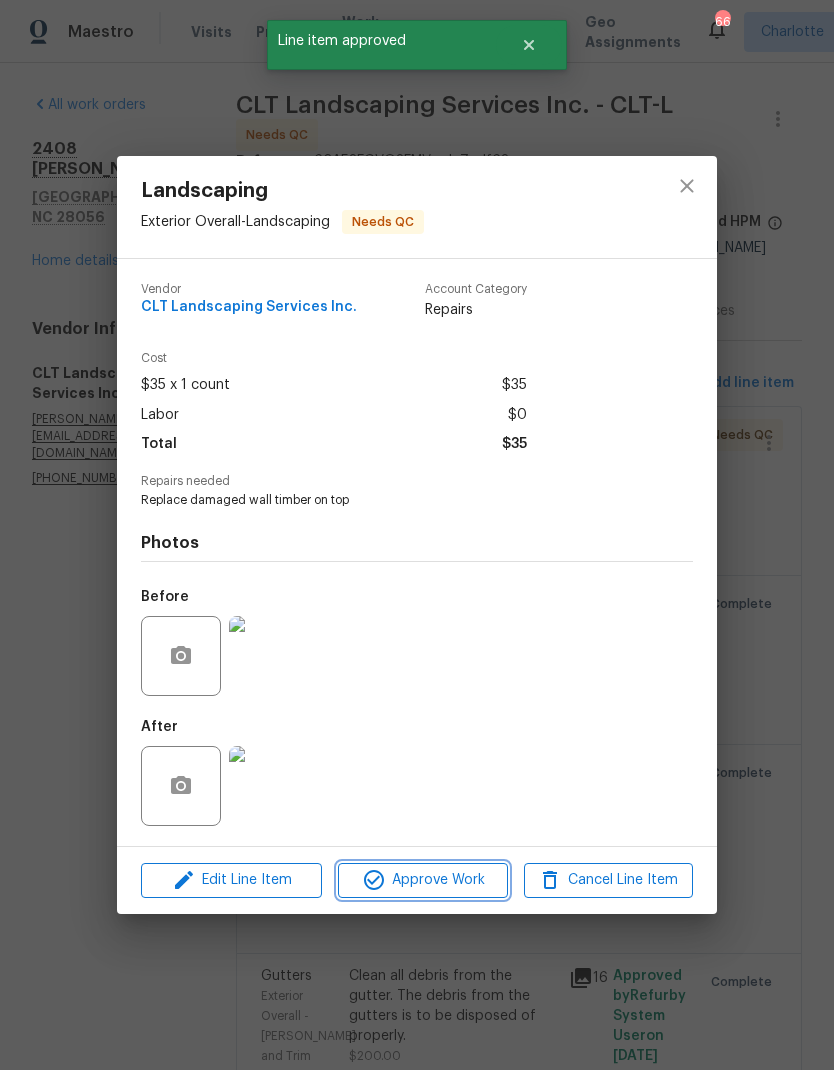 click on "Approve Work" at bounding box center [422, 880] 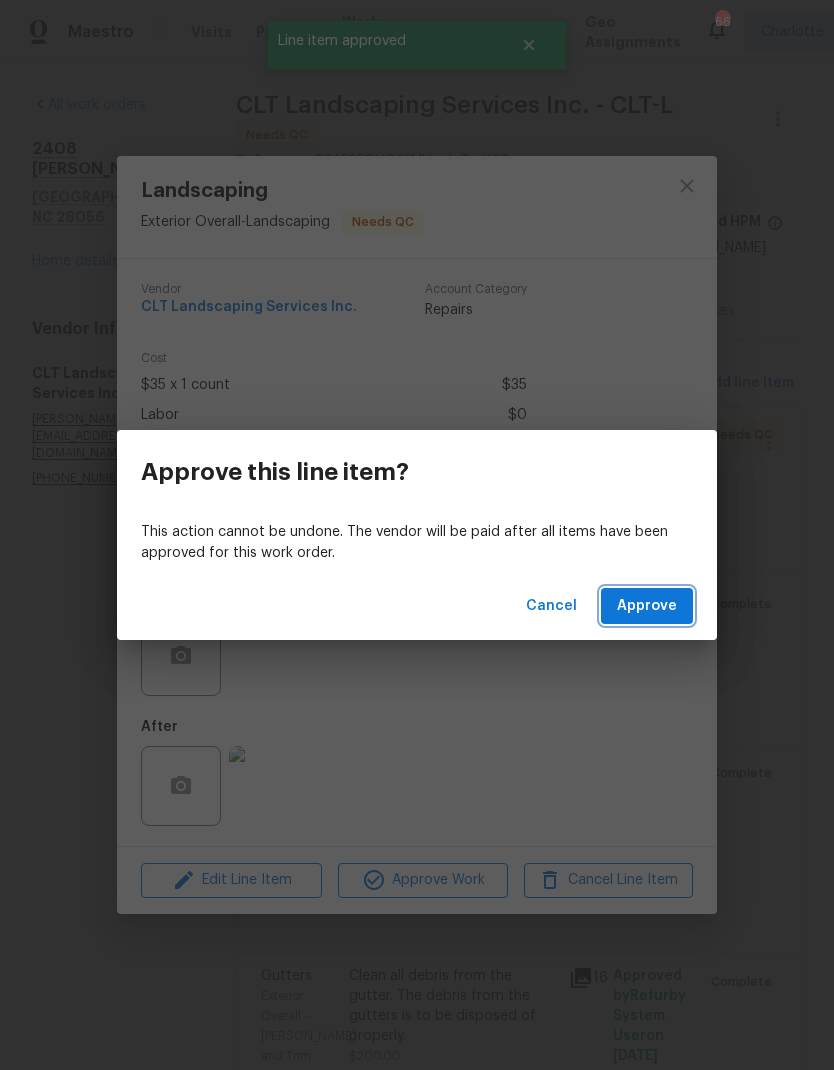 click on "Approve" at bounding box center [647, 606] 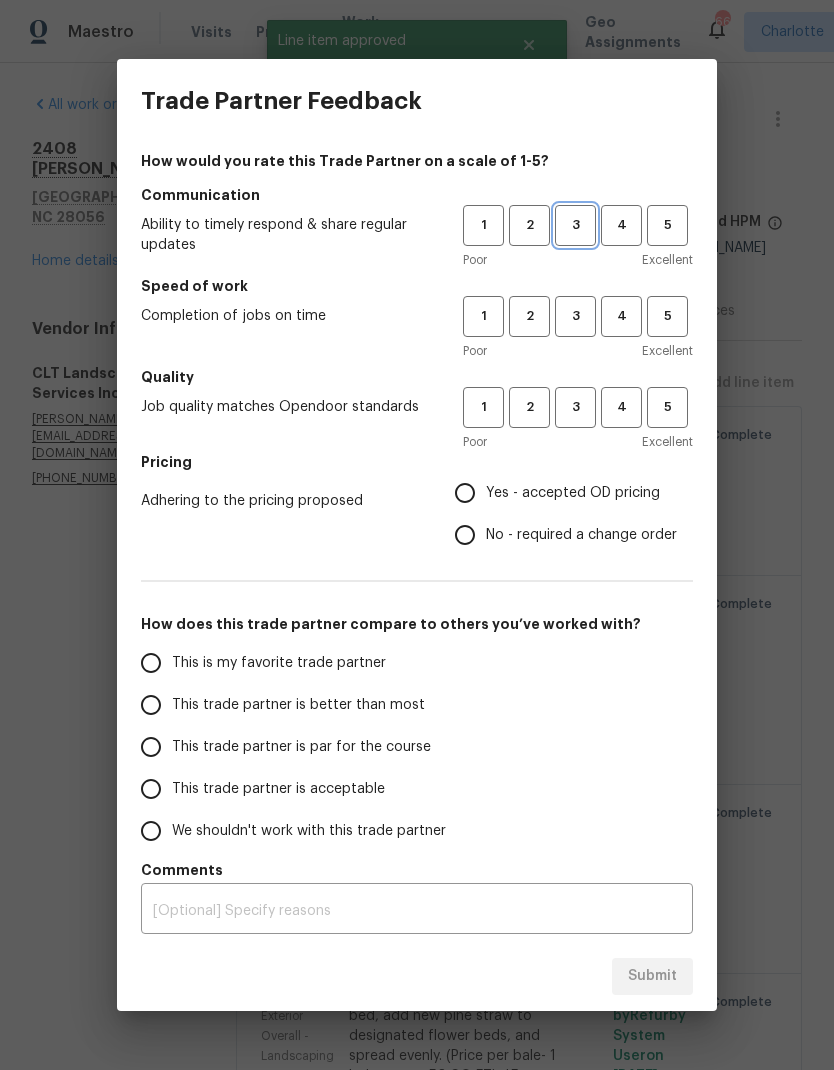 click on "3" at bounding box center (575, 225) 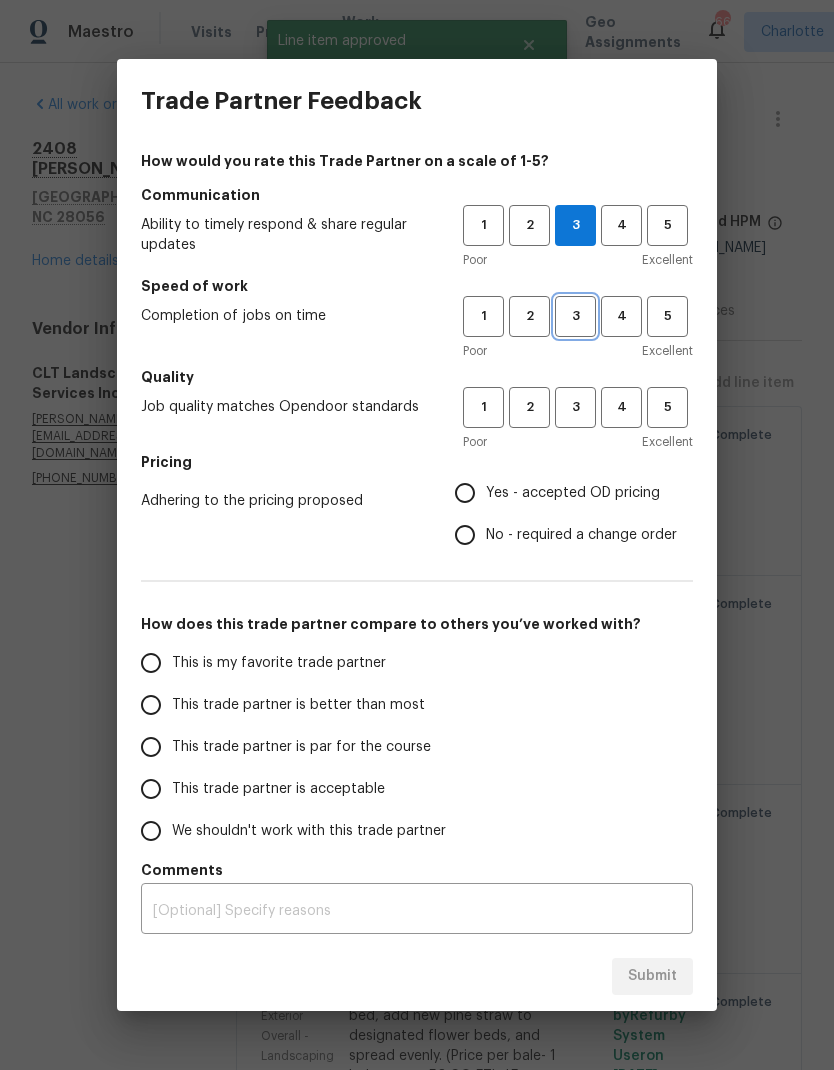 click on "3" at bounding box center [575, 316] 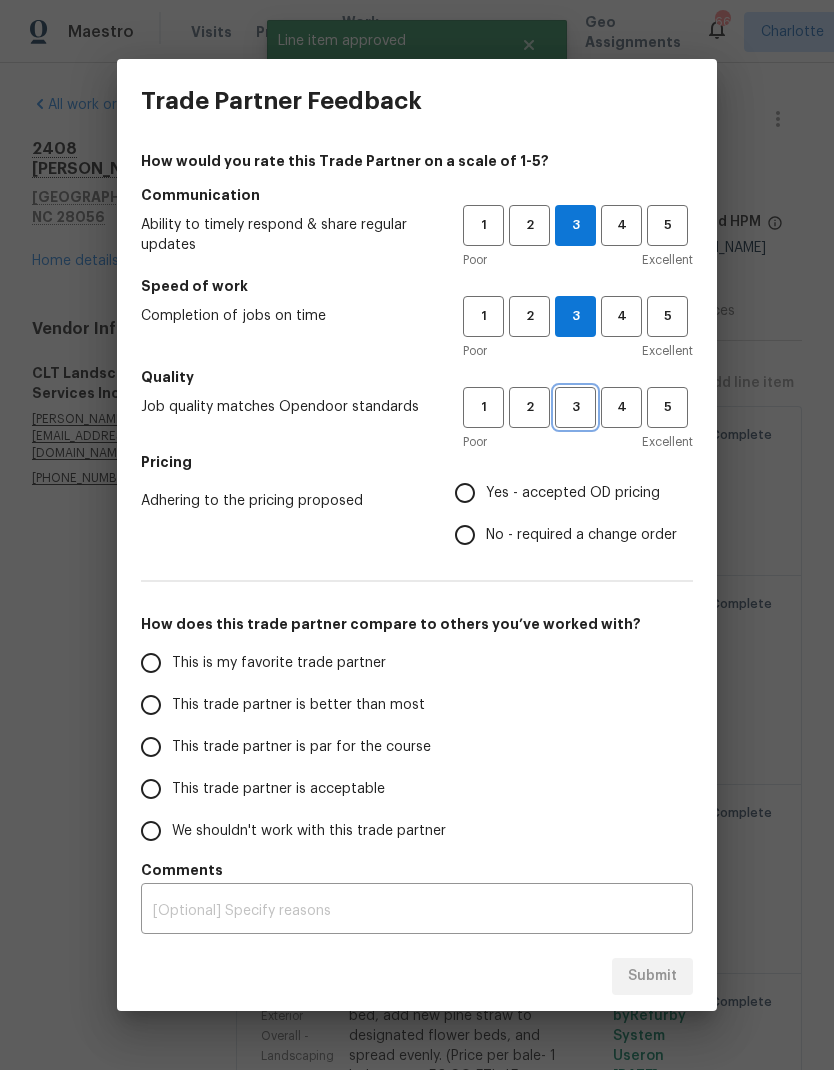 click on "3" at bounding box center (575, 407) 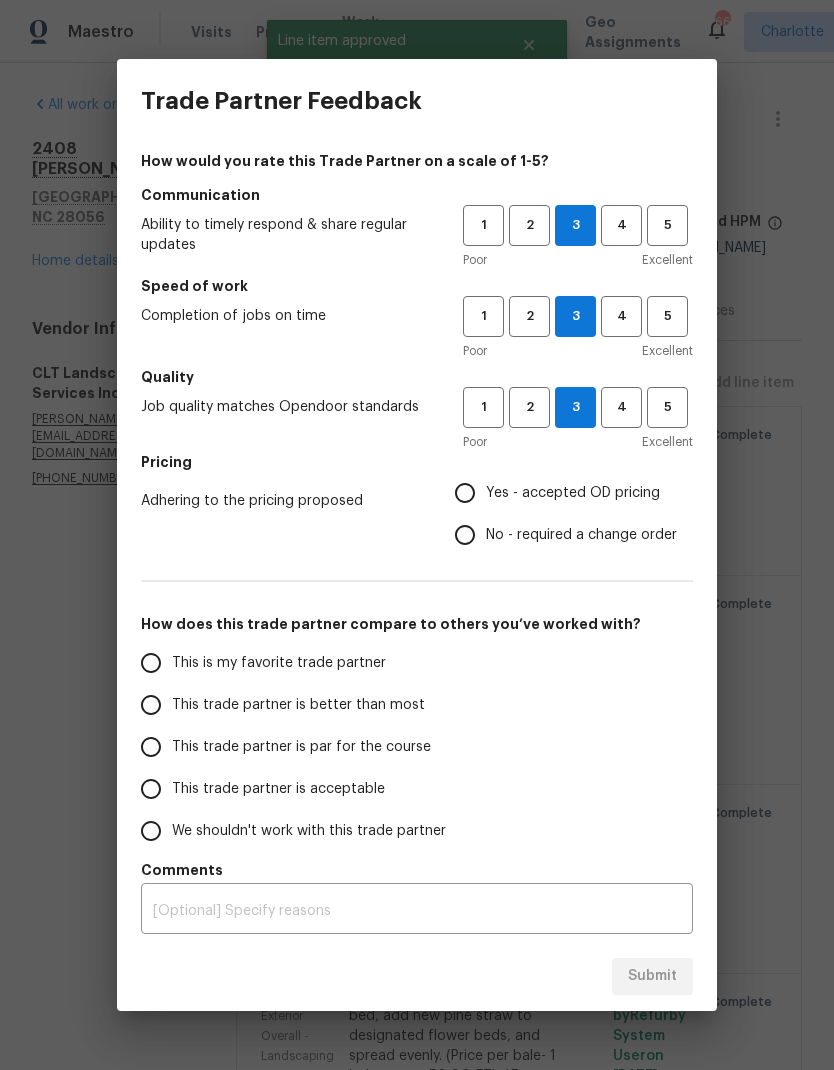 click on "Yes - accepted OD pricing" at bounding box center (465, 493) 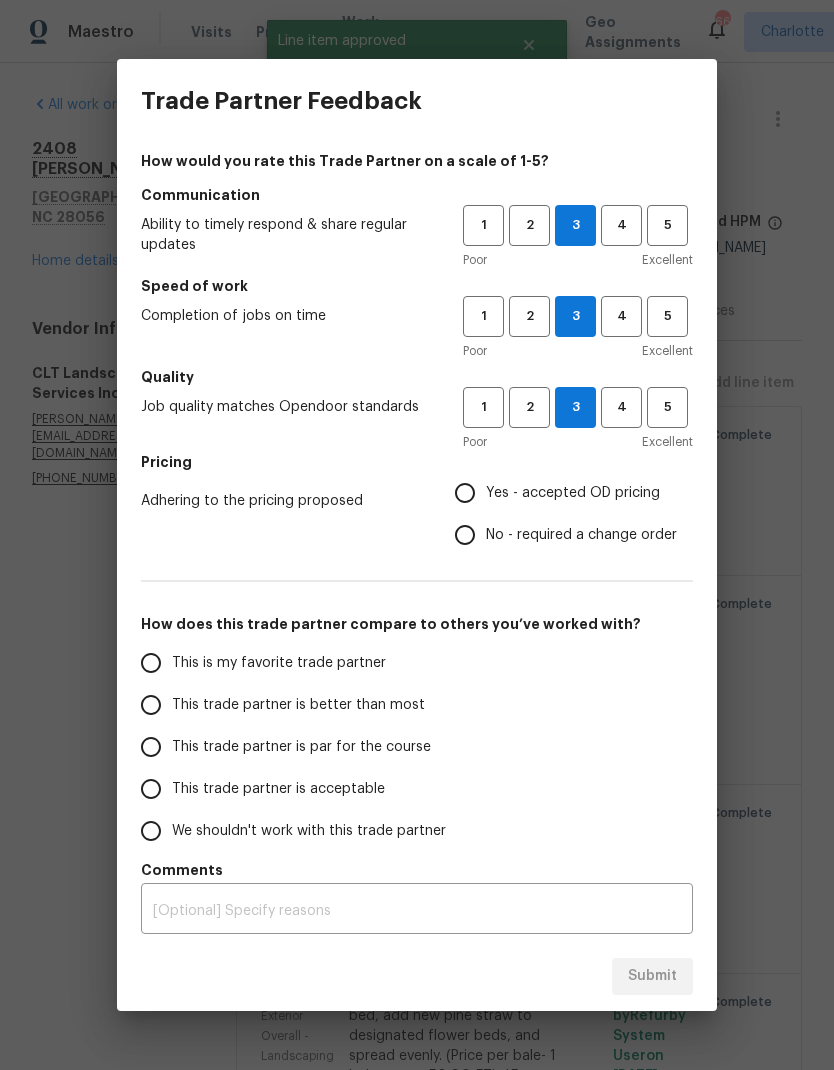 radio on "true" 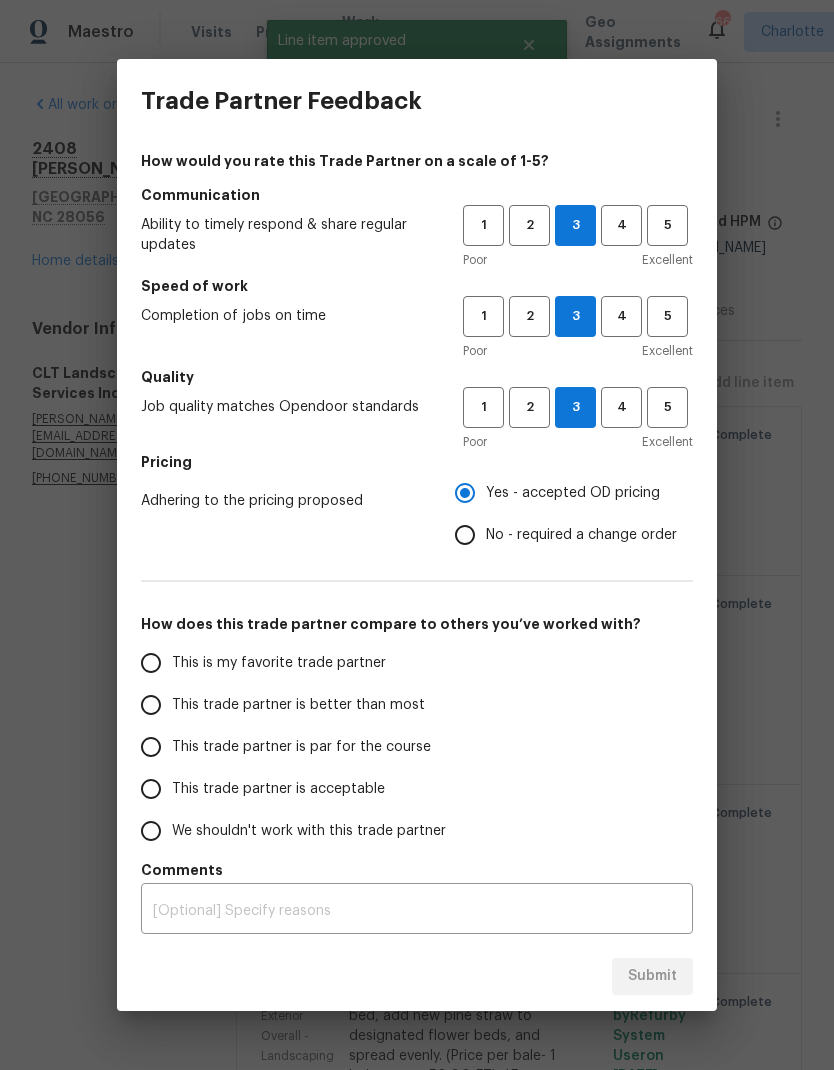 click on "This trade partner is better than most" at bounding box center [298, 705] 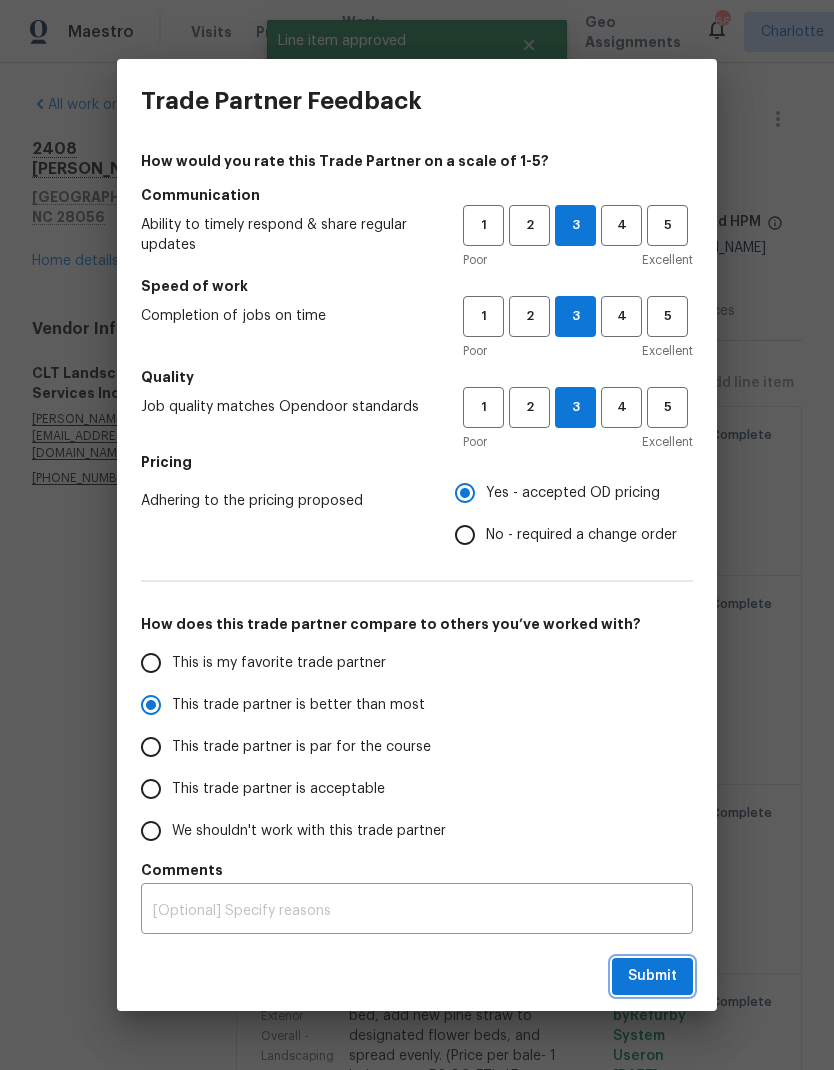 click on "Submit" at bounding box center [652, 976] 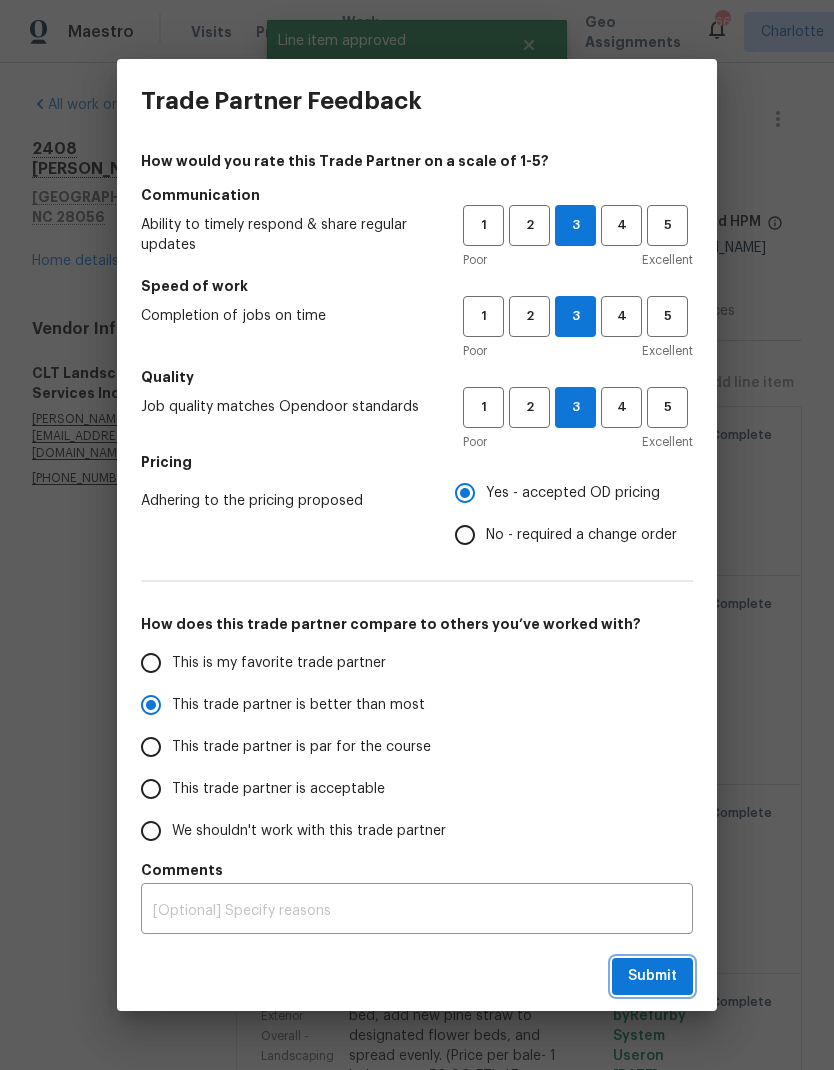 radio on "true" 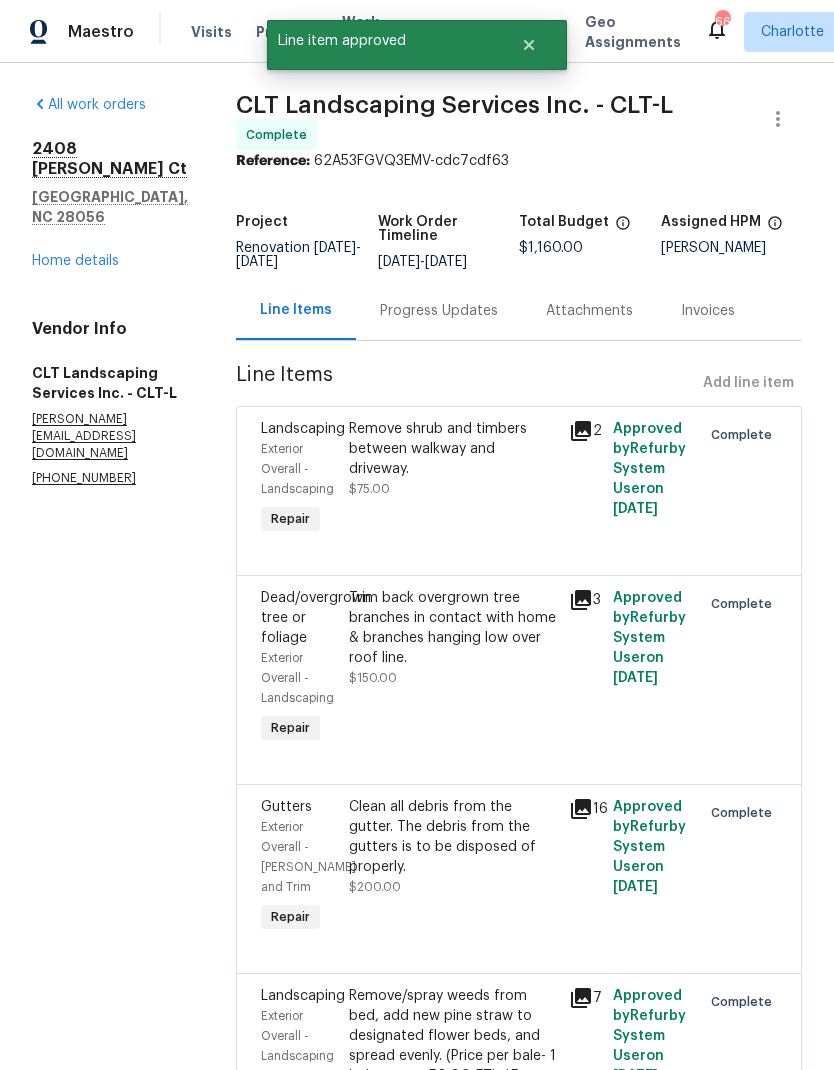 radio on "false" 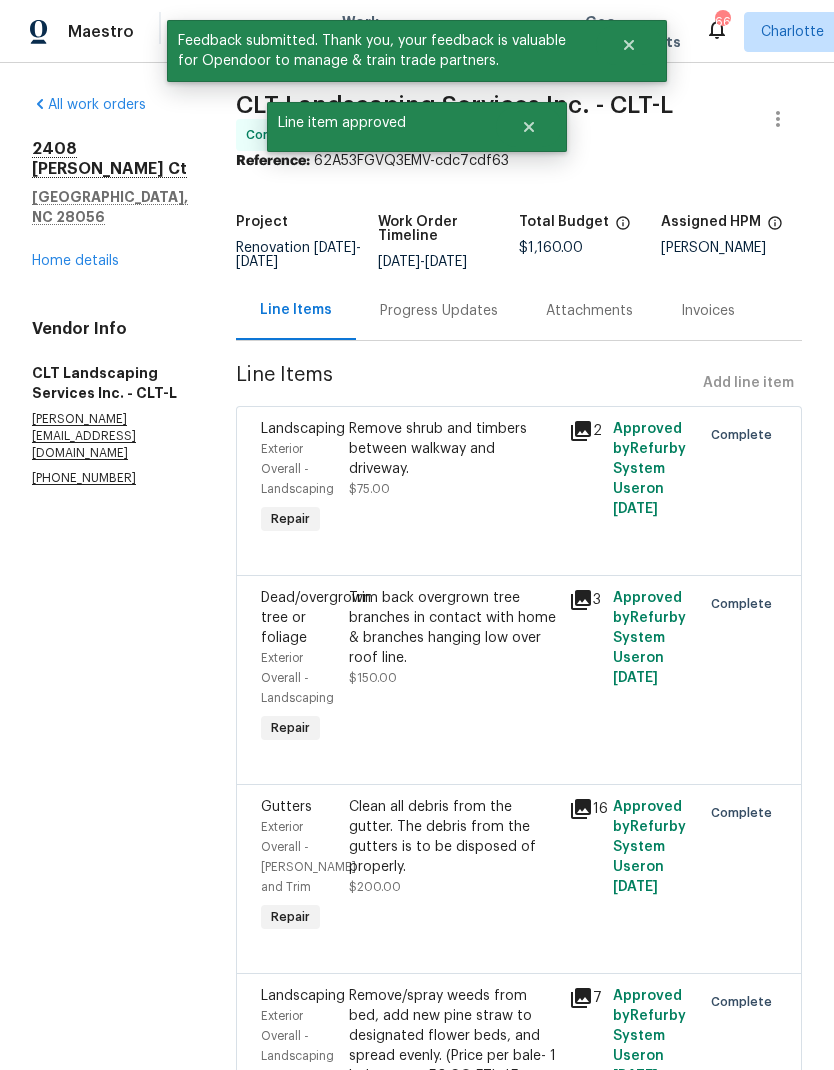 click on "Home details" at bounding box center (75, 261) 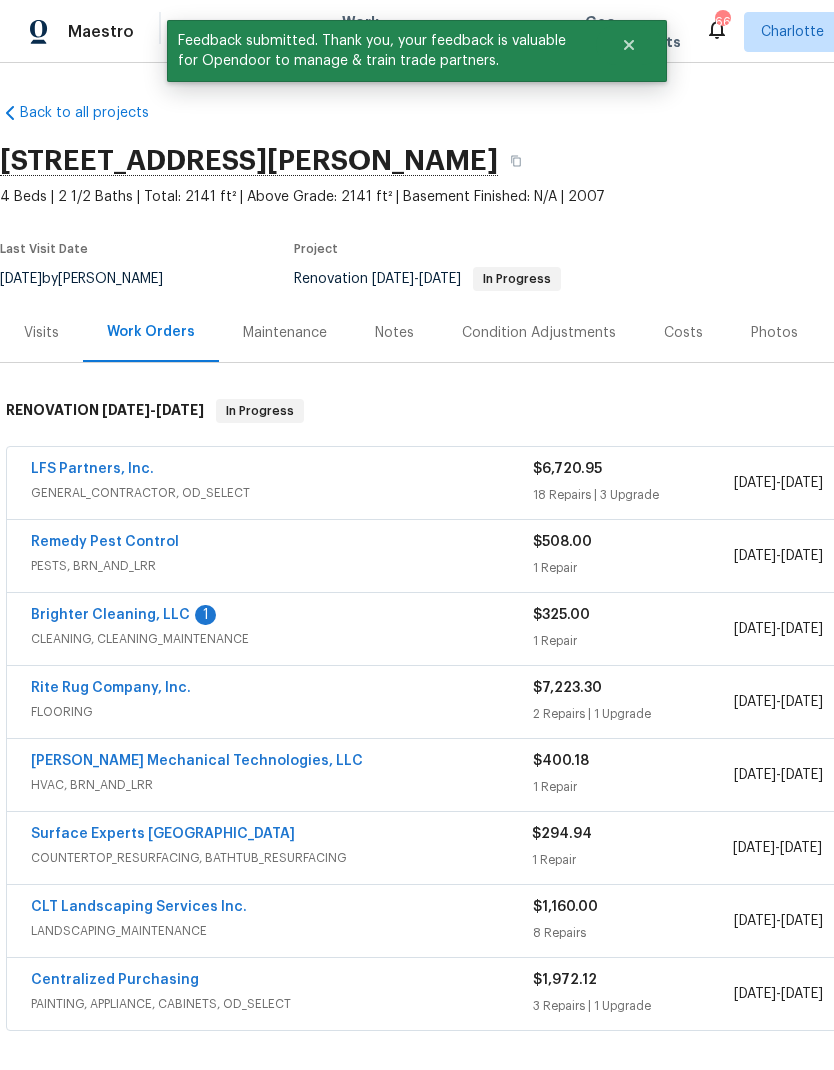 click on "LFS Partners, Inc." at bounding box center (92, 469) 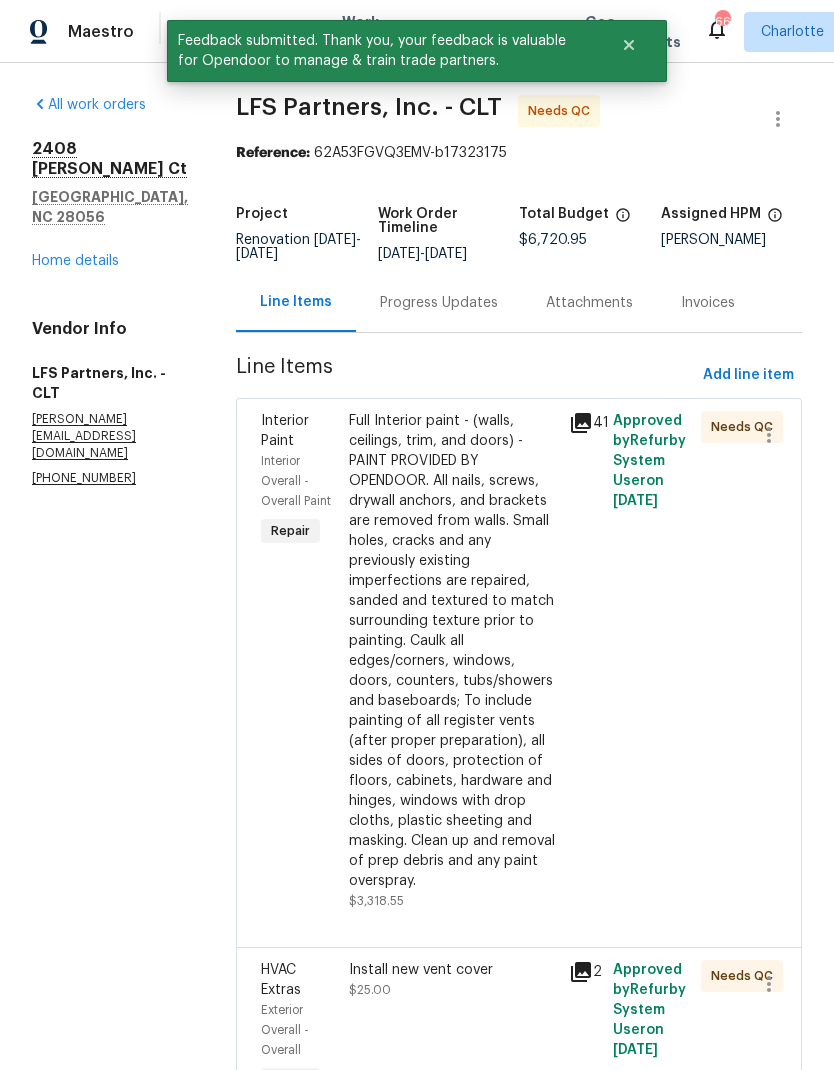 click on "Full Interior paint - (walls, ceilings, trim, and doors) - PAINT PROVIDED BY OPENDOOR. All nails, screws, drywall anchors, and brackets are removed from walls. Small holes, cracks and any previously existing imperfections are repaired, sanded and textured to match surrounding texture prior to painting. Caulk all edges/corners, windows, doors, counters, tubs/showers and baseboards; To include painting of all register vents (after proper preparation), all sides of doors, protection of floors, cabinets, hardware and hinges, windows with drop cloths, plastic sheeting and masking. Clean up and removal of prep debris and any paint overspray." at bounding box center [453, 651] 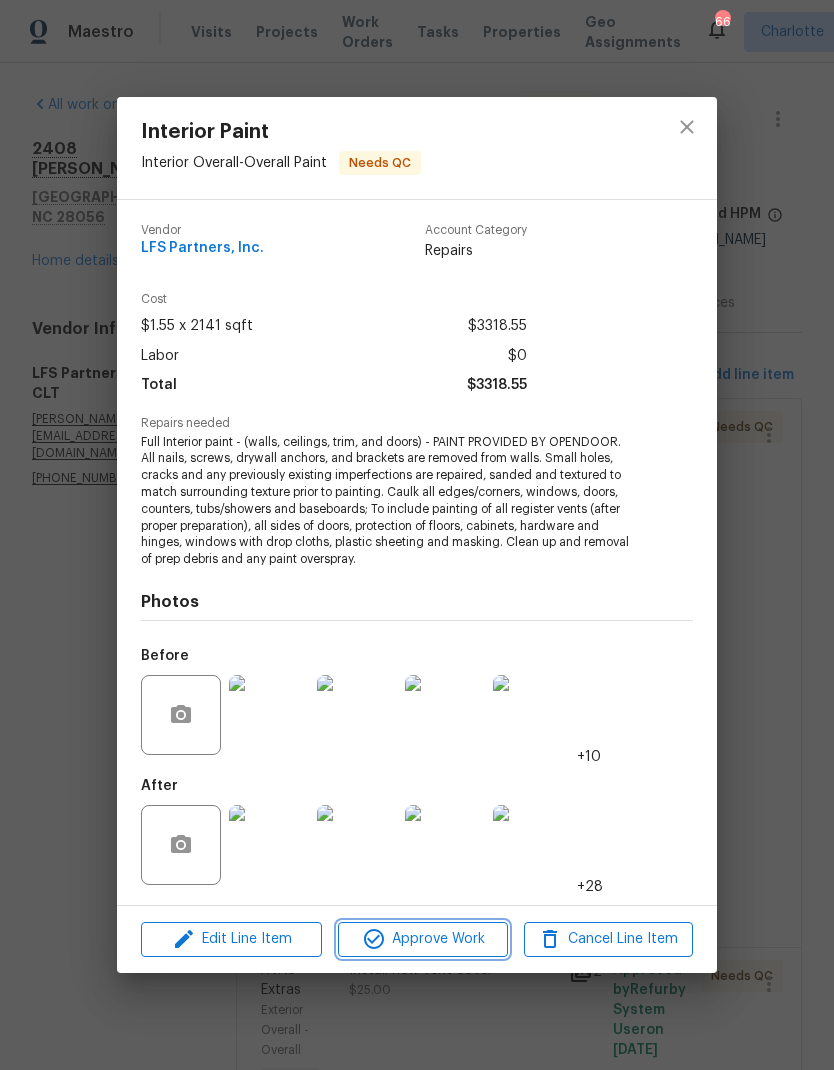 click on "Approve Work" at bounding box center (422, 939) 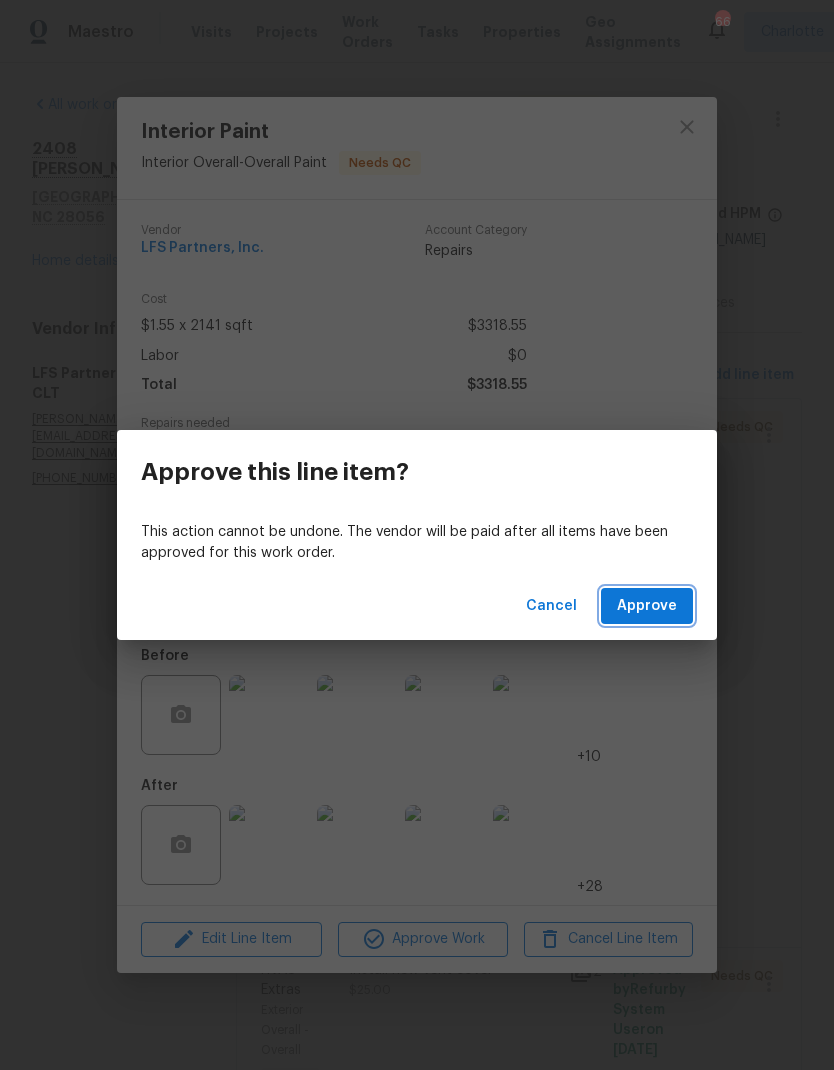 click on "Approve" at bounding box center (647, 606) 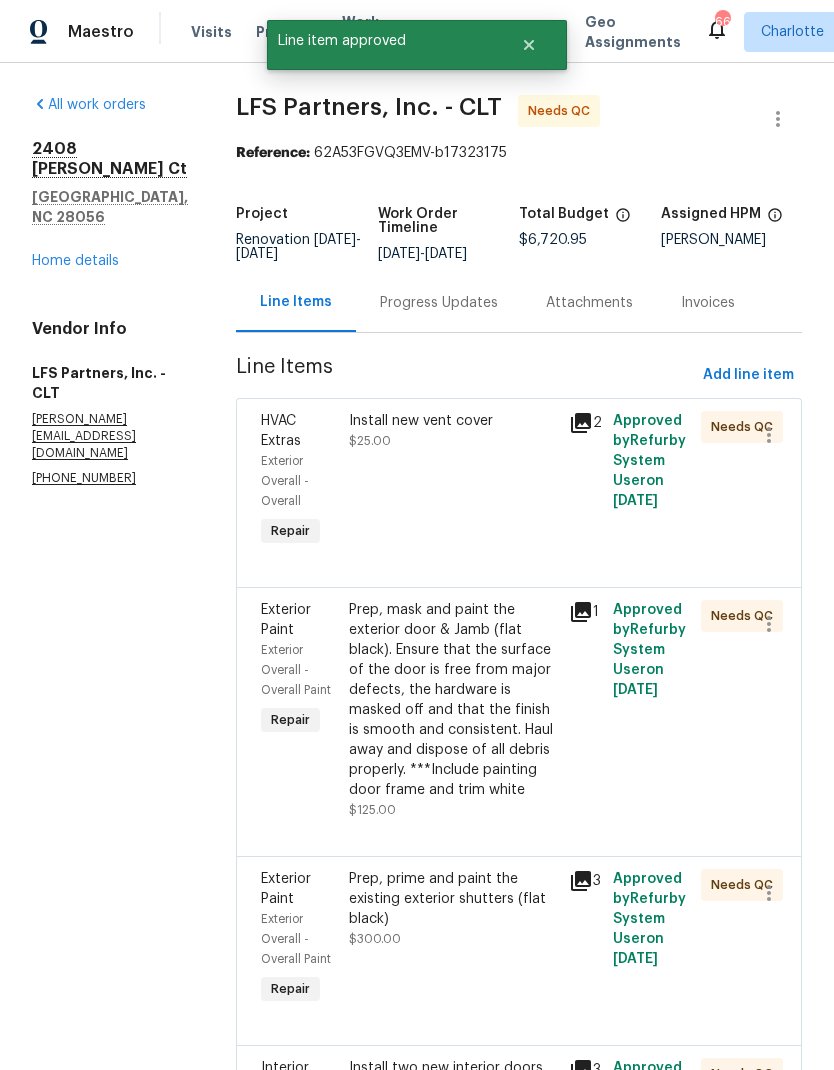 click on "Install new vent cover" at bounding box center (453, 421) 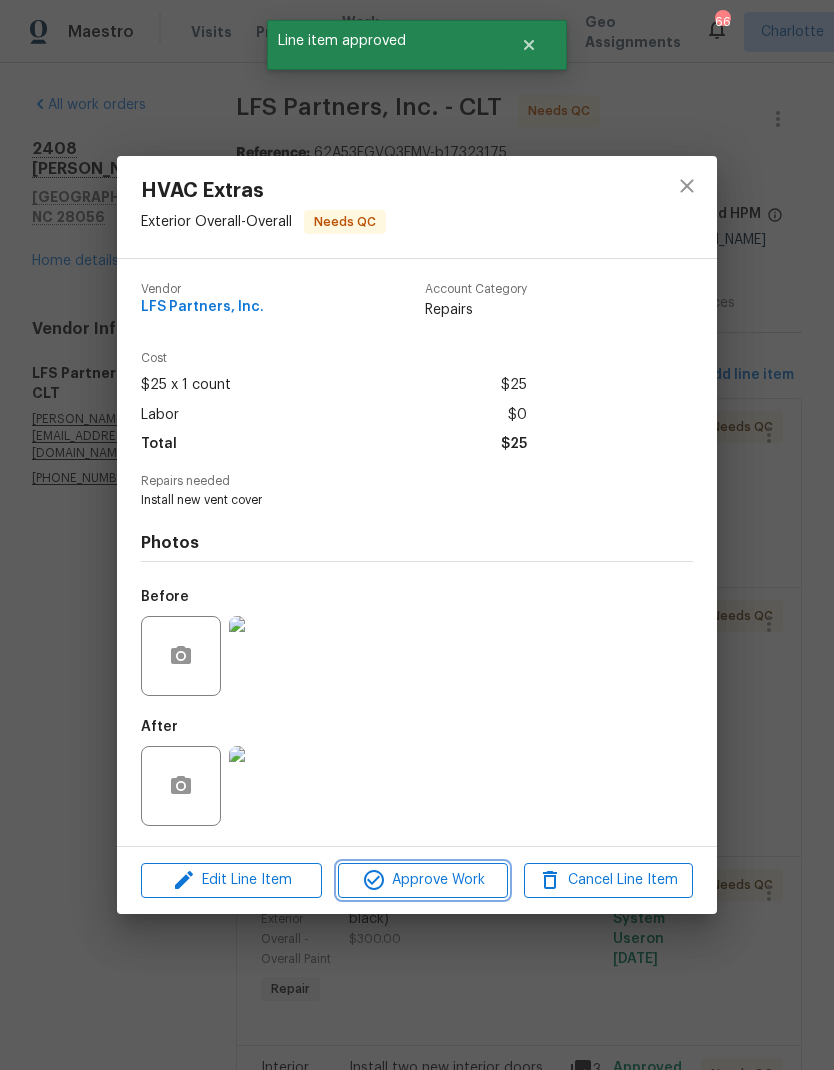 click on "Approve Work" at bounding box center [422, 880] 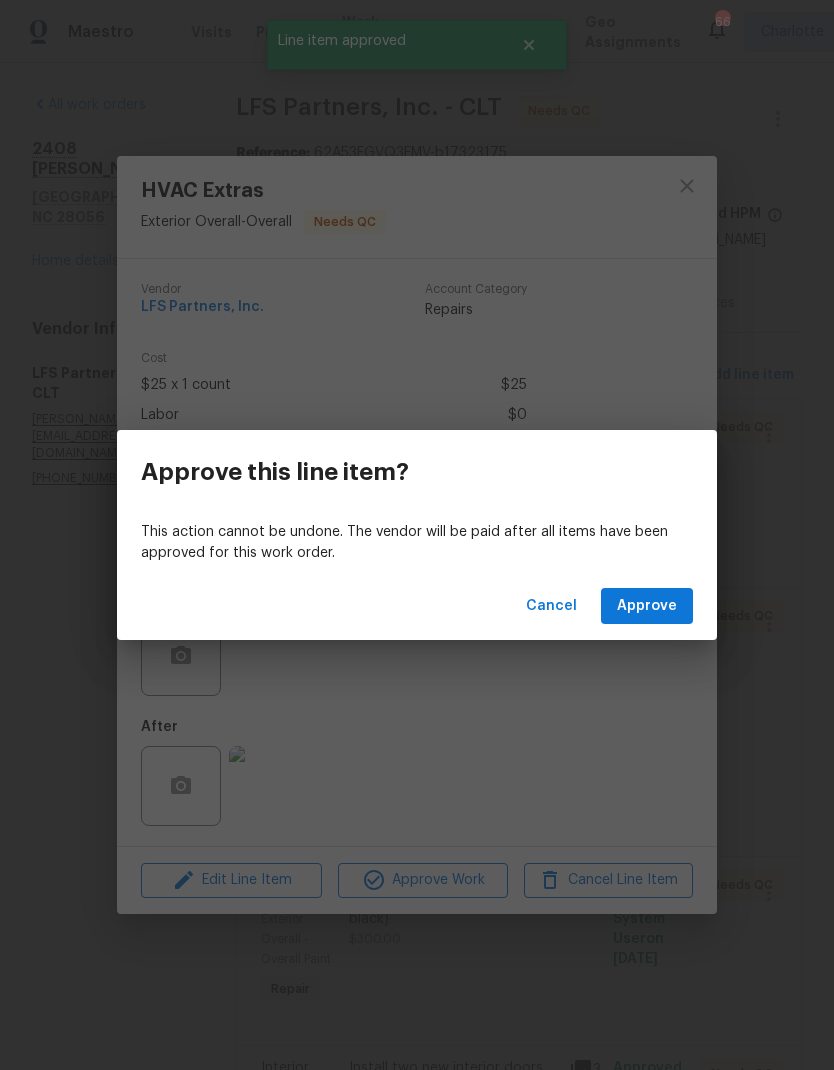 click on "Approve" at bounding box center [647, 606] 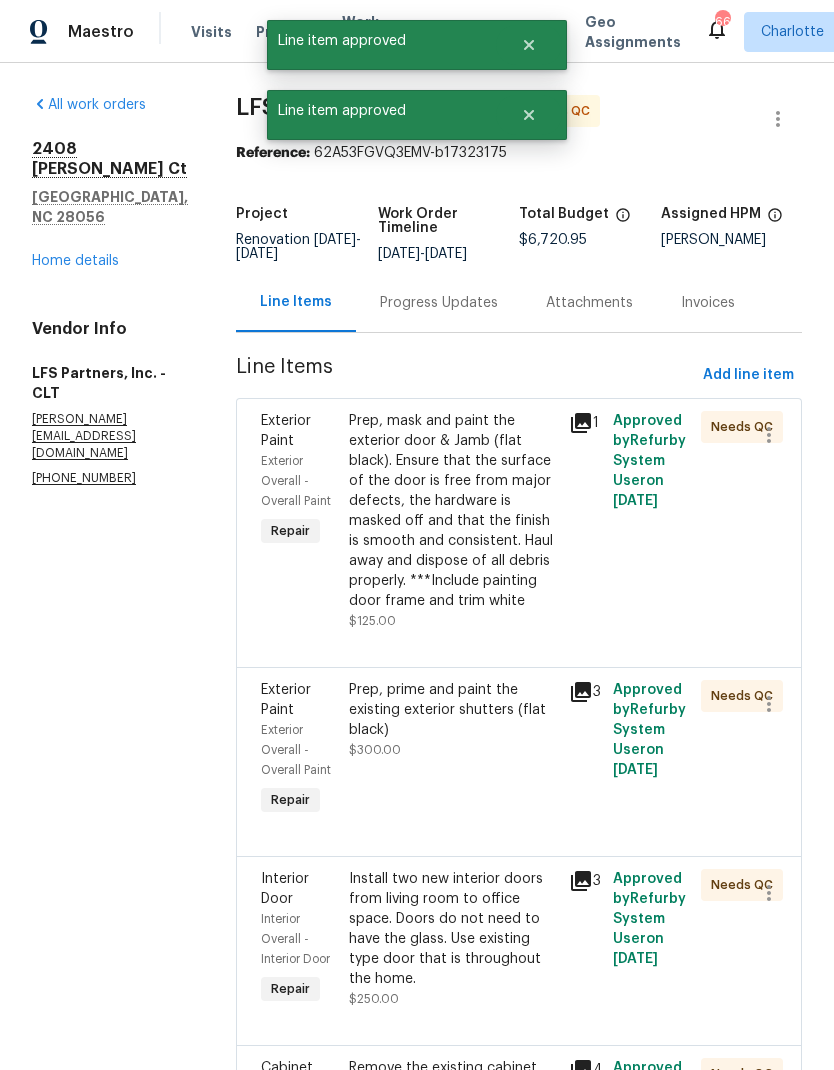 click on "Prep, mask and paint  the exterior door & Jamb (flat black). Ensure that the surface of the door is free from major defects, the hardware is masked off and that the finish is smooth and consistent. Haul away and dispose of all debris properly.
***Include painting door frame and trim white" at bounding box center (453, 511) 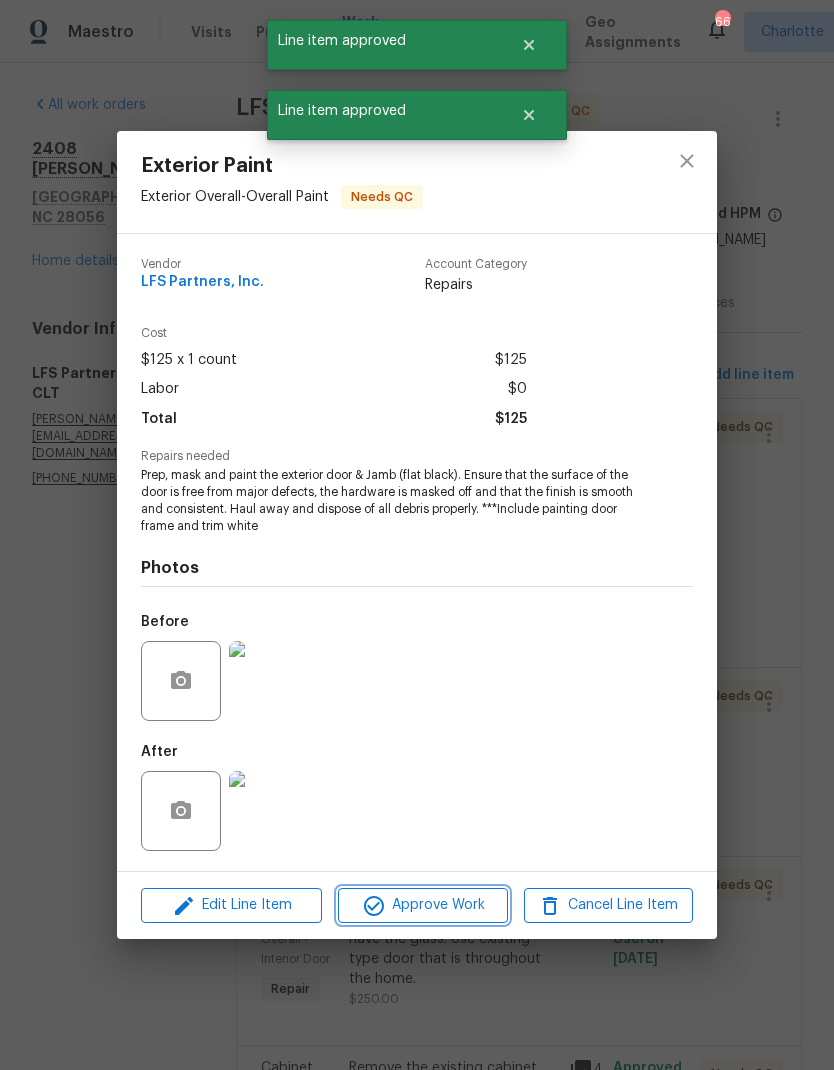 click on "Approve Work" at bounding box center [422, 905] 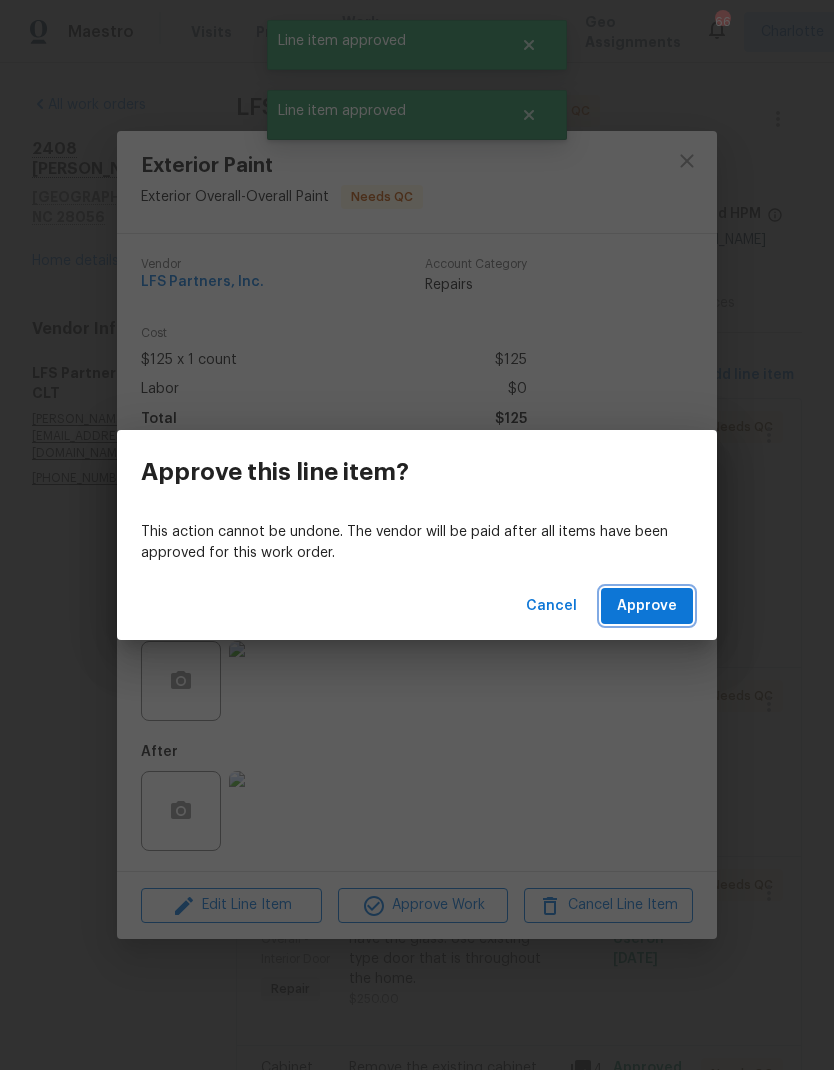 click on "Approve" at bounding box center (647, 606) 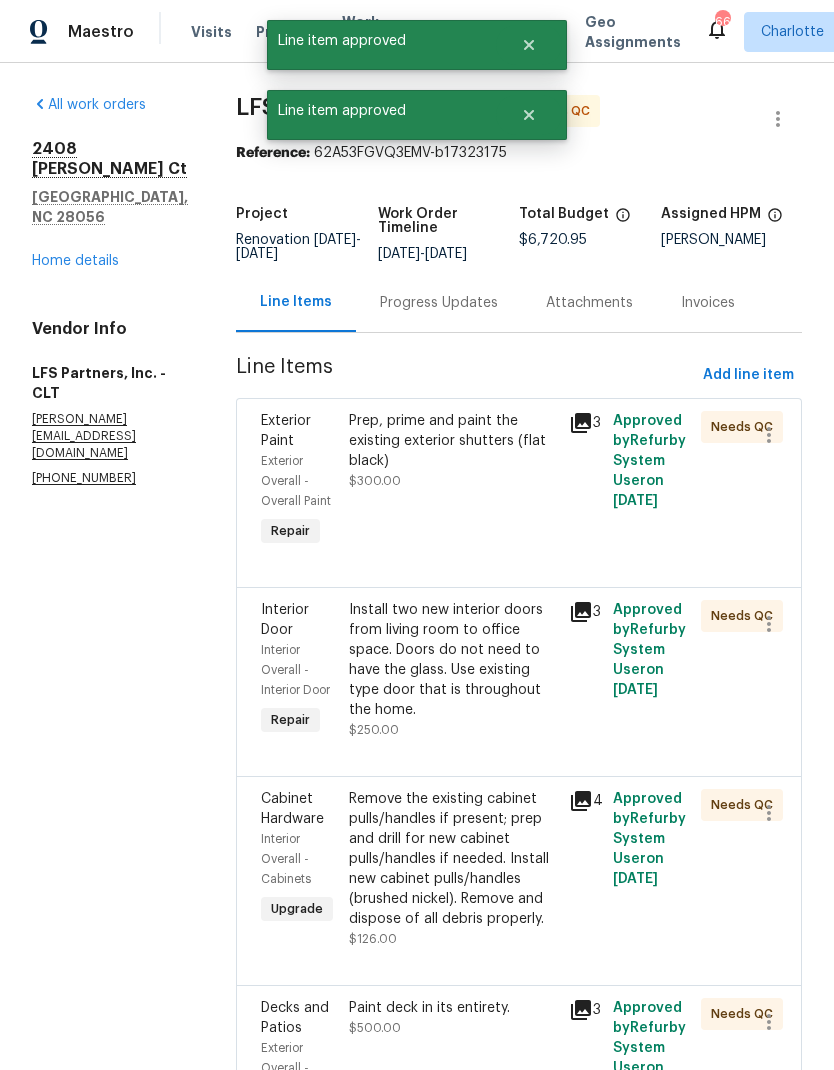 click on "Prep, prime and paint the existing exterior shutters (flat black)" at bounding box center (453, 441) 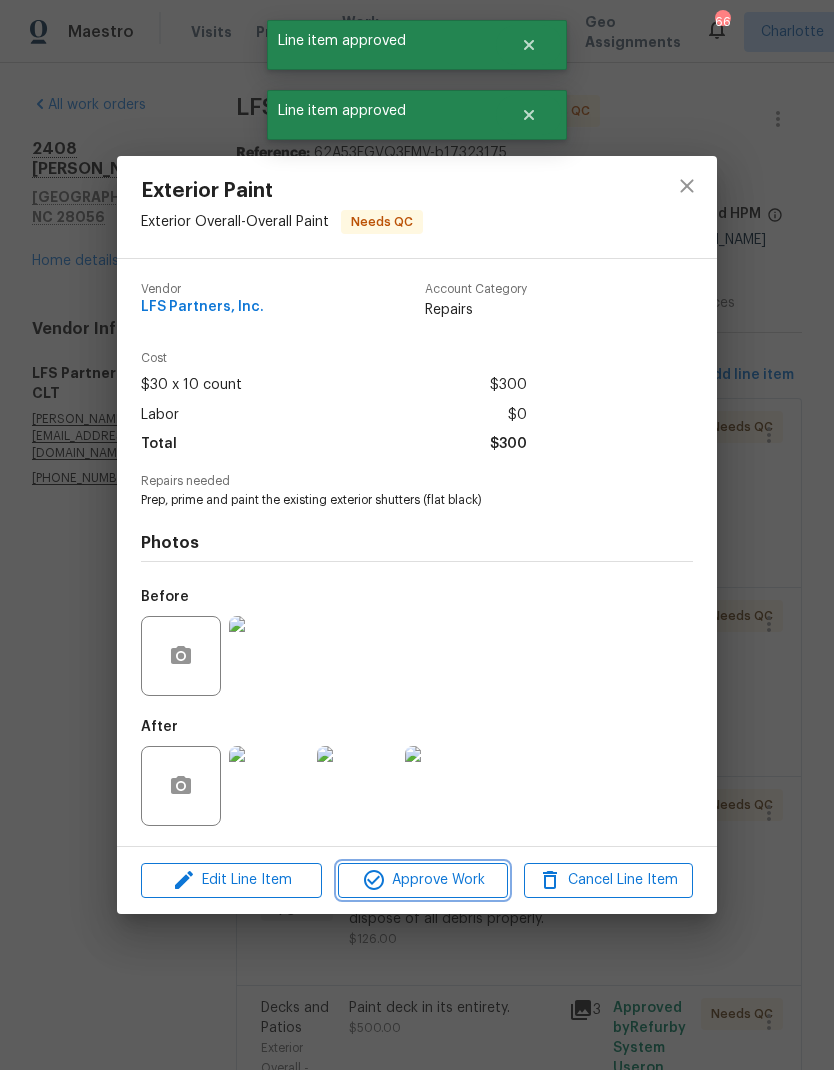 click on "Approve Work" at bounding box center [422, 880] 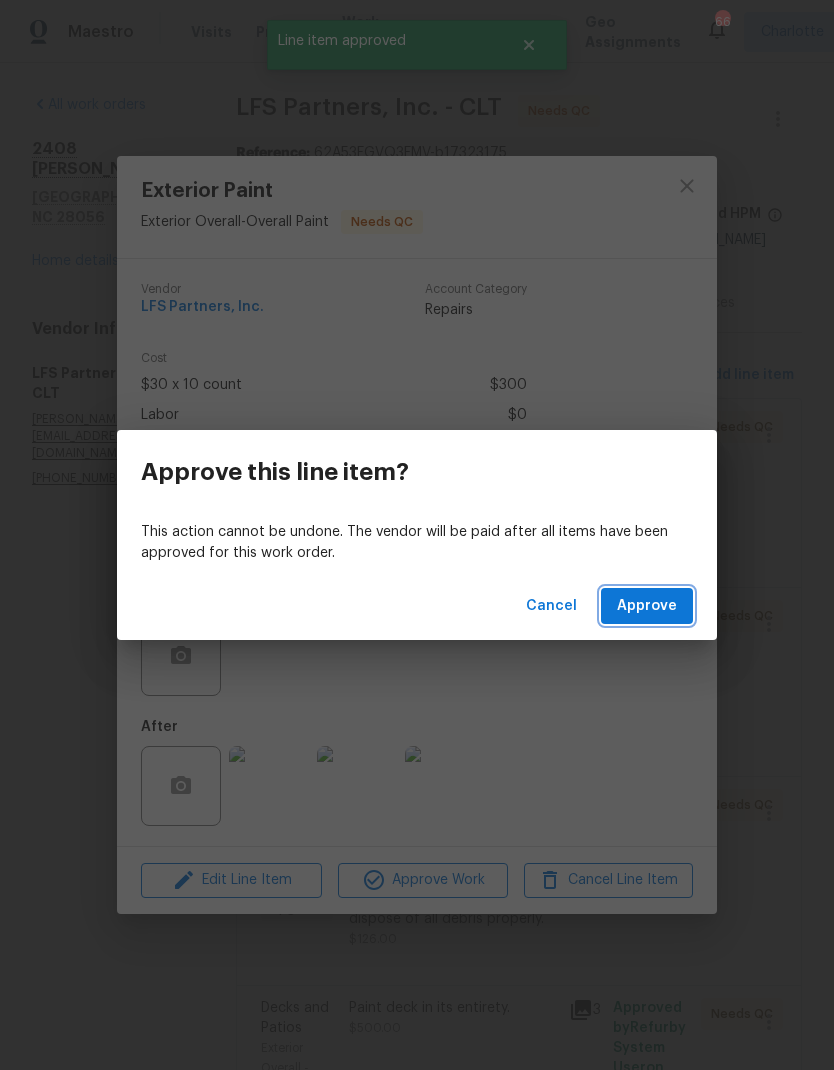 click on "Approve" at bounding box center [647, 606] 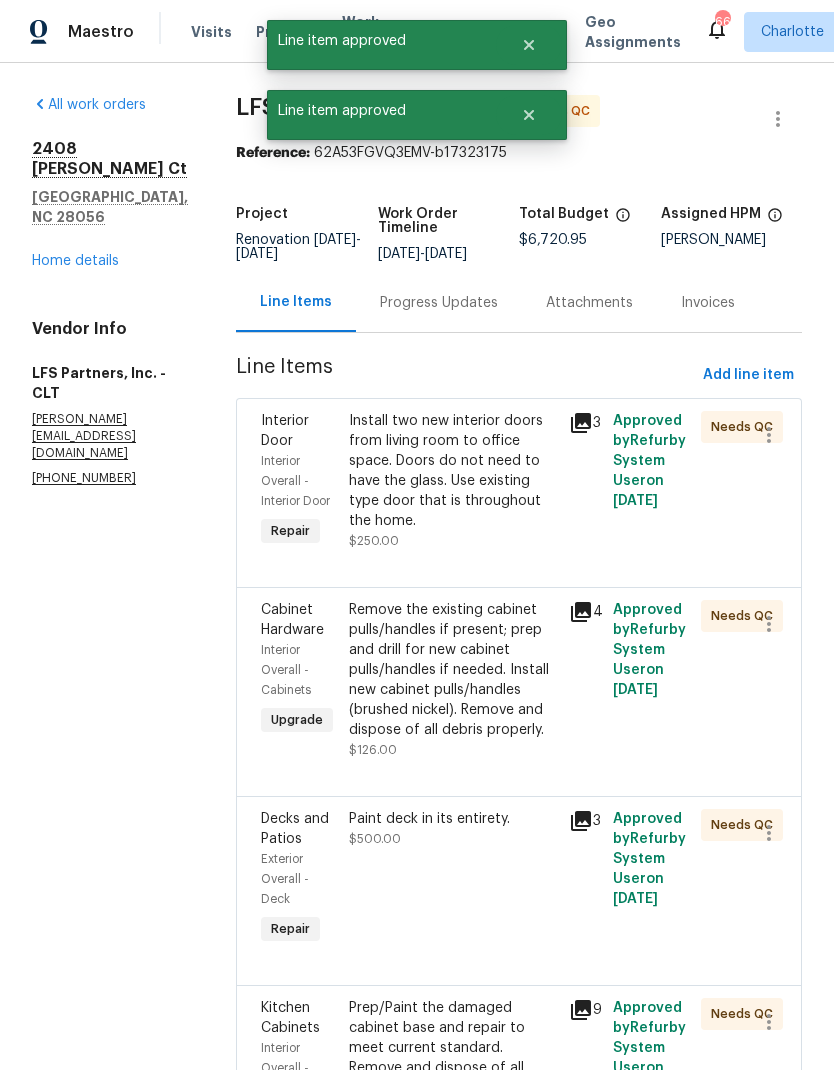click on "Install two new interior doors from living room to office space. Doors do not need to have the glass. Use existing type door that is throughout the home." at bounding box center (453, 471) 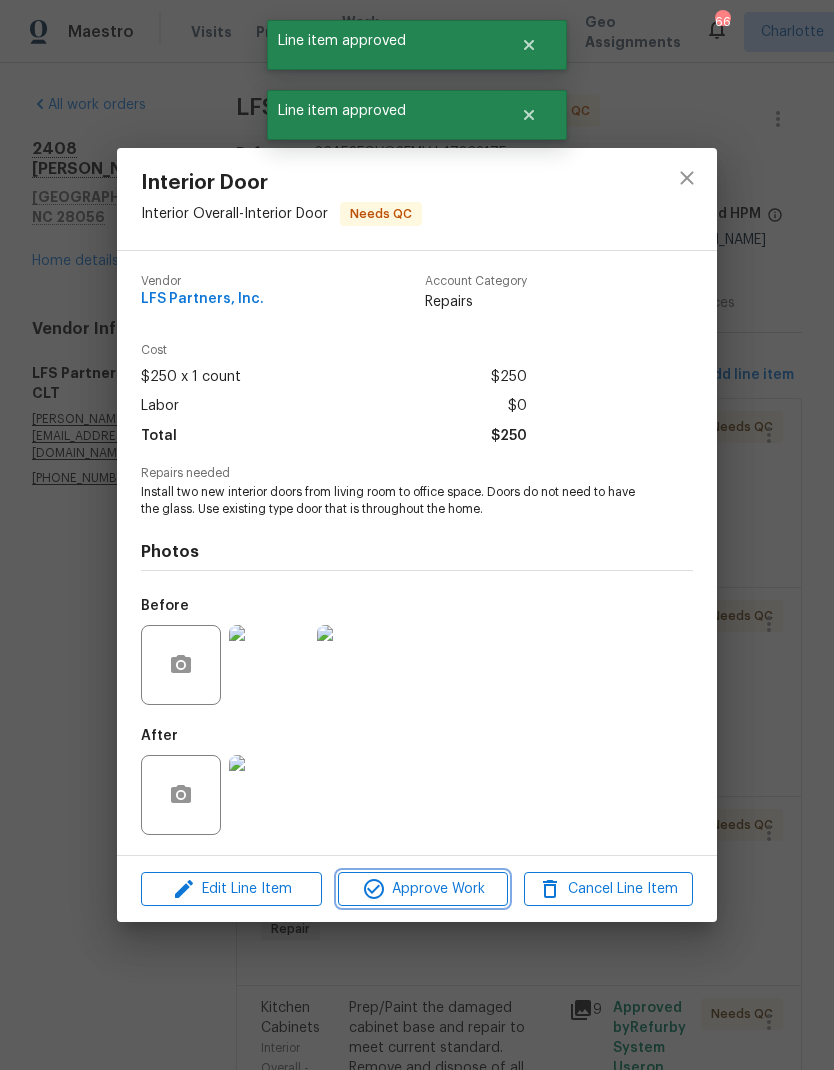 click on "Approve Work" at bounding box center (422, 889) 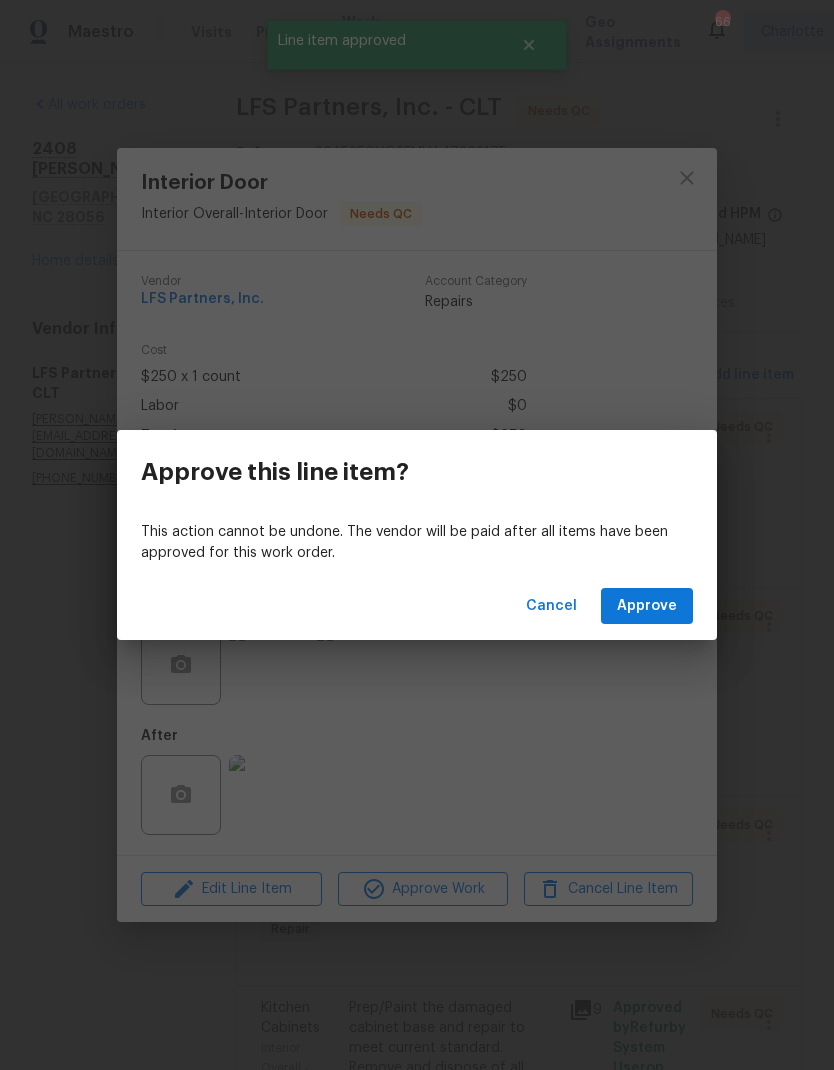 click on "Approve" at bounding box center (647, 606) 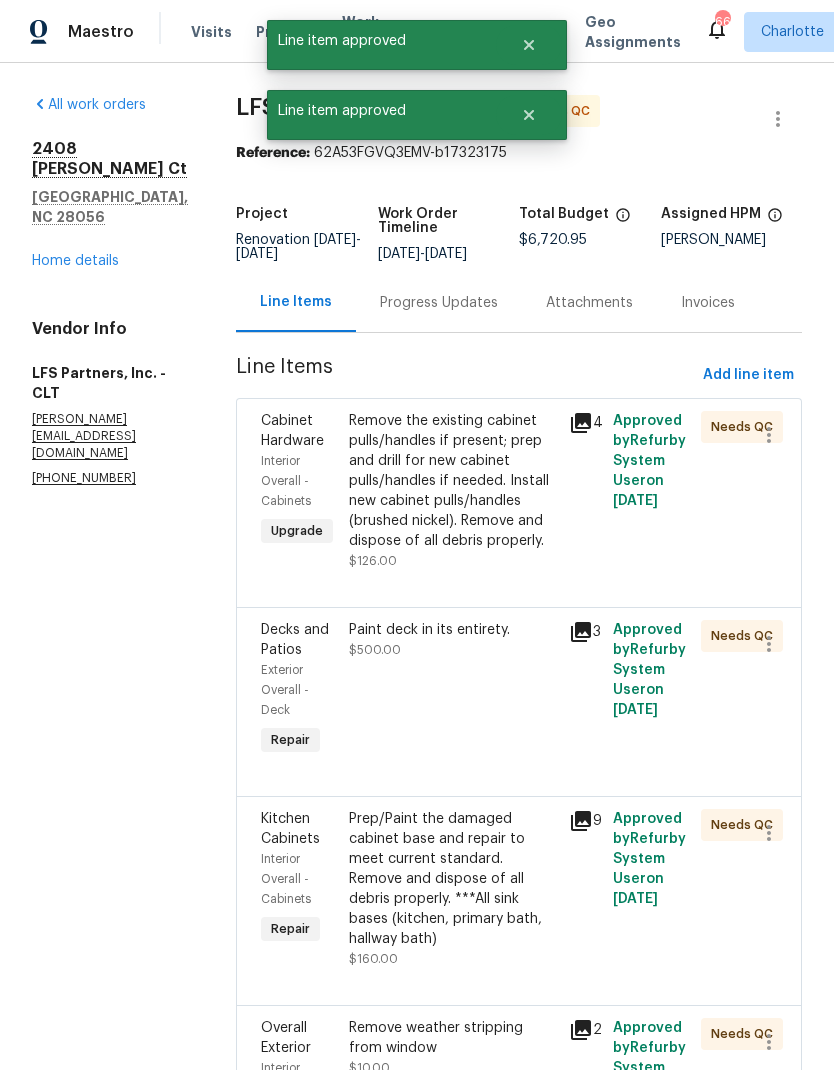 click on "Remove the existing cabinet pulls/handles if present; prep and drill for new cabinet pulls/handles if needed. Install new cabinet pulls/handles (brushed nickel). Remove and dispose of all debris properly." at bounding box center [453, 481] 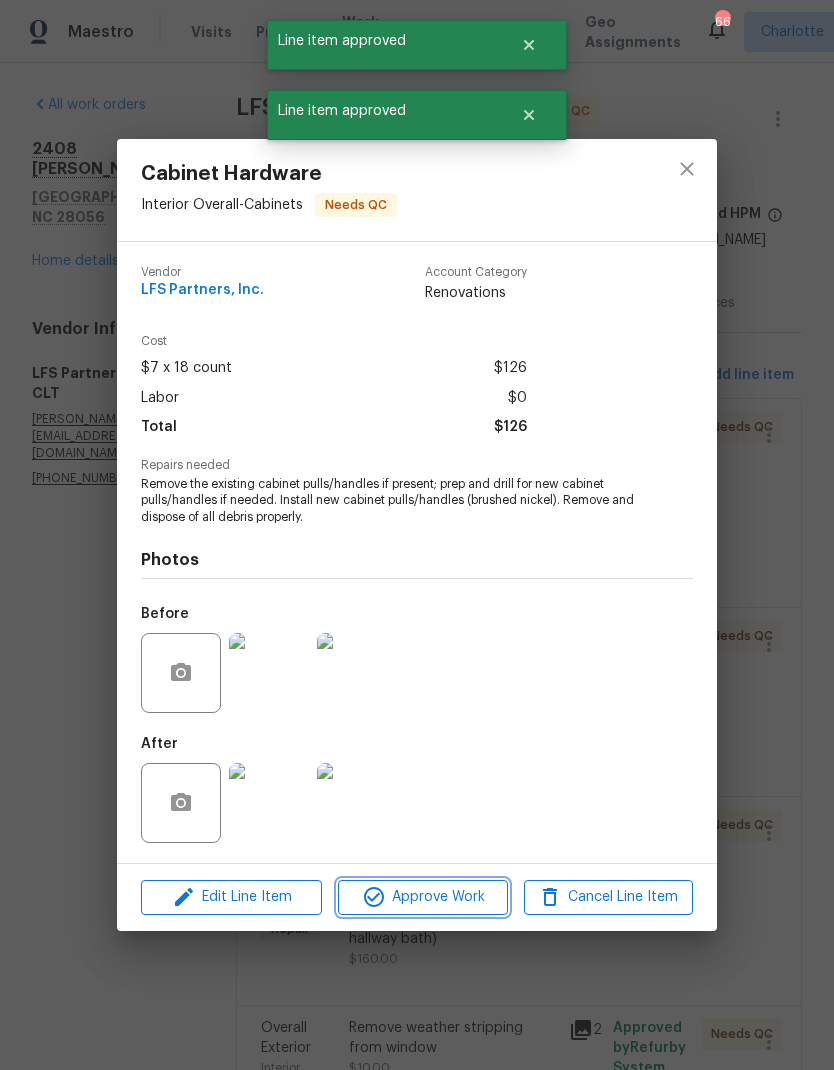 click on "Approve Work" at bounding box center (422, 897) 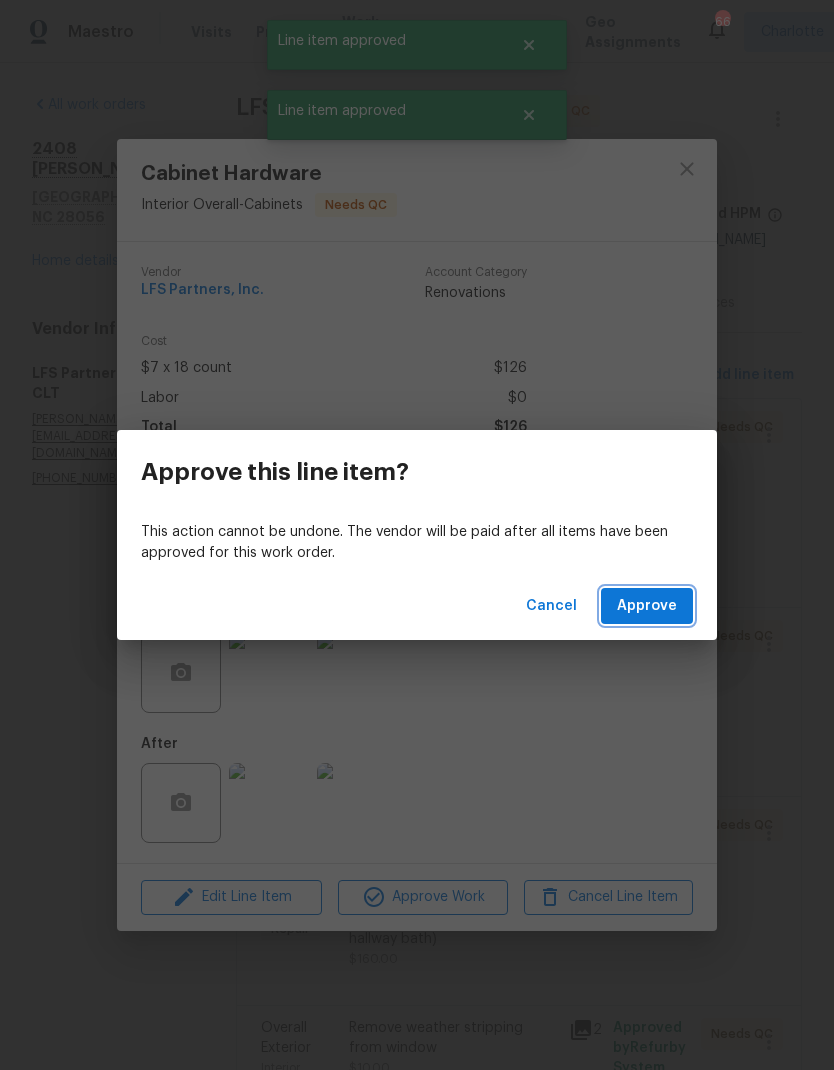 click on "Approve" at bounding box center [647, 606] 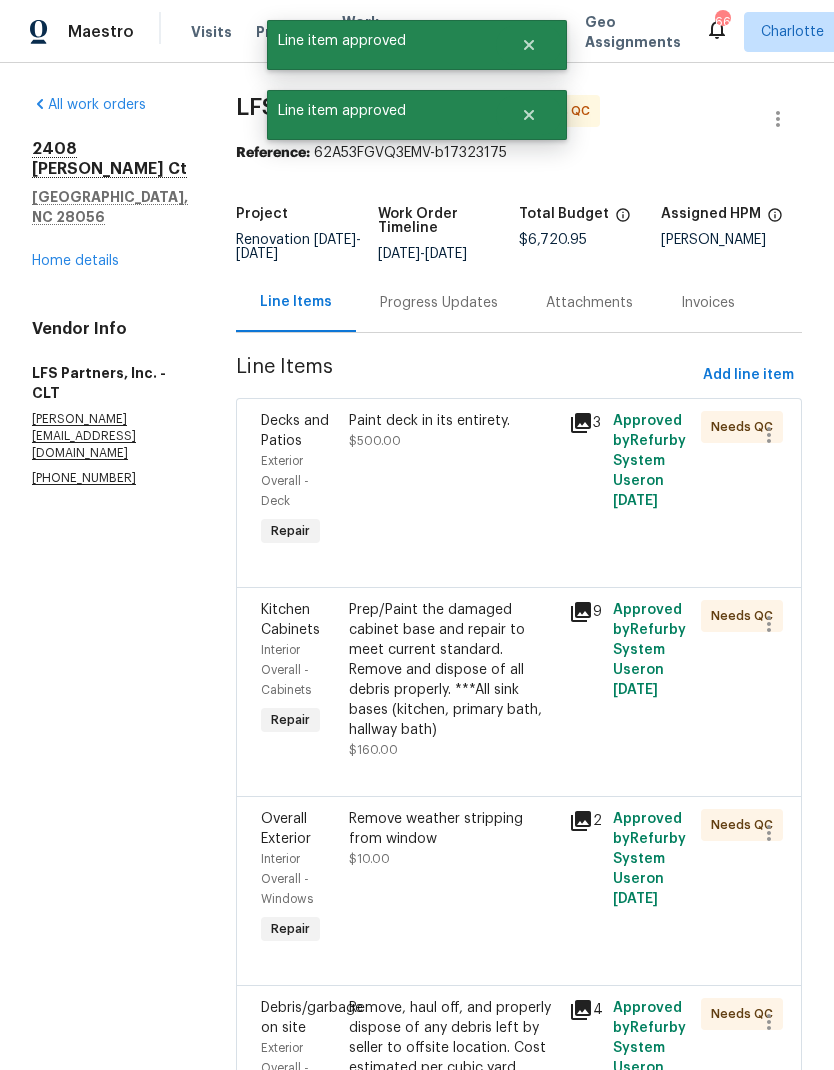 click on "Paint deck in its entirety. $500.00" at bounding box center [453, 481] 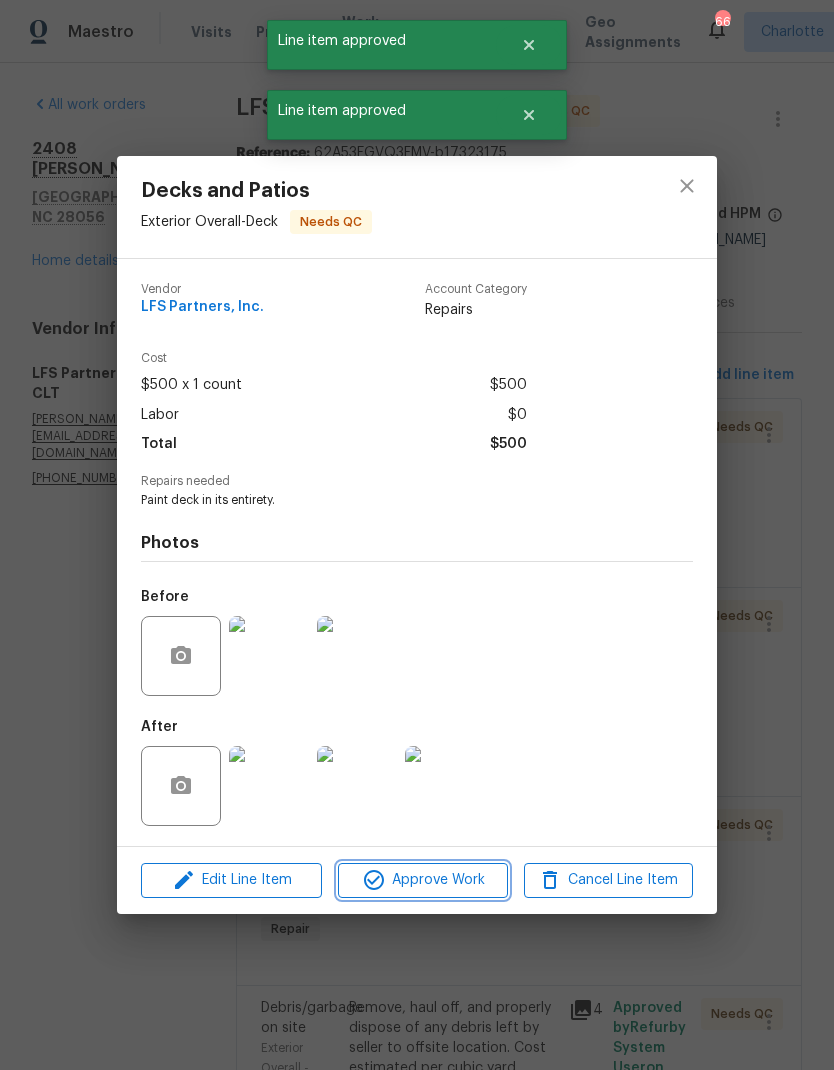click on "Approve Work" at bounding box center [422, 880] 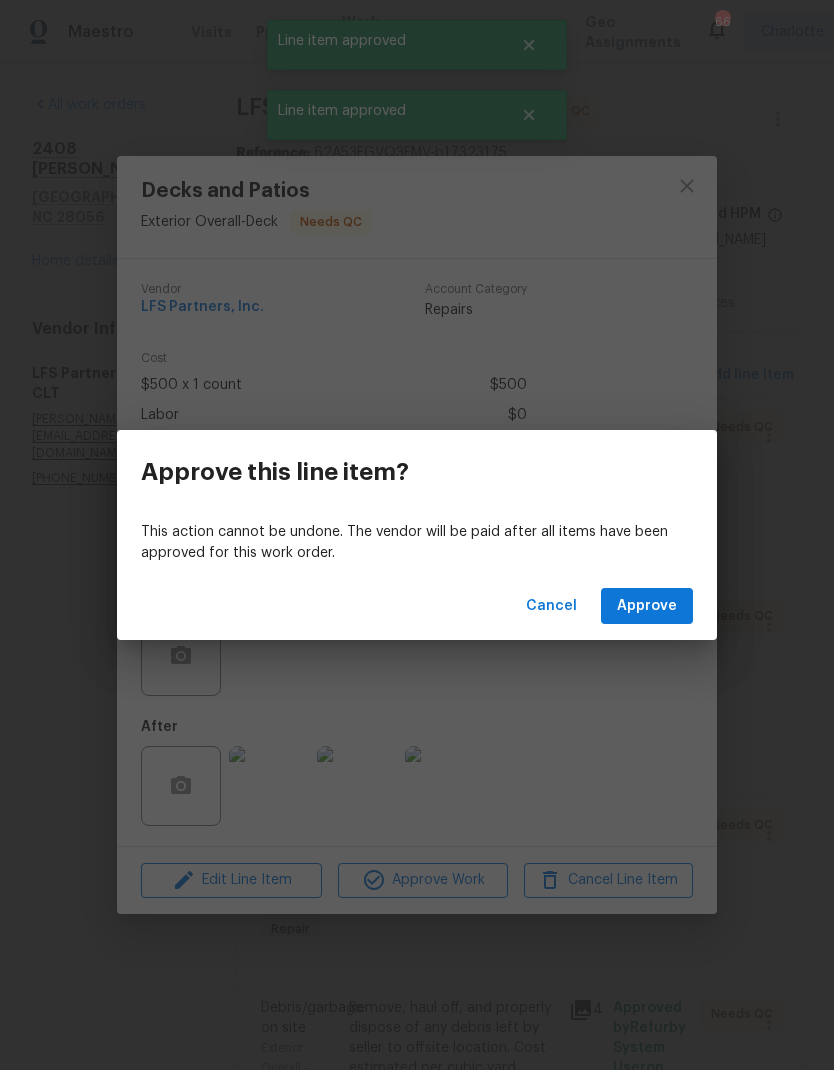 click on "Approve" at bounding box center (647, 606) 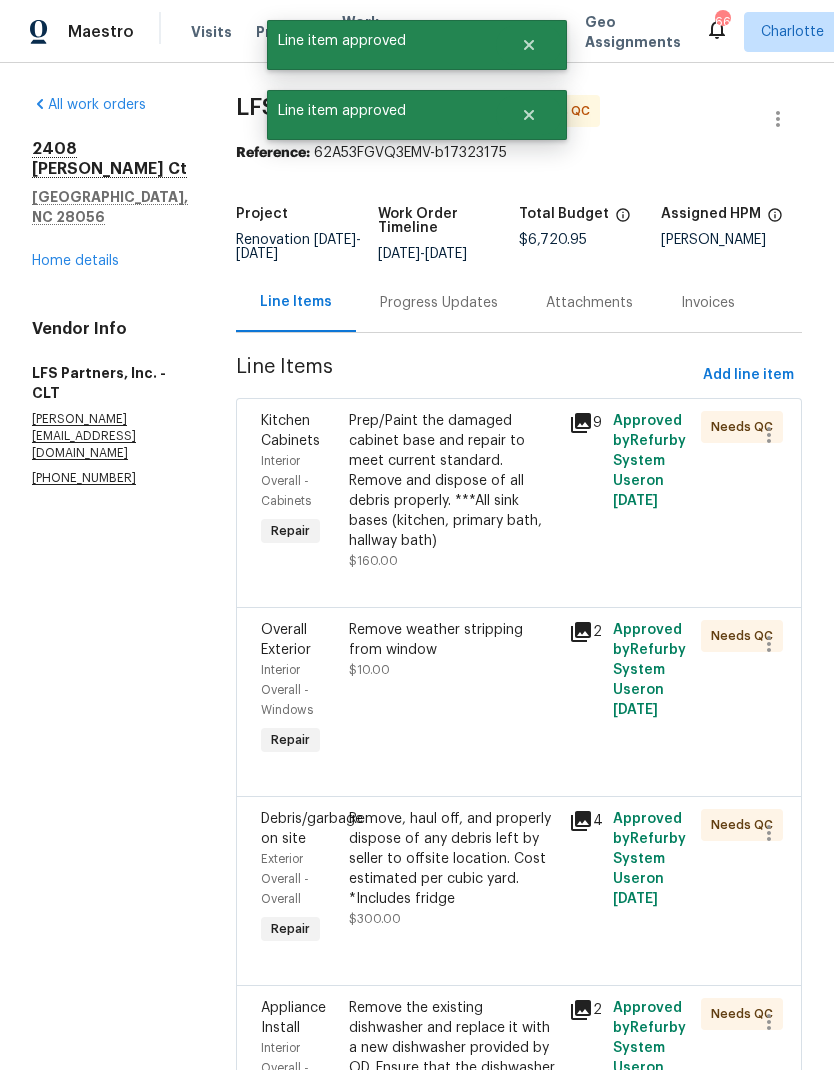 click on "Prep/Paint the damaged cabinet base and repair to meet current standard. Remove and dispose of all debris properly.
***All sink bases (kitchen, primary bath, hallway bath)" at bounding box center [453, 481] 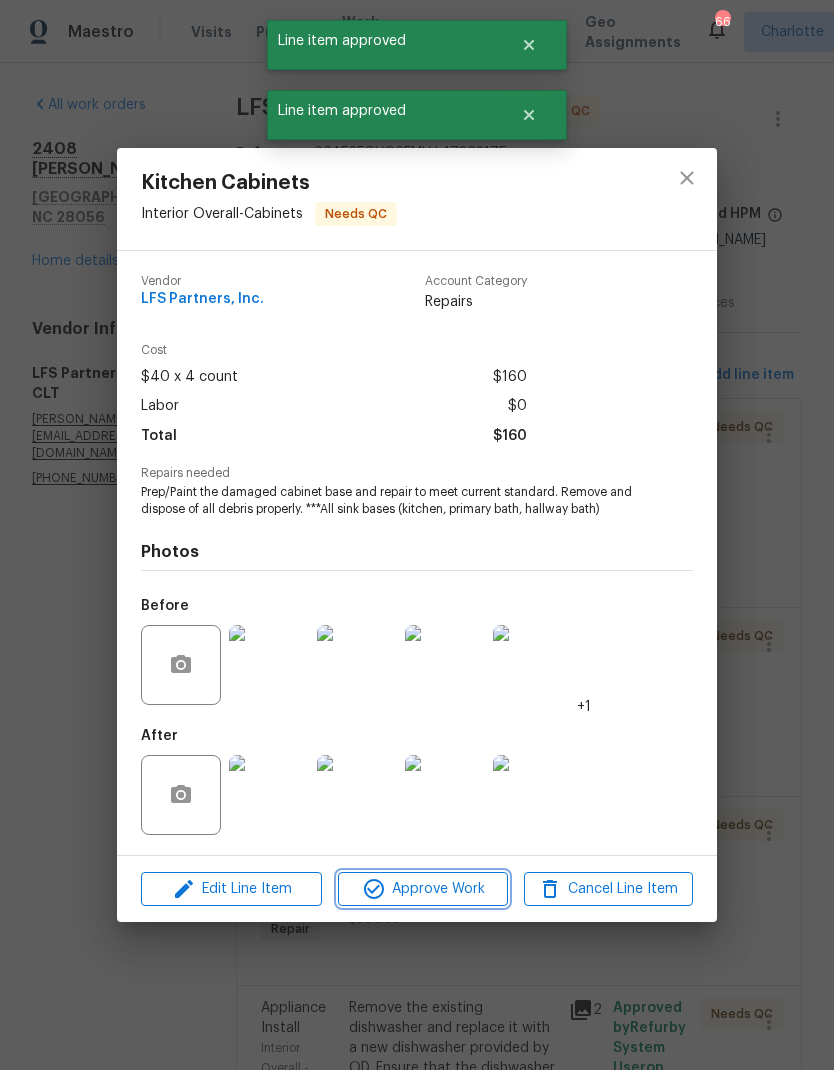 click on "Approve Work" at bounding box center [422, 889] 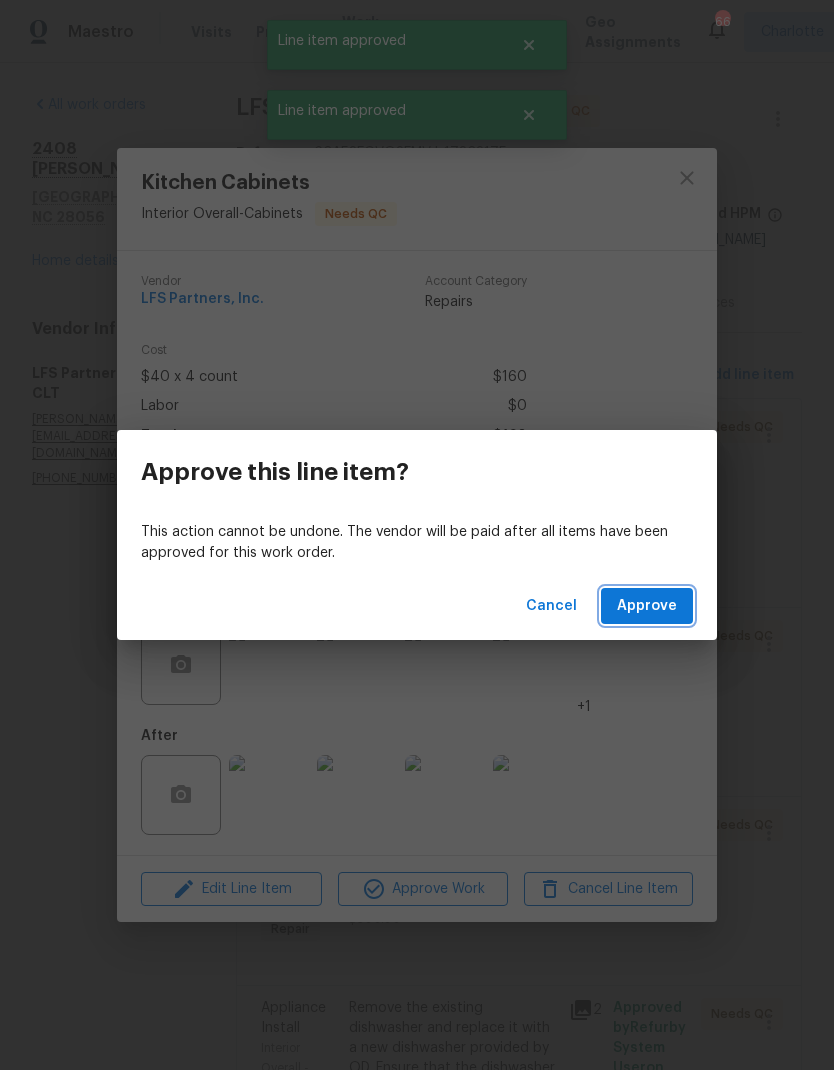 click on "Approve" at bounding box center [647, 606] 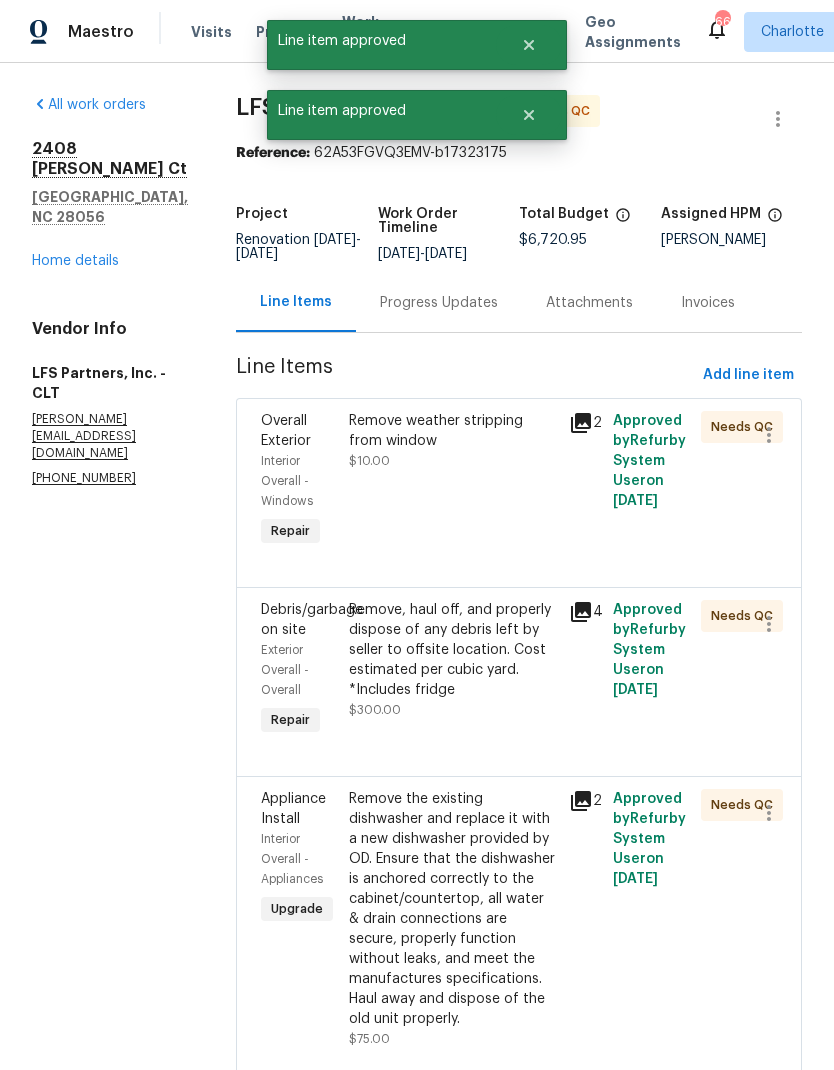 click on "Remove weather stripping from window" at bounding box center (453, 431) 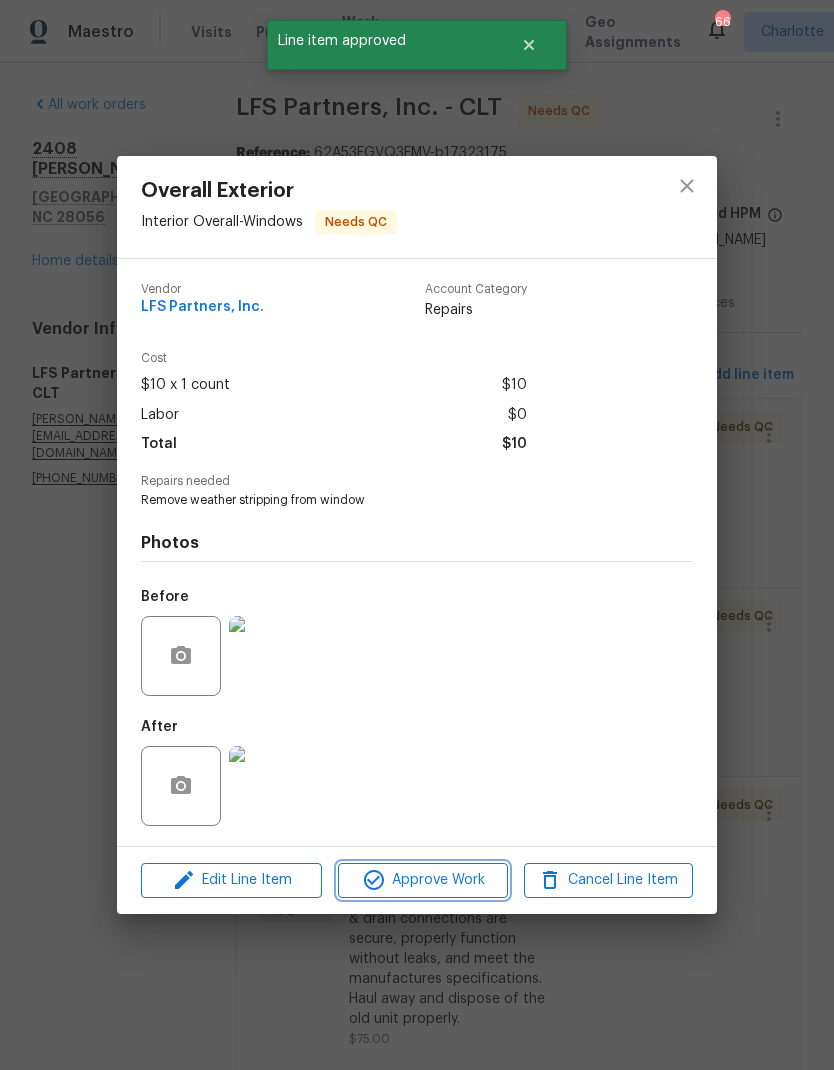 click on "Approve Work" at bounding box center (422, 880) 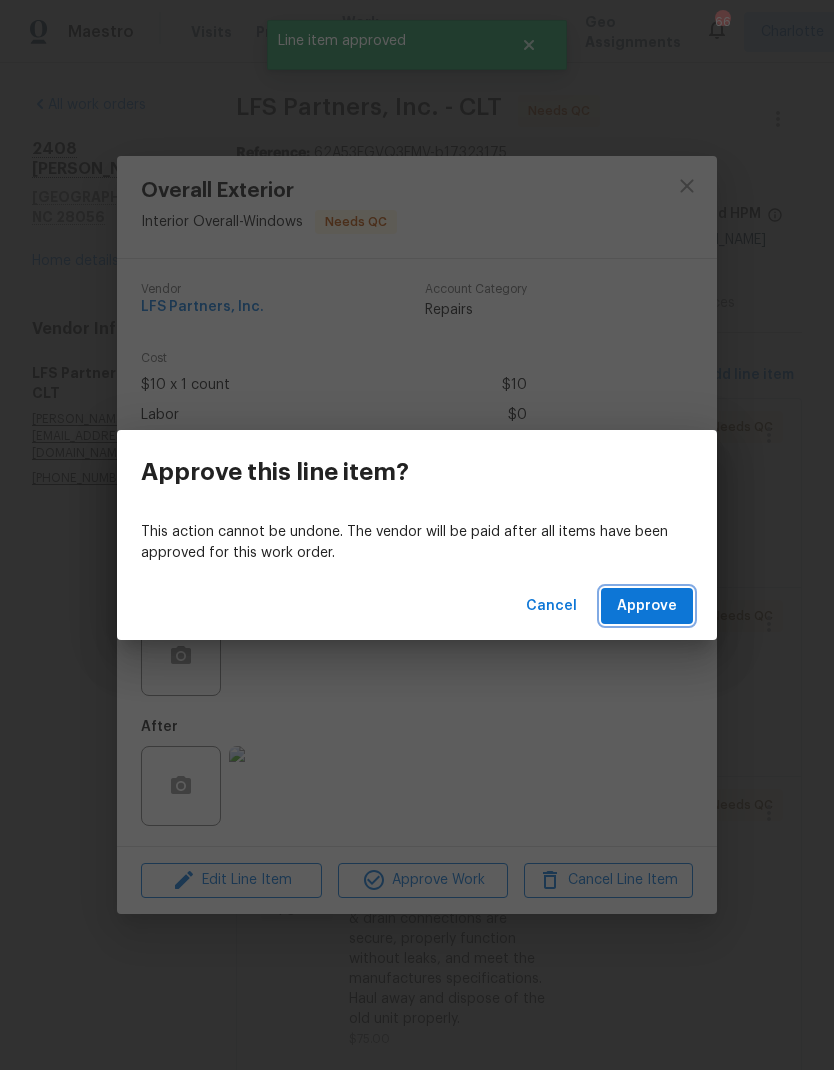 click on "Approve" at bounding box center (647, 606) 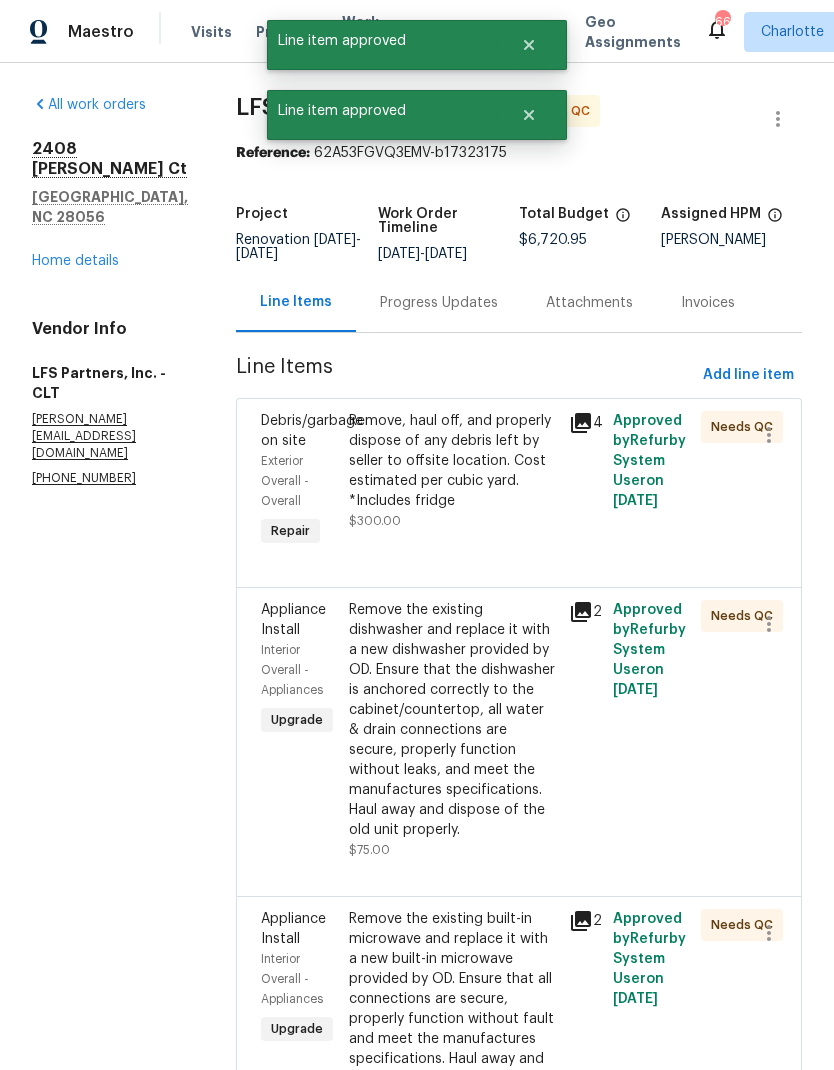 click on "Remove, haul off, and properly dispose of any debris left by seller to offsite location. Cost estimated per cubic yard.
*Includes fridge" at bounding box center (453, 461) 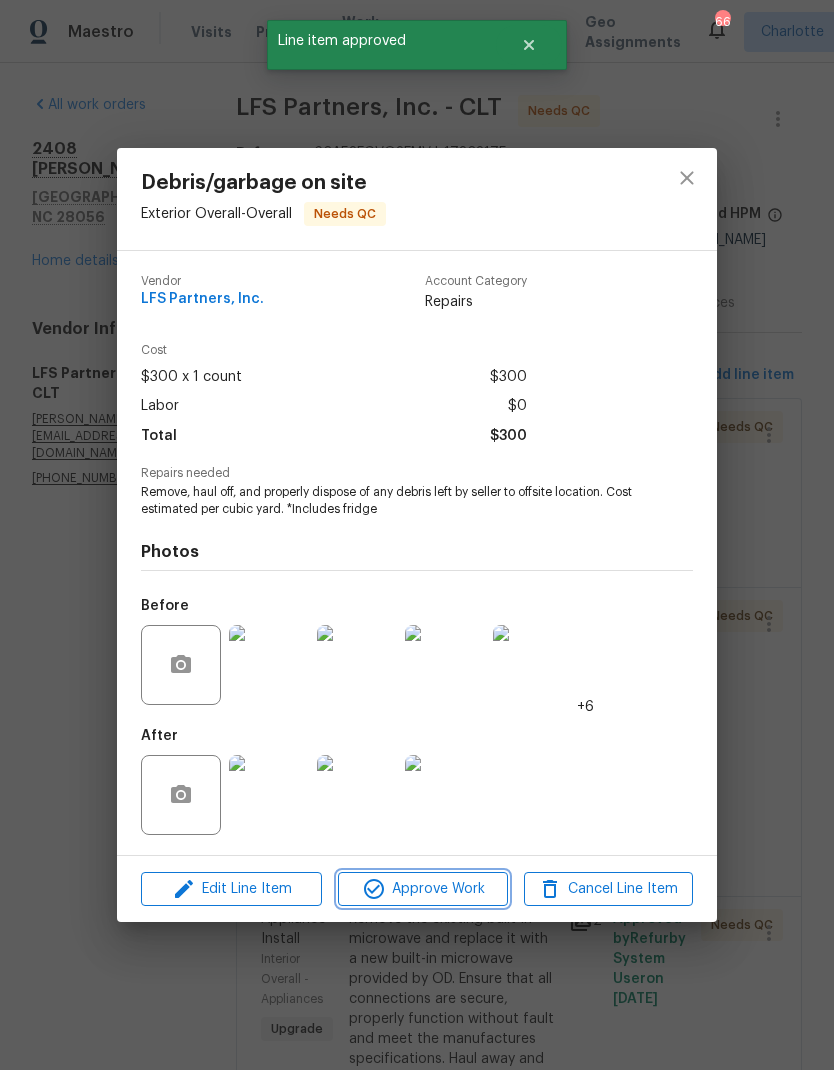 click on "Approve Work" at bounding box center [422, 889] 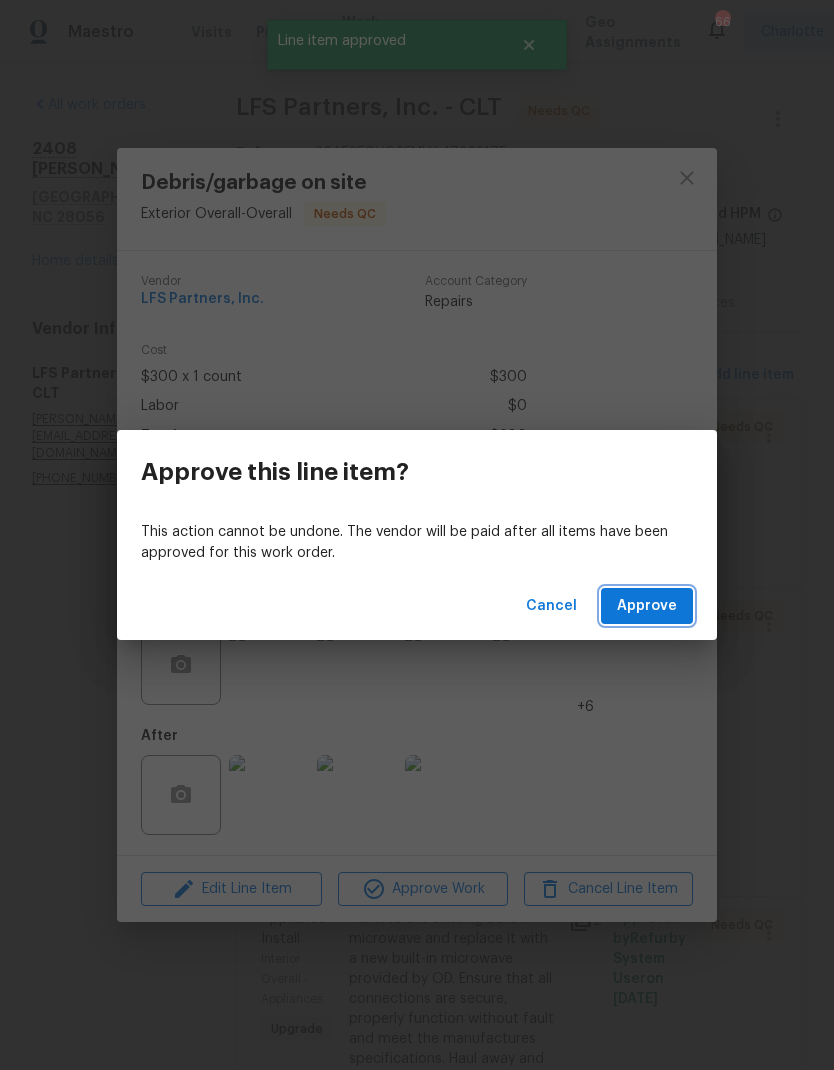click on "Approve" at bounding box center (647, 606) 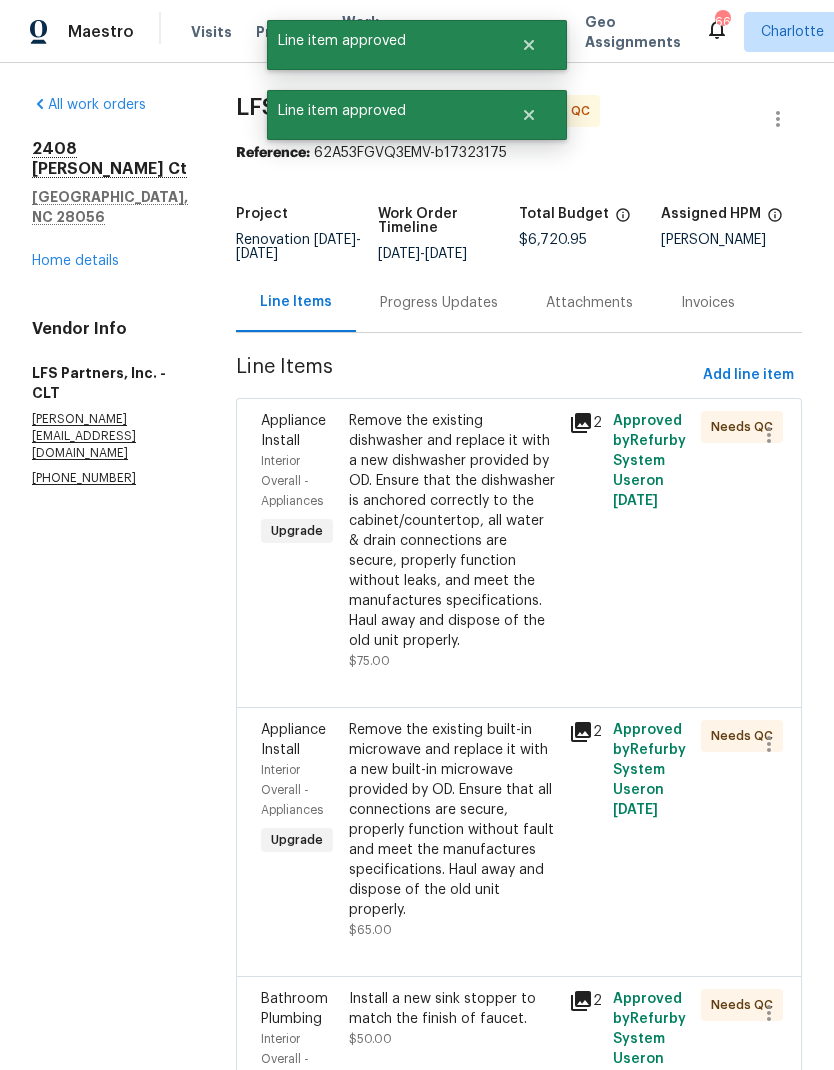 click on "Remove the existing dishwasher and replace it with a new dishwasher provided by OD. Ensure that the dishwasher is anchored correctly to the cabinet/countertop, all water & drain connections are secure, properly function without leaks, and meet the manufactures specifications. Haul away and dispose of the old unit properly." at bounding box center [453, 531] 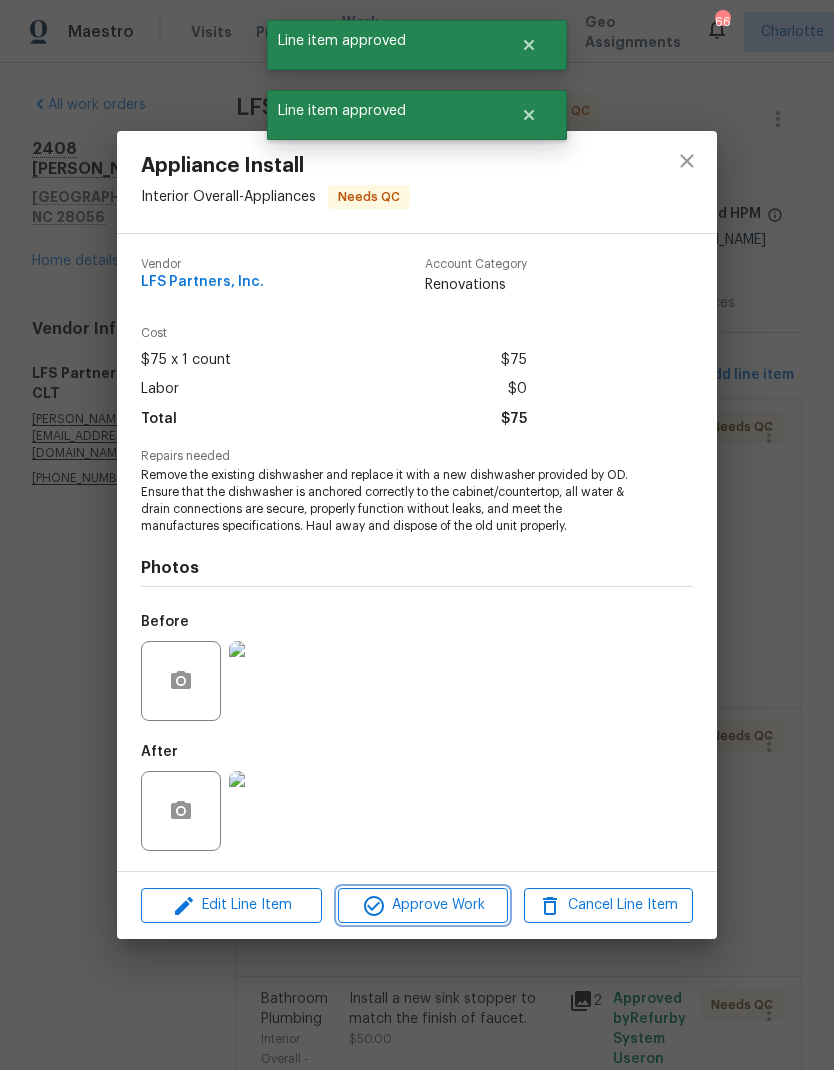 click on "Approve Work" at bounding box center [422, 905] 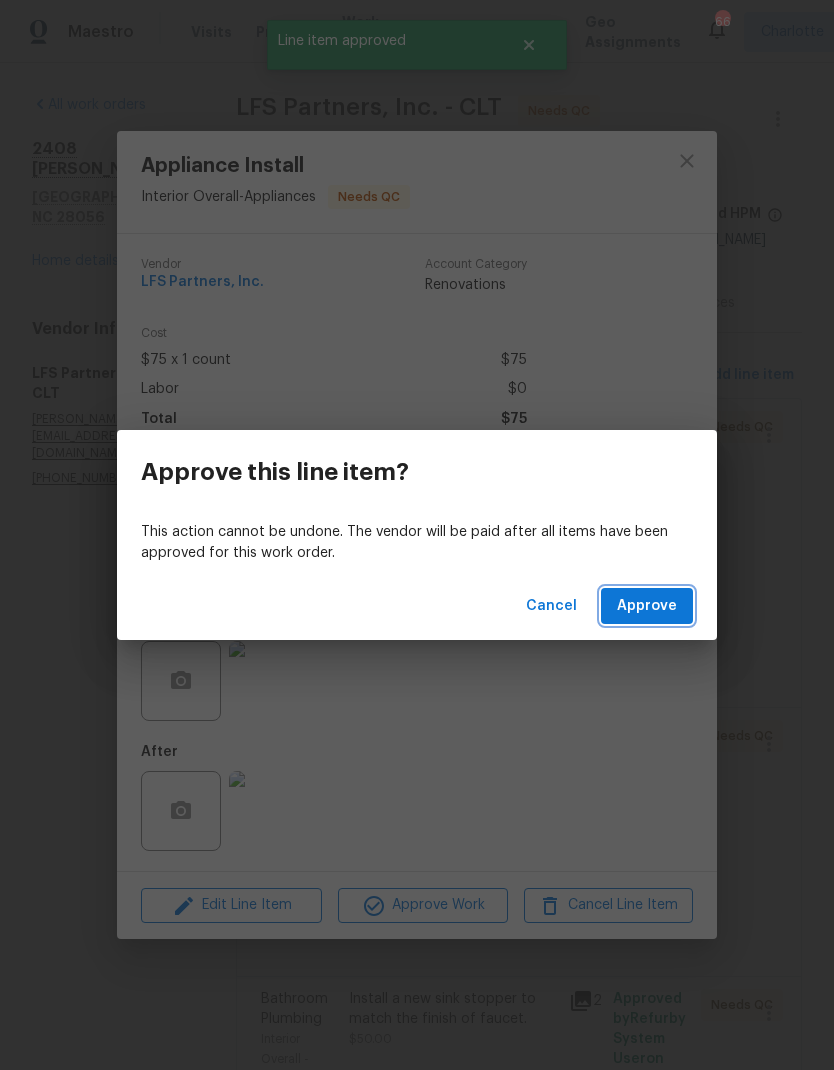 click on "Approve" at bounding box center [647, 606] 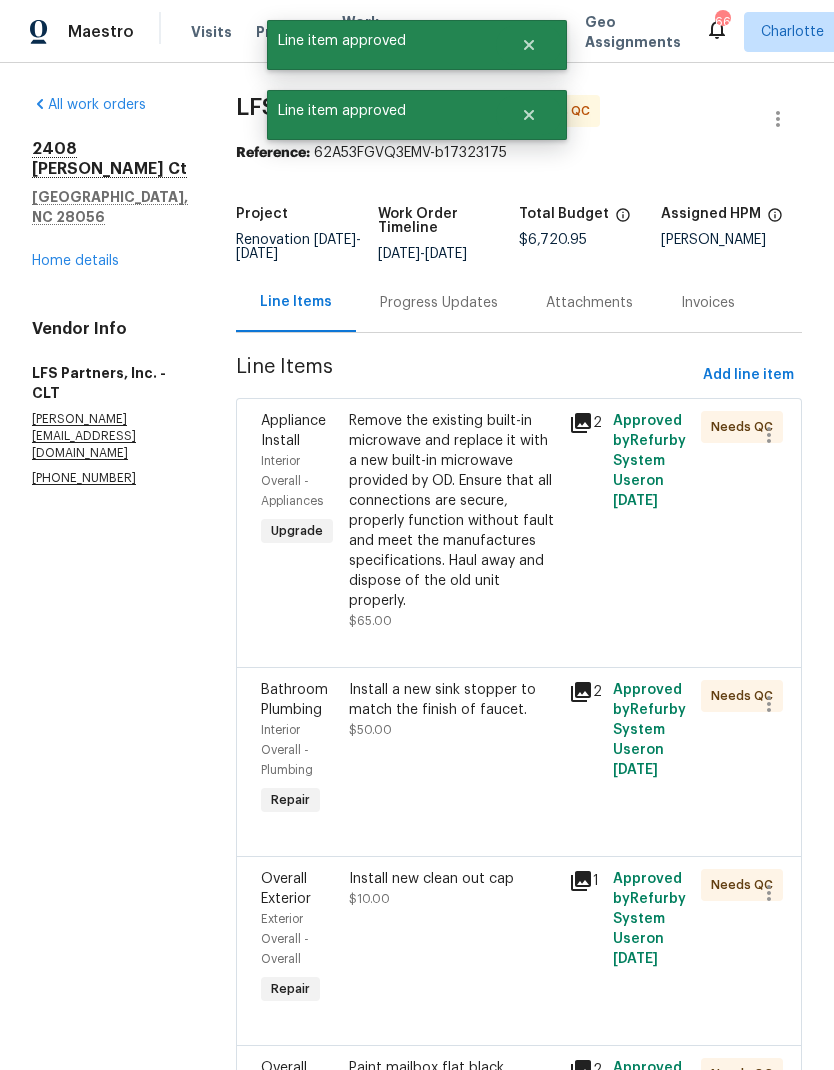 click on "Remove the existing built-in microwave and replace it with a new built-in microwave provided by OD. Ensure that all connections are secure, properly function without fault and meet the manufactures specifications. Haul away and dispose of the old unit properly." at bounding box center [453, 511] 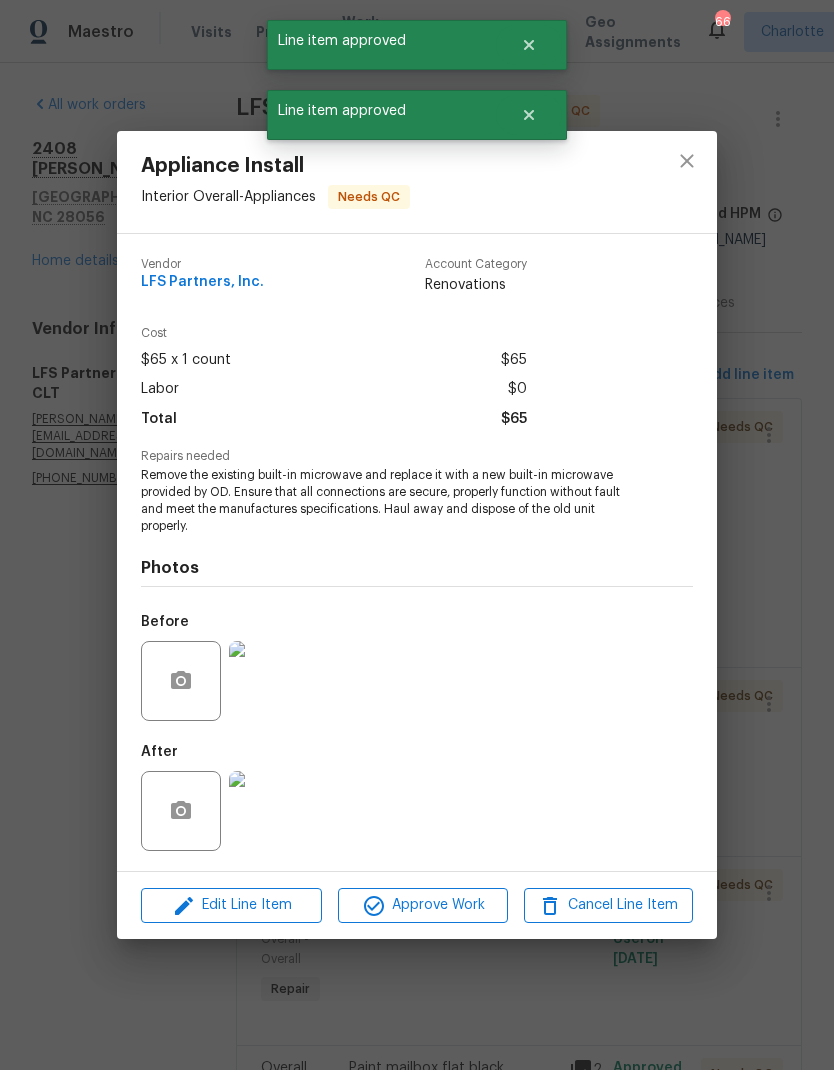 click on "Approve Work" at bounding box center (422, 905) 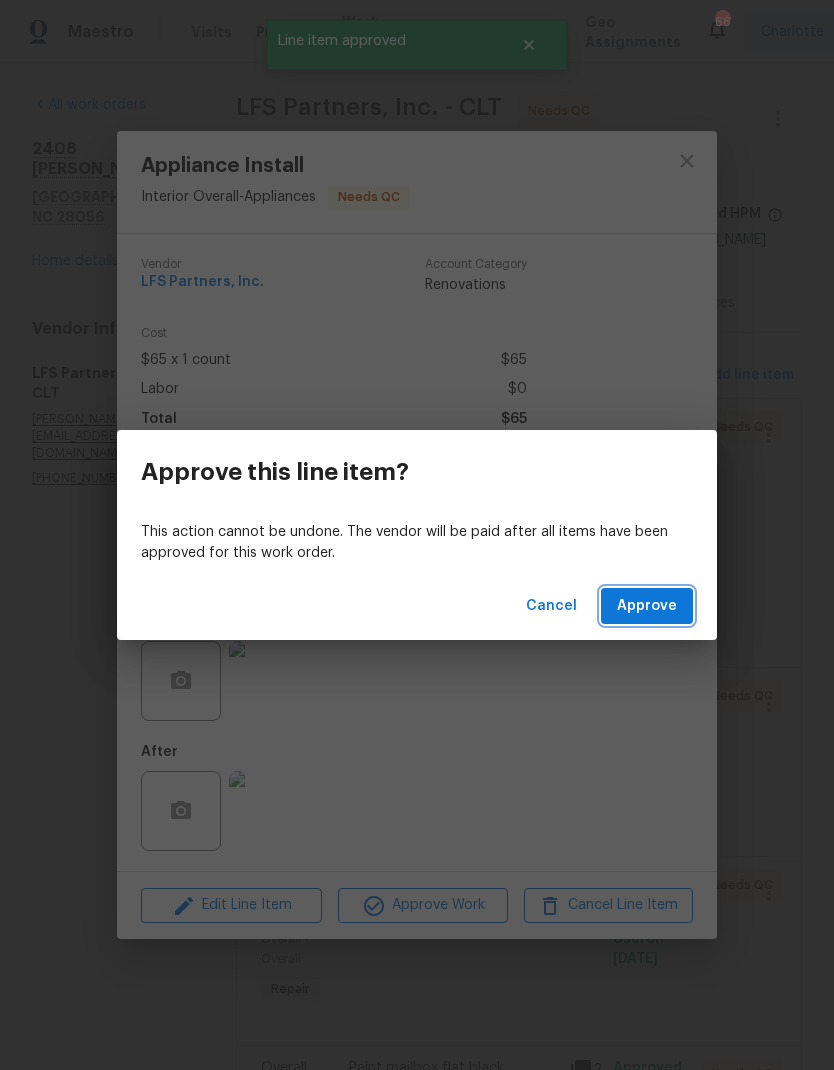 click on "Approve" at bounding box center (647, 606) 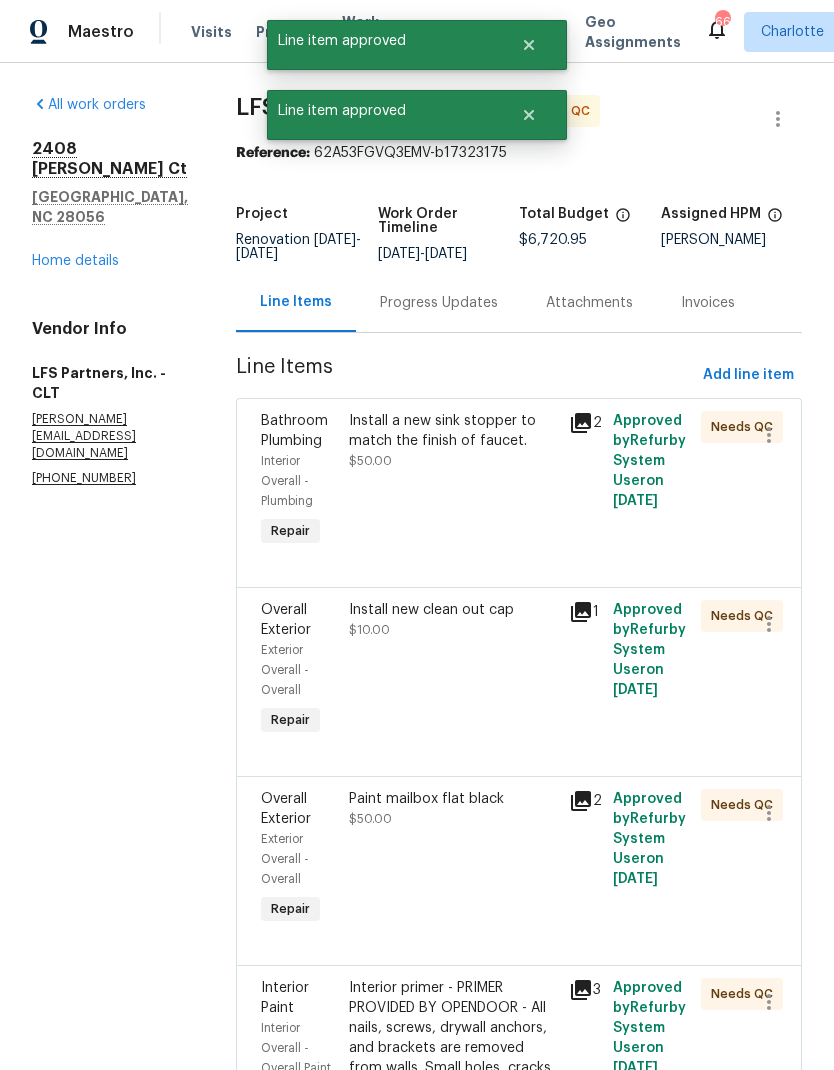 click on "Install a new sink stopper to match the finish of faucet." at bounding box center [453, 431] 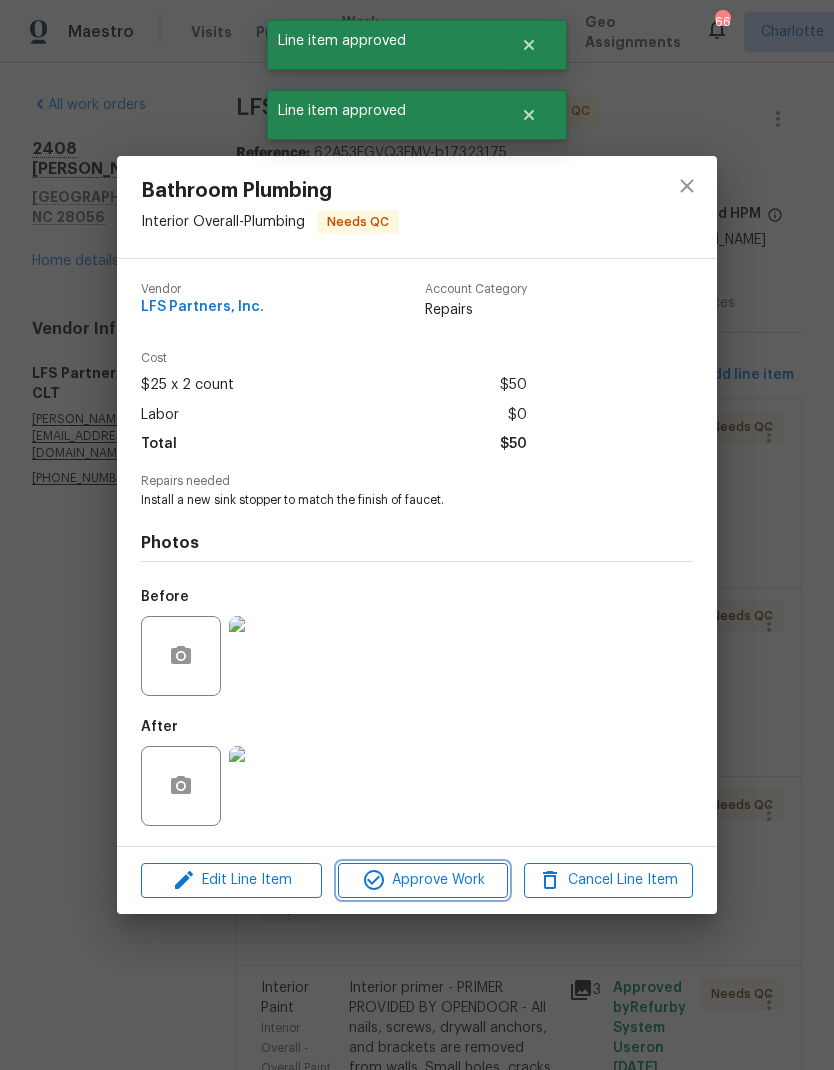 click on "Approve Work" at bounding box center (422, 880) 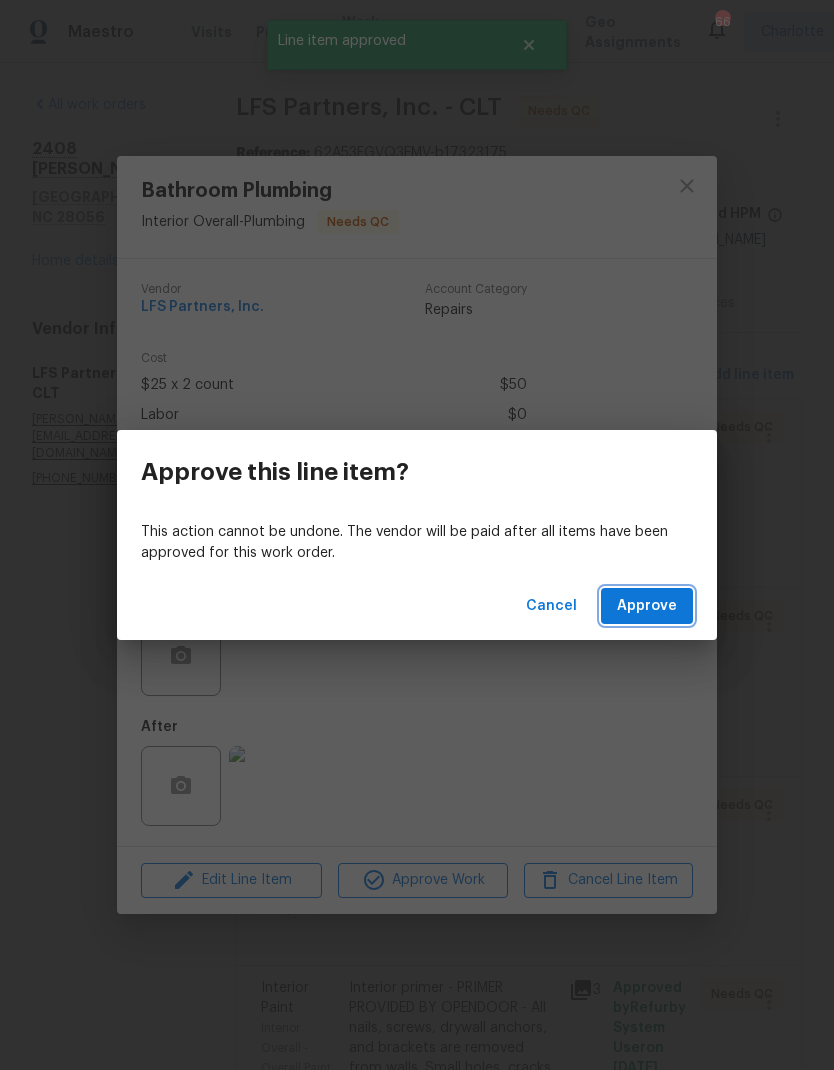 click on "Approve" at bounding box center [647, 606] 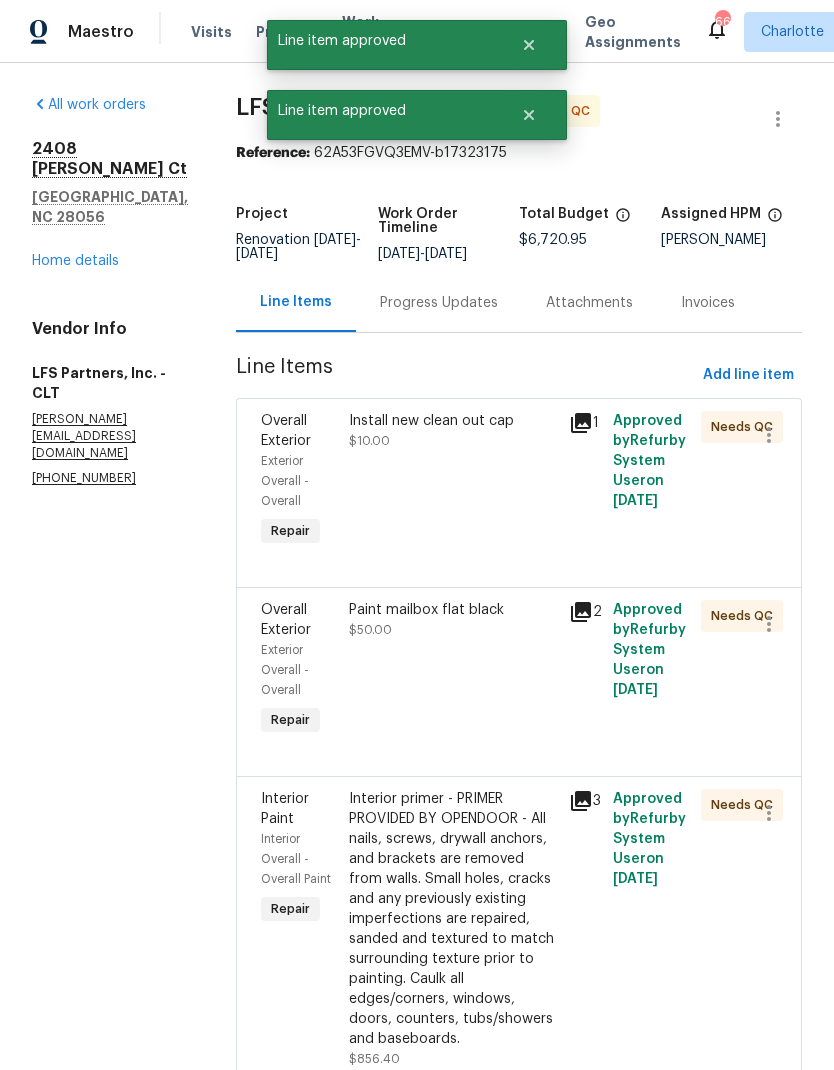 click on "Install new clean out cap" at bounding box center [453, 421] 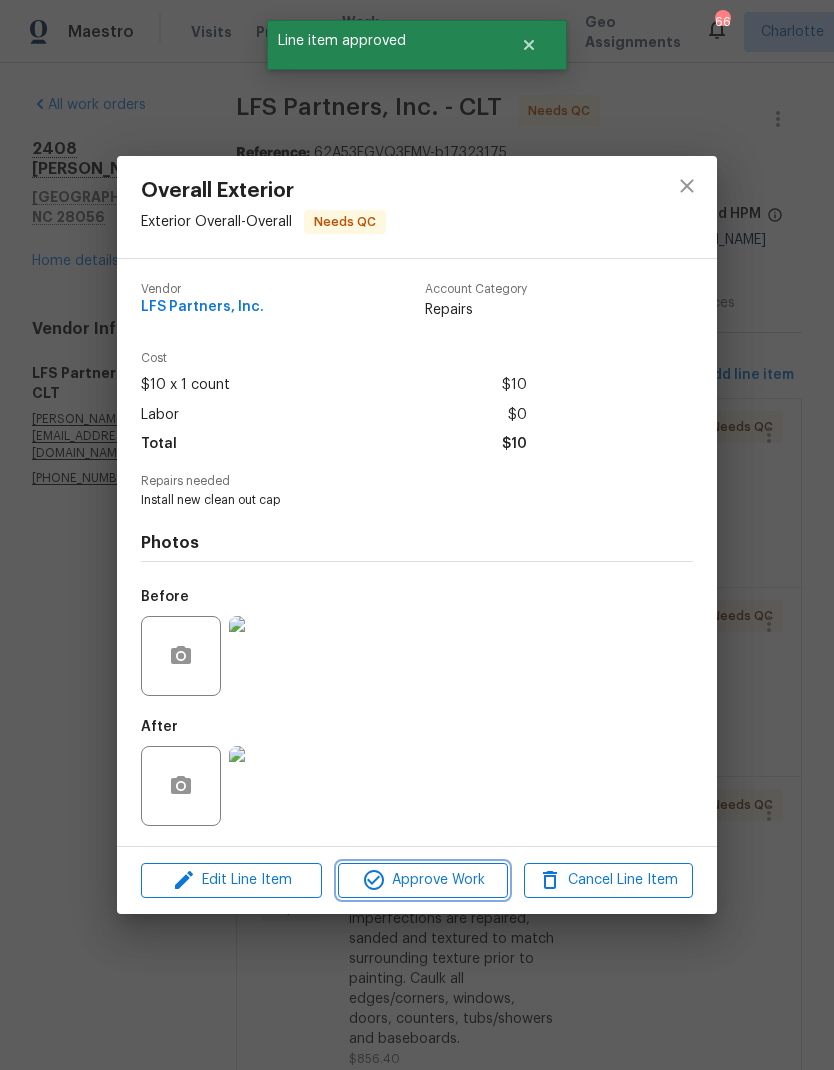 click on "Approve Work" at bounding box center [422, 880] 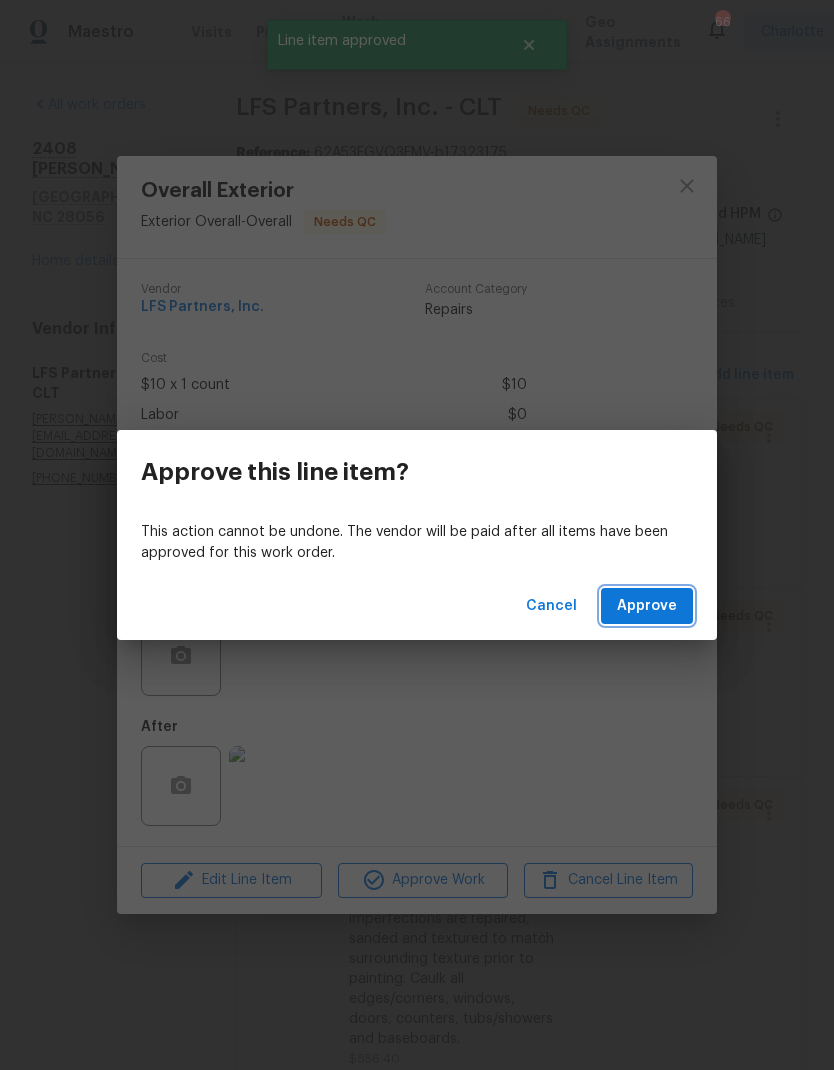 click on "Approve" at bounding box center (647, 606) 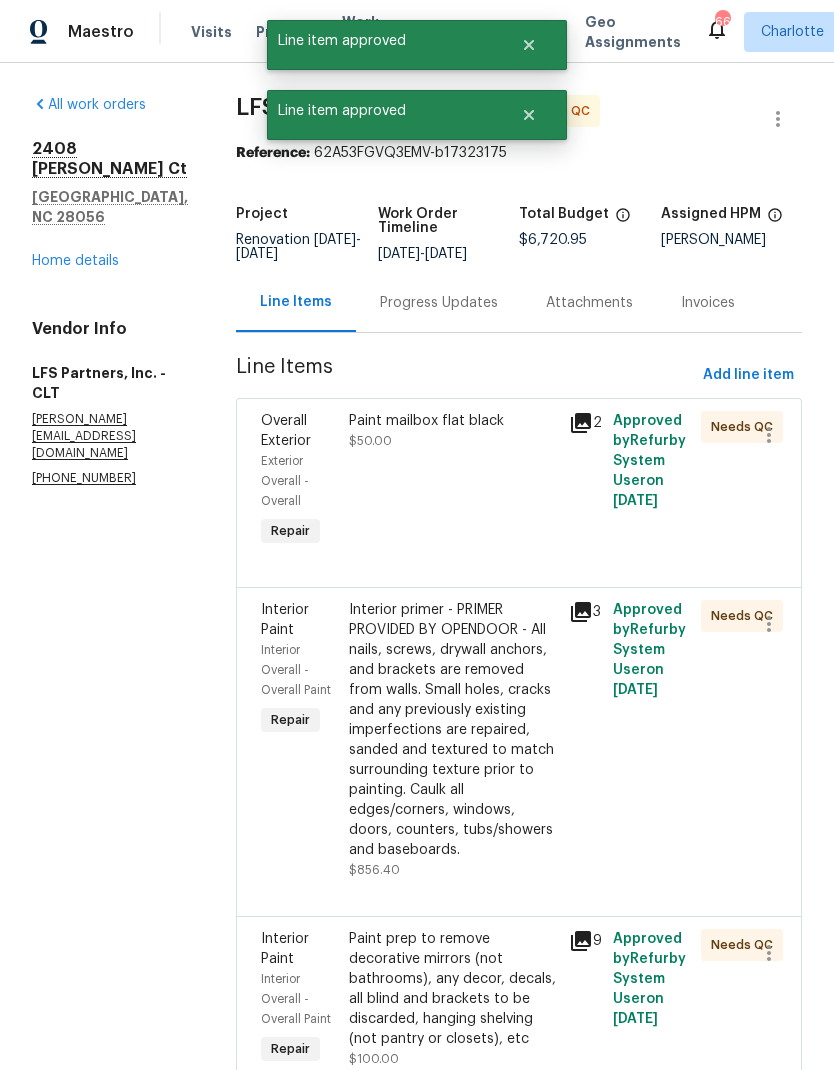 click on "Paint mailbox flat black" at bounding box center [453, 421] 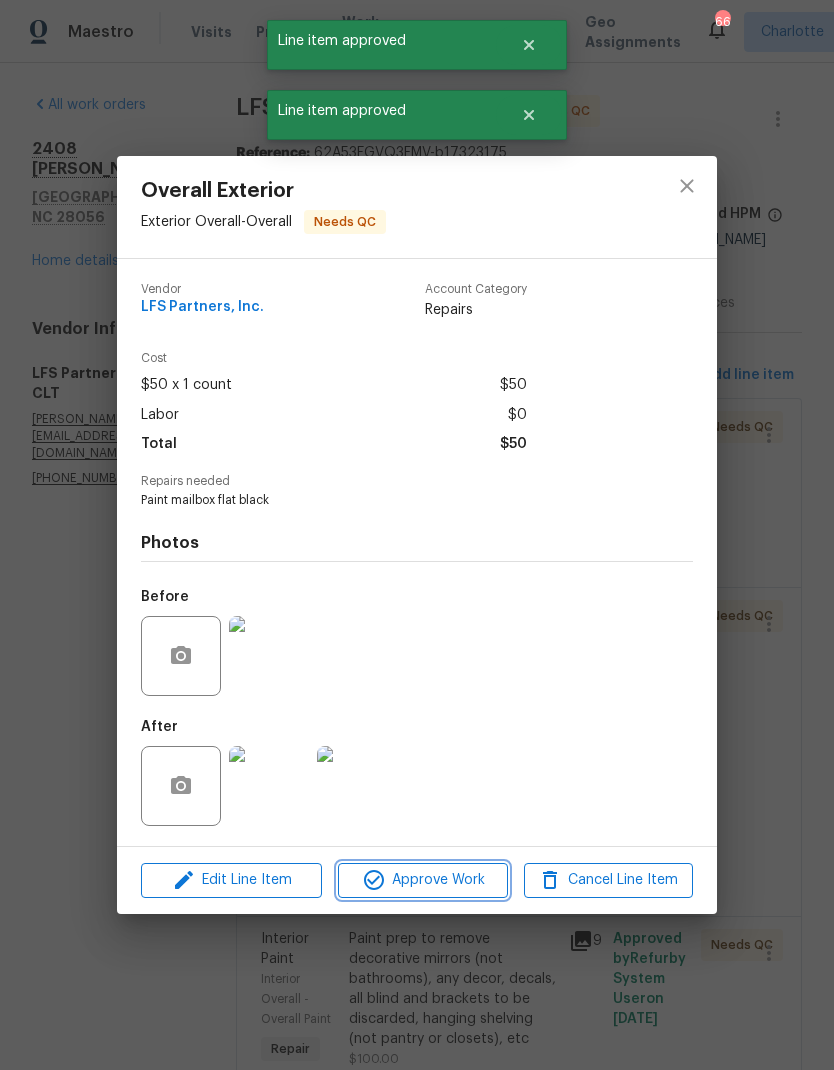 click on "Approve Work" at bounding box center (422, 880) 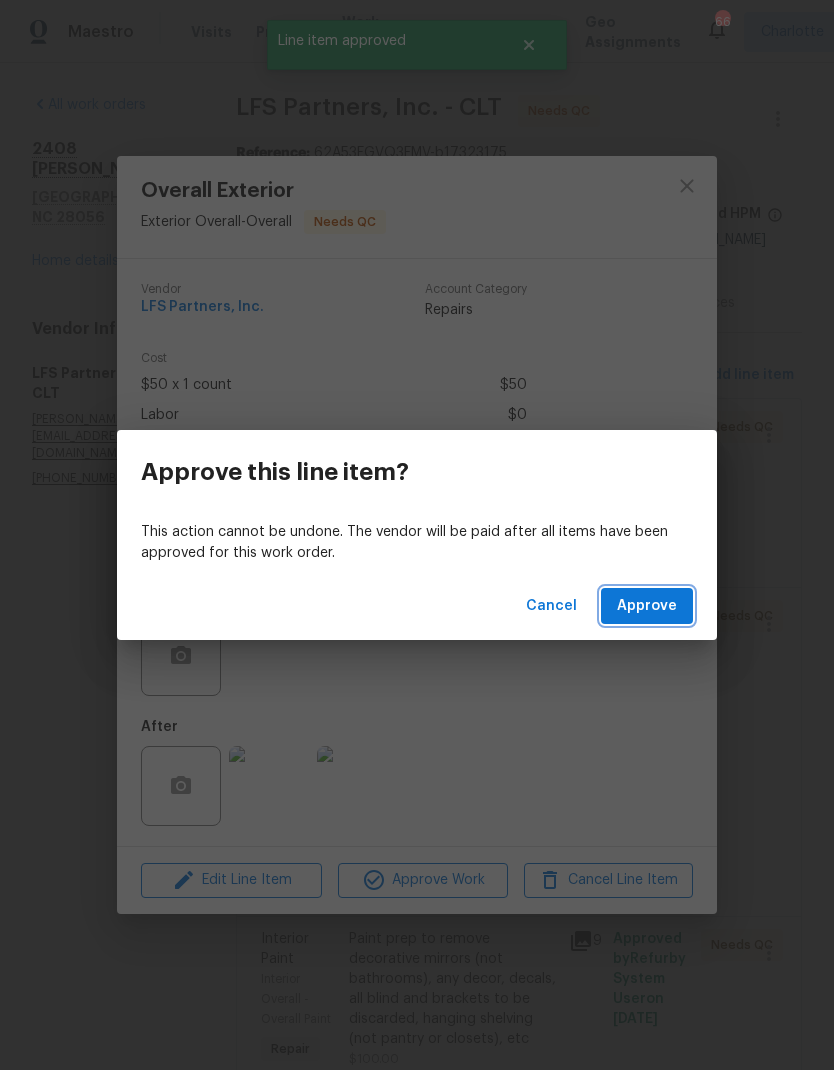click on "Approve" at bounding box center [647, 606] 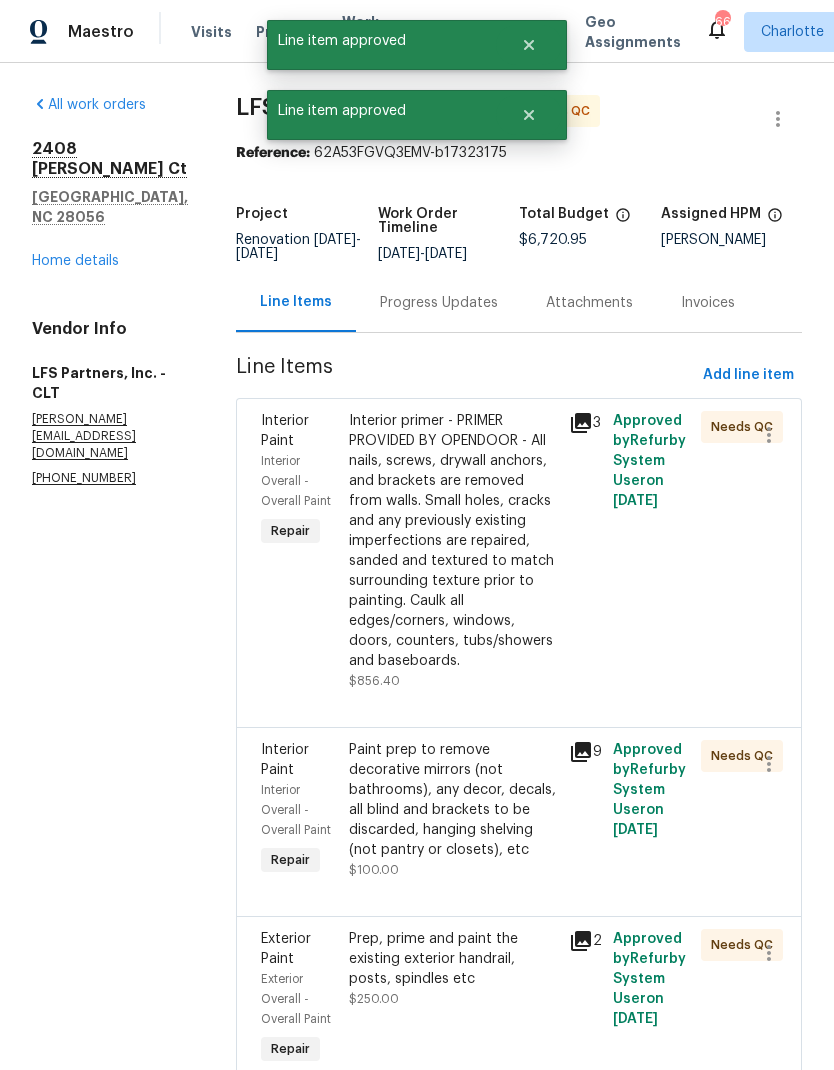 click on "Interior primer - PRIMER PROVIDED BY OPENDOOR - All nails, screws, drywall anchors, and brackets are removed from walls. Small holes, cracks and any previously existing imperfections are repaired, sanded and textured to match surrounding texture prior to painting. Caulk all edges/corners, windows, doors, counters, tubs/showers and baseboards." at bounding box center (453, 541) 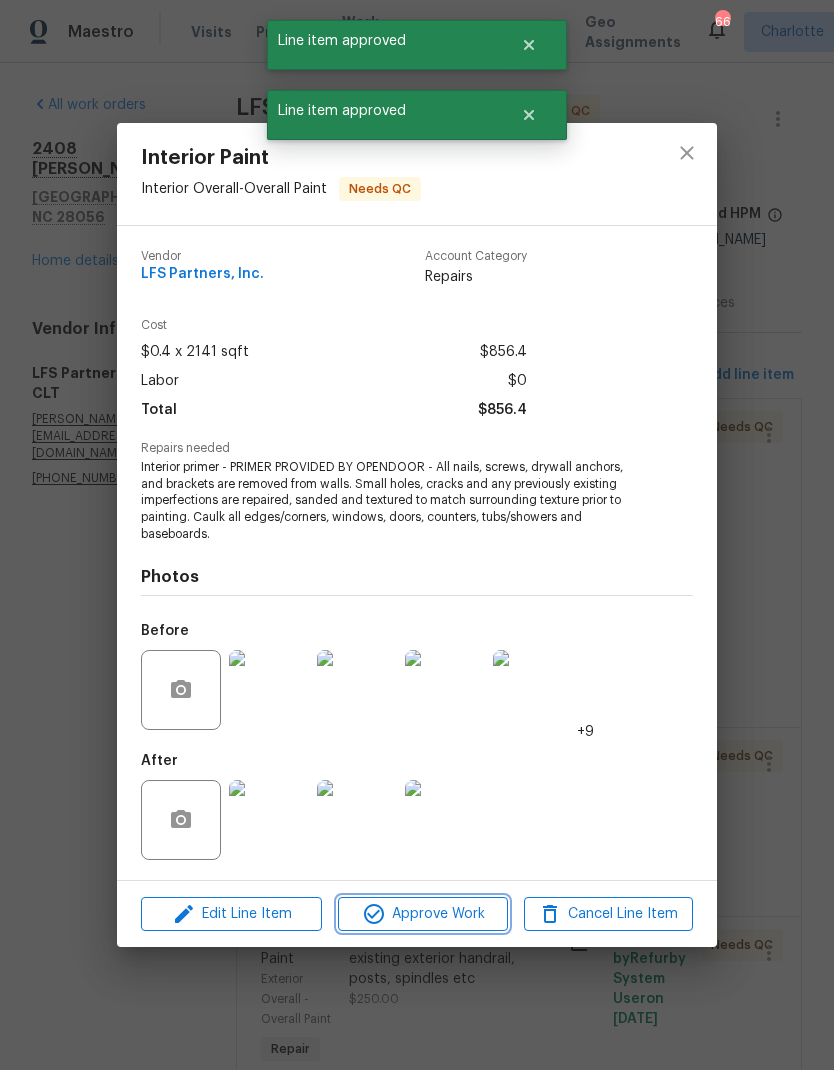 click on "Approve Work" at bounding box center [422, 914] 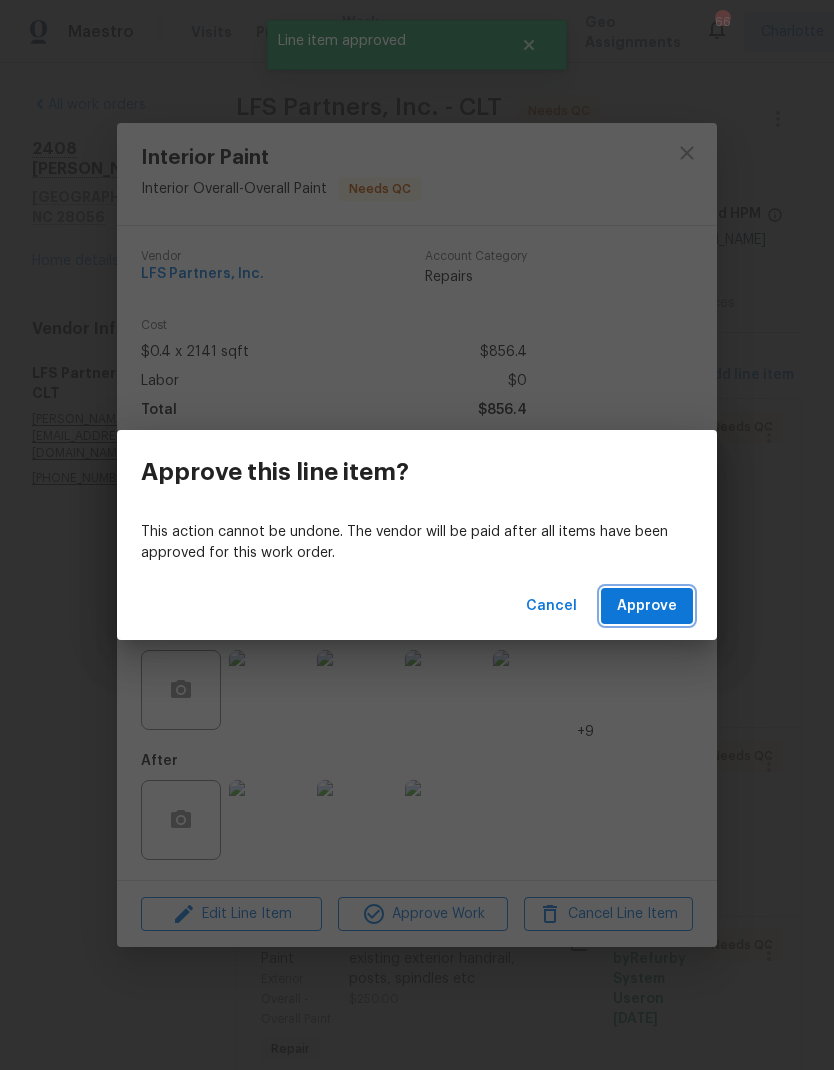 click on "Approve" at bounding box center [647, 606] 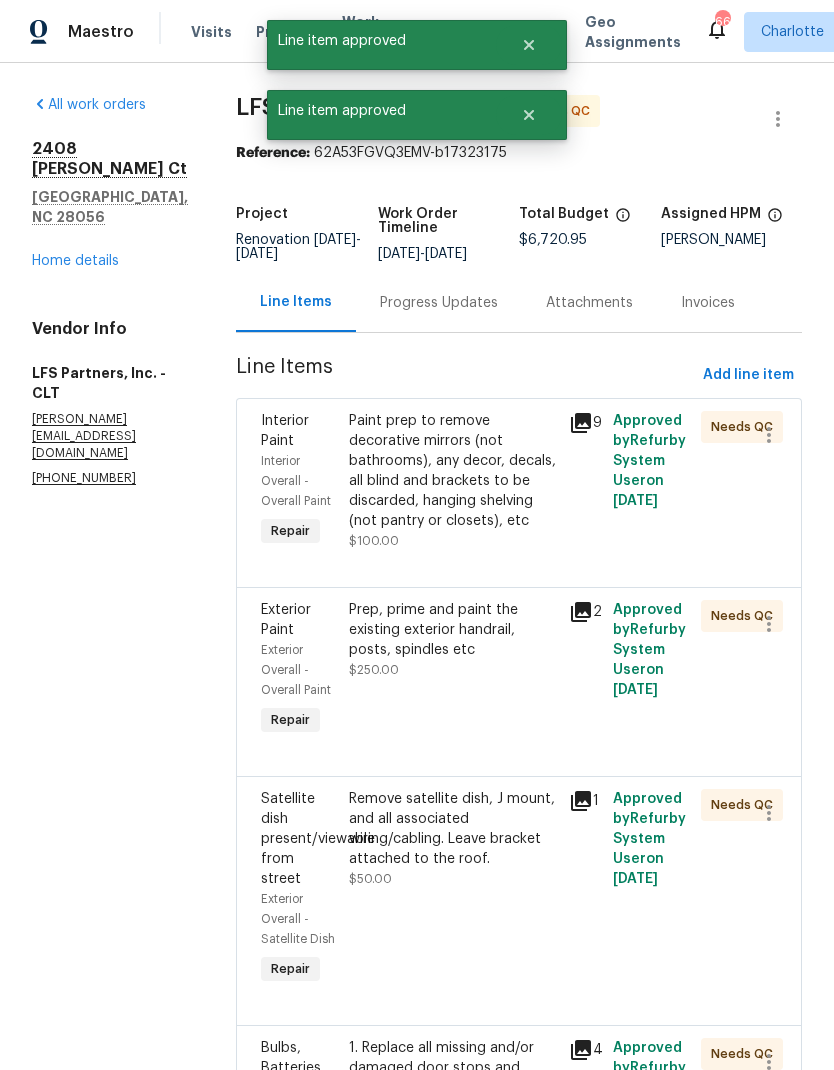 click on "Paint prep to remove decorative mirrors (not bathrooms), any decor, decals, all blind and brackets to be discarded, hanging shelving (not pantry or closets), etc" at bounding box center (453, 471) 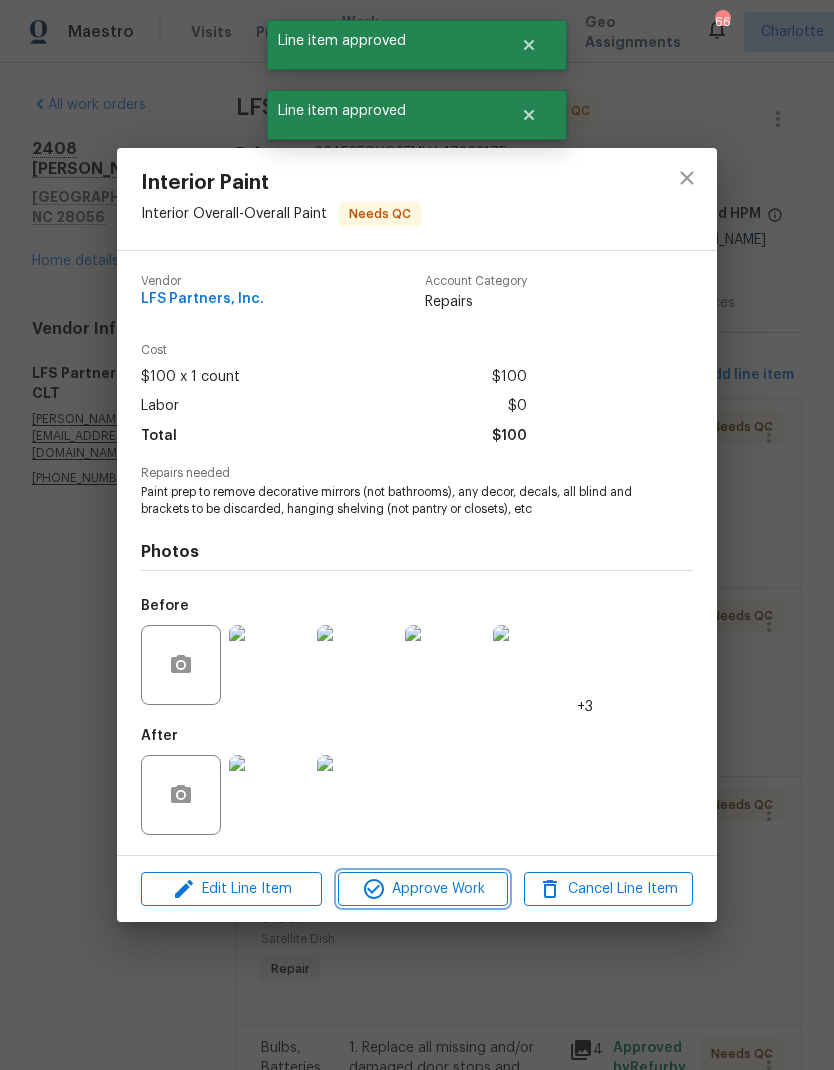 click on "Approve Work" at bounding box center (422, 889) 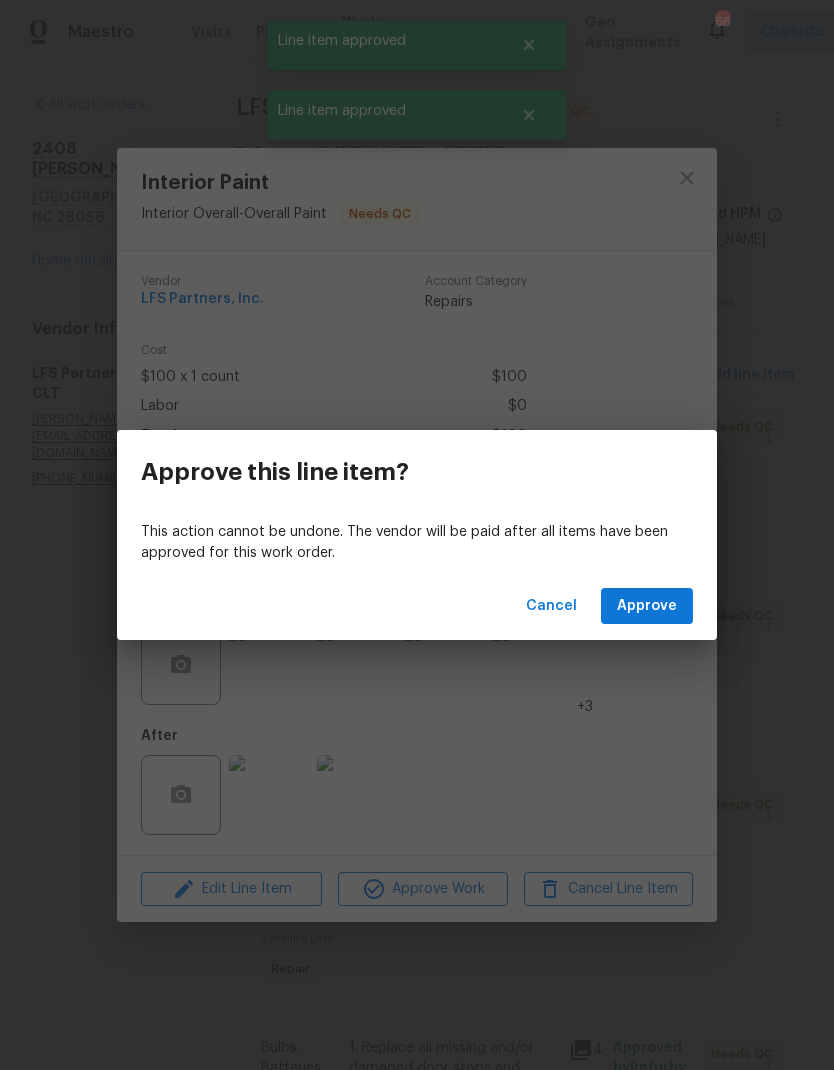 click on "Approve" at bounding box center (647, 606) 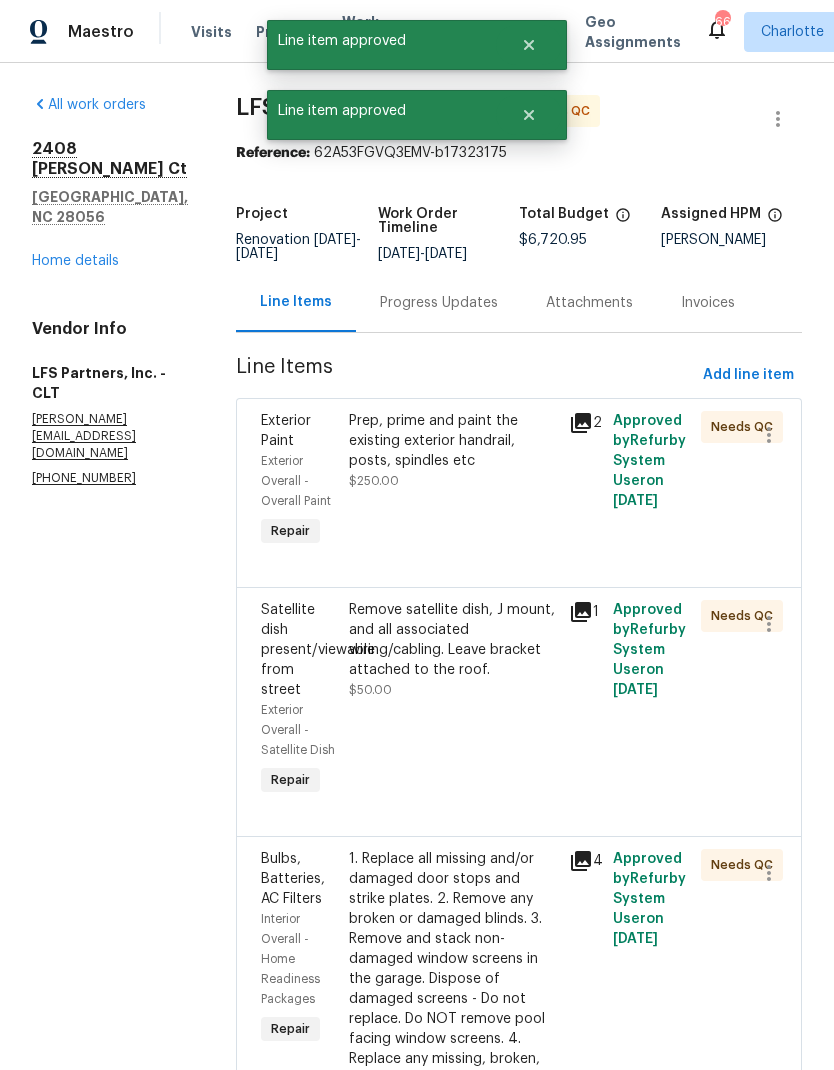 click on "Prep, prime and paint the existing exterior handrail, posts, spindles etc" at bounding box center [453, 441] 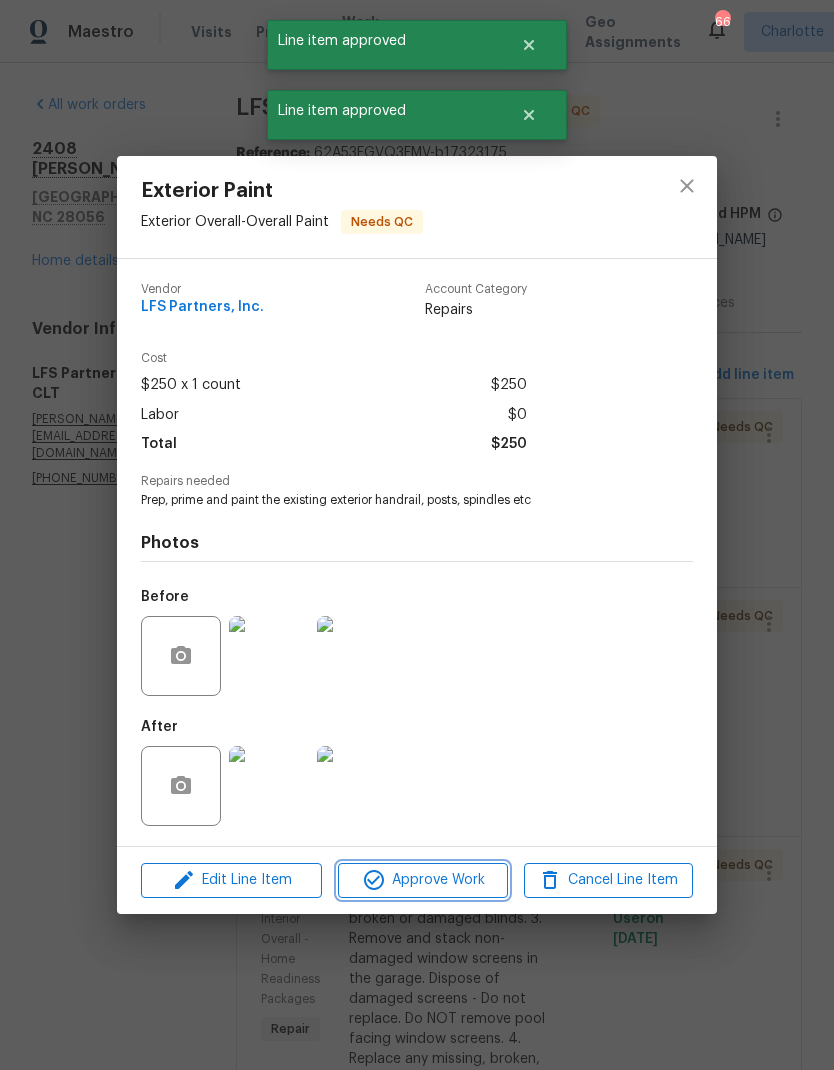 click on "Approve Work" at bounding box center [422, 880] 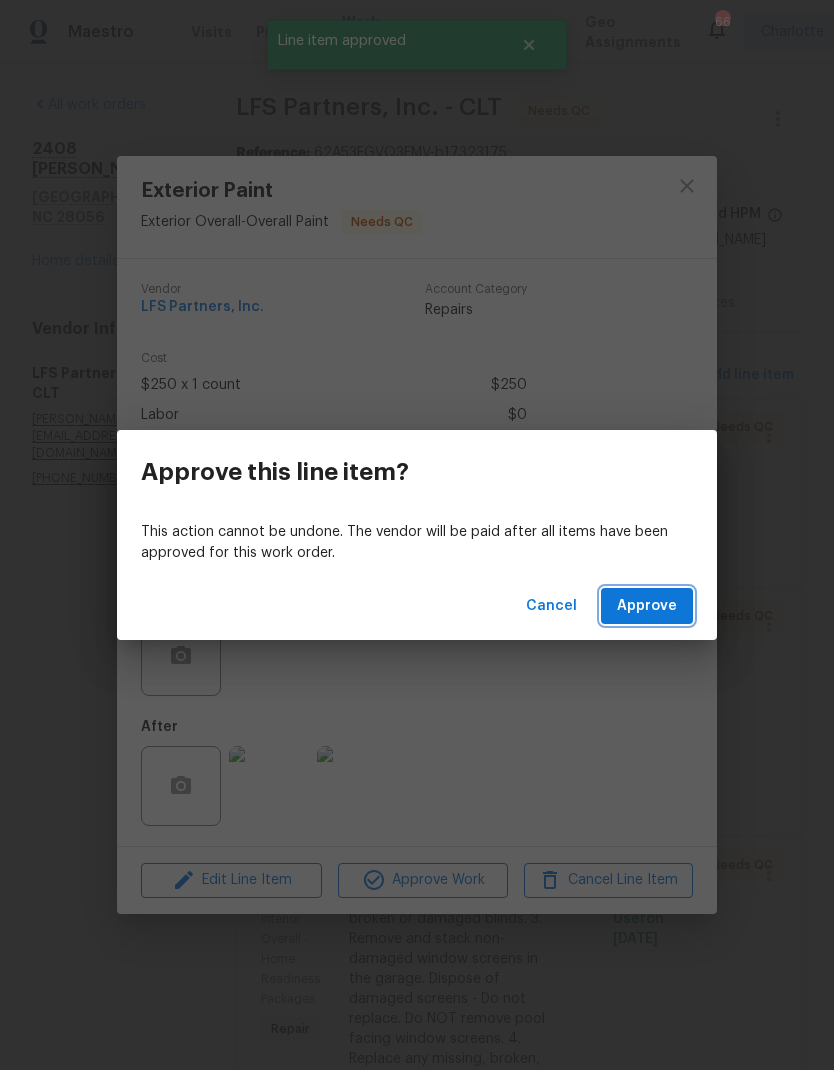 click on "Approve" at bounding box center [647, 606] 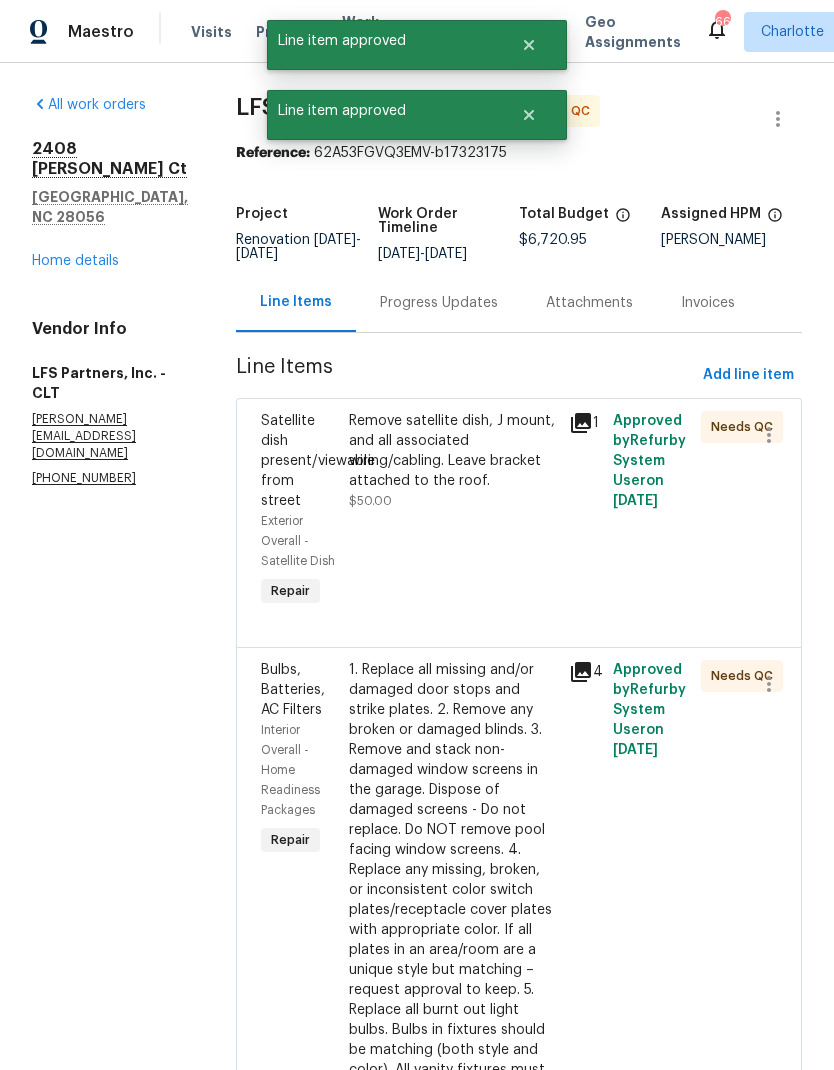 click on "1. Replace all missing and/or damaged door stops and strike plates.  2. Remove any broken or damaged blinds.  3. Remove and stack non-damaged window screens in the garage. Dispose of damaged screens - Do not replace. Do NOT remove pool facing window screens.  4. Replace any missing, broken, or inconsistent color switch plates/receptacle cover plates with appropriate color. If all plates in an area/room are a unique style but matching – request approval to keep.  5. Replace all burnt out light bulbs. Bulbs in fixtures should be matching (both style and color). All vanity fixtures must have vanity bulbs. This includes microwave and oven bulbs.  6. Replace all batteries and test all smoke detectors for functionality. Pictures with date printed on batteries needed for approval.  7. Cap all unused water and gas lines (i.e. refrigerator, water heater, washer supply hot/cold, gas line for dryer, etc).  8. Install new pleated HVAC air filters" at bounding box center (453, 990) 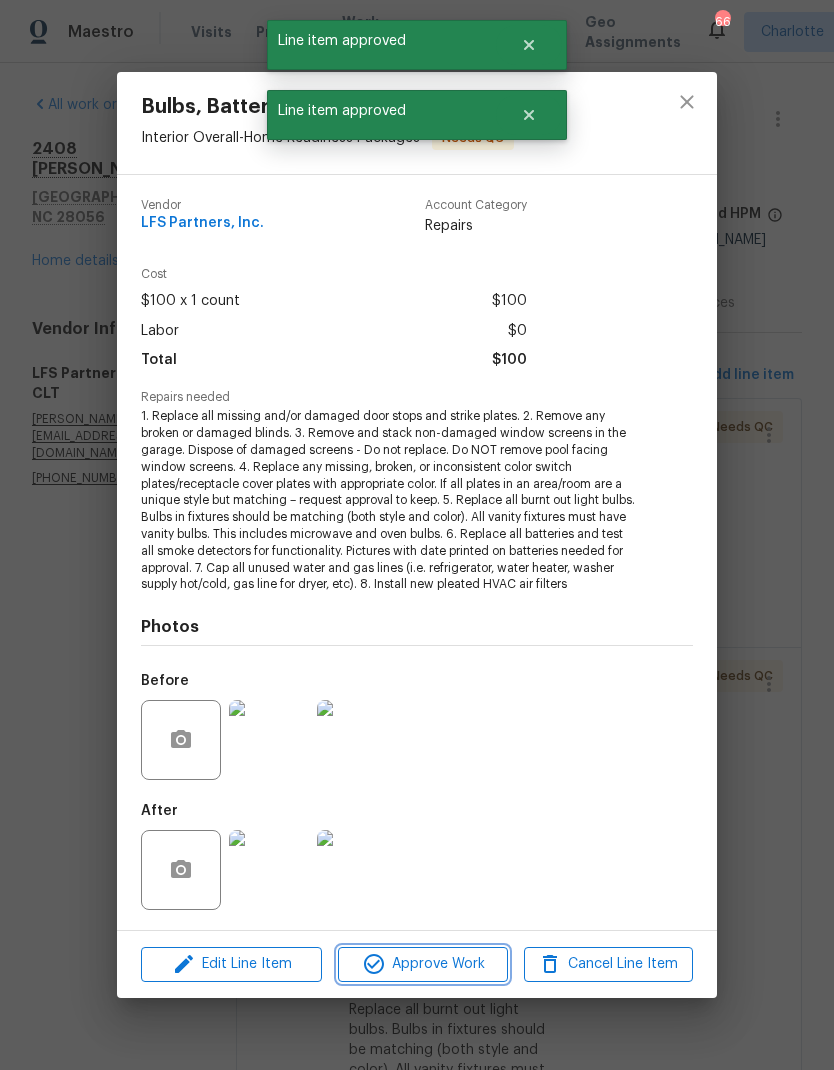 click on "Approve Work" at bounding box center [422, 964] 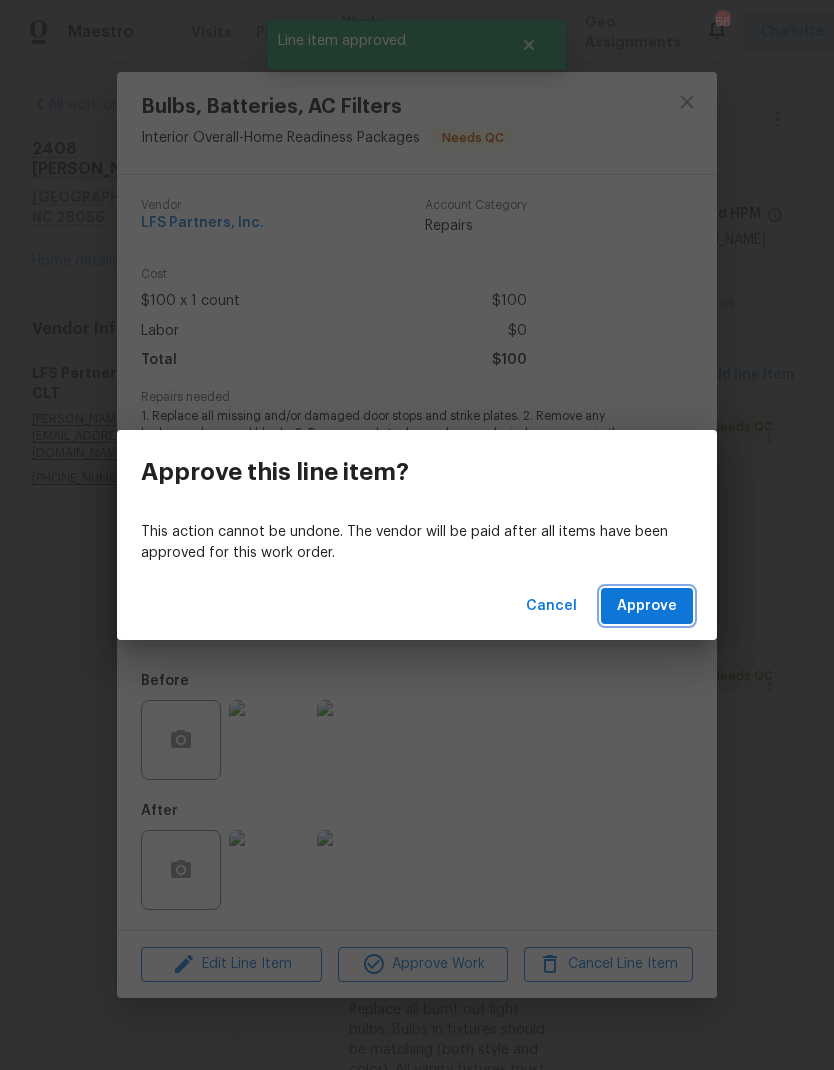 click on "Approve" at bounding box center (647, 606) 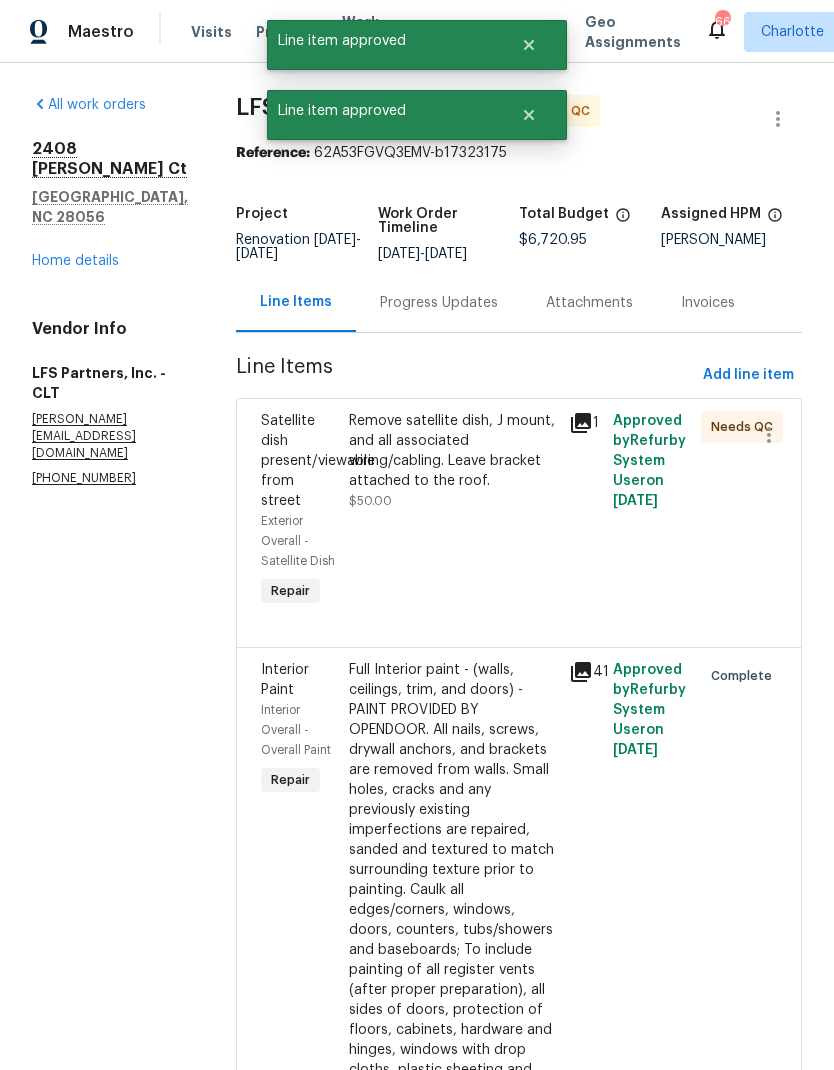 click on "Remove satellite dish, J mount, and all associated wiring/cabling. Leave bracket attached to the roof." at bounding box center (453, 451) 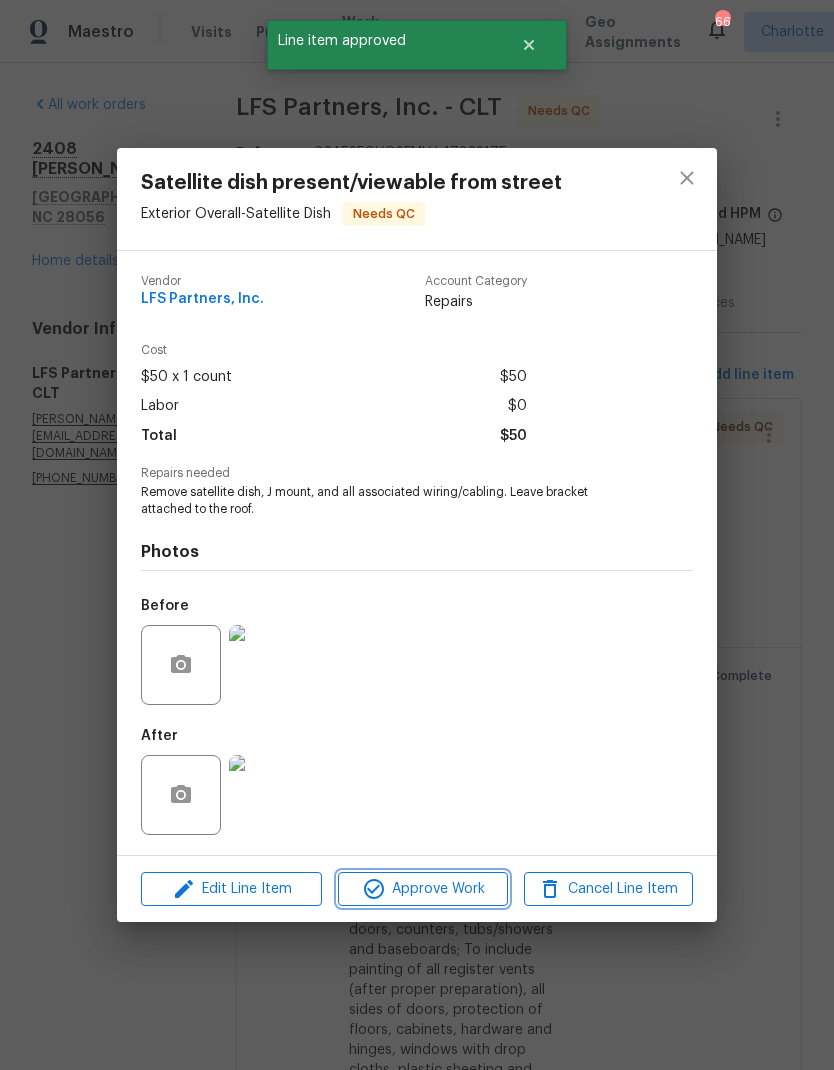 click on "Approve Work" at bounding box center (422, 889) 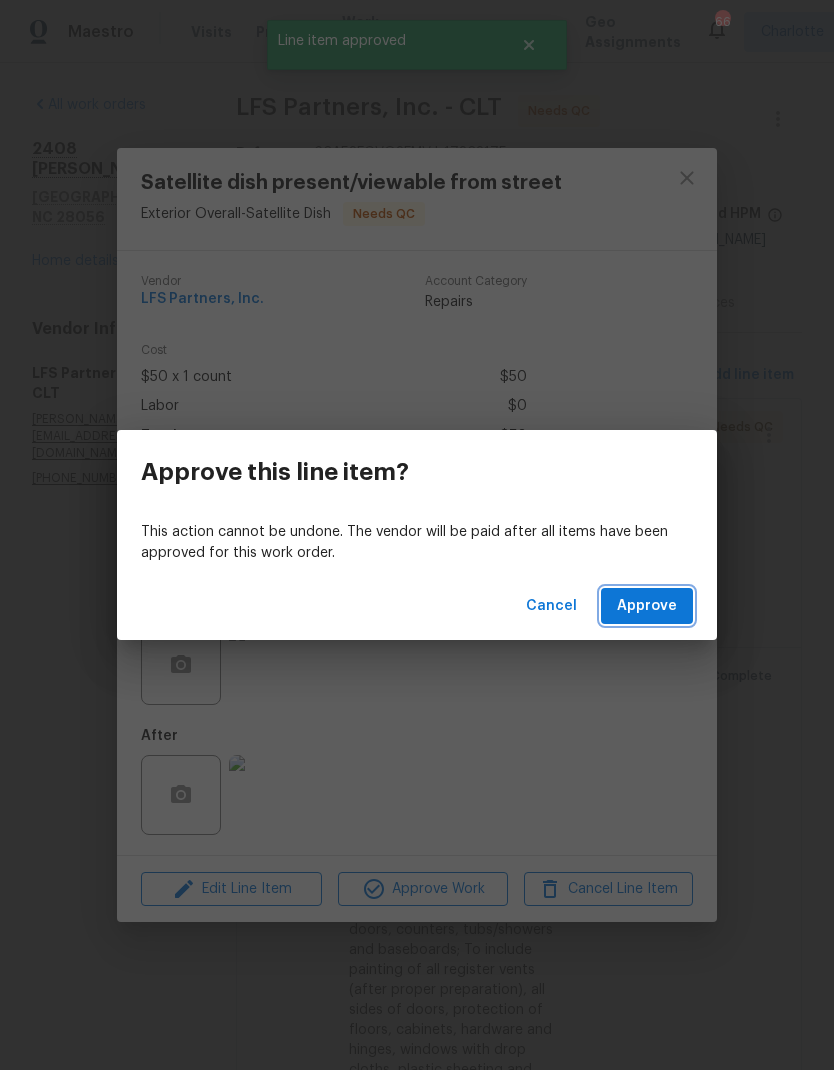 click on "Approve" at bounding box center [647, 606] 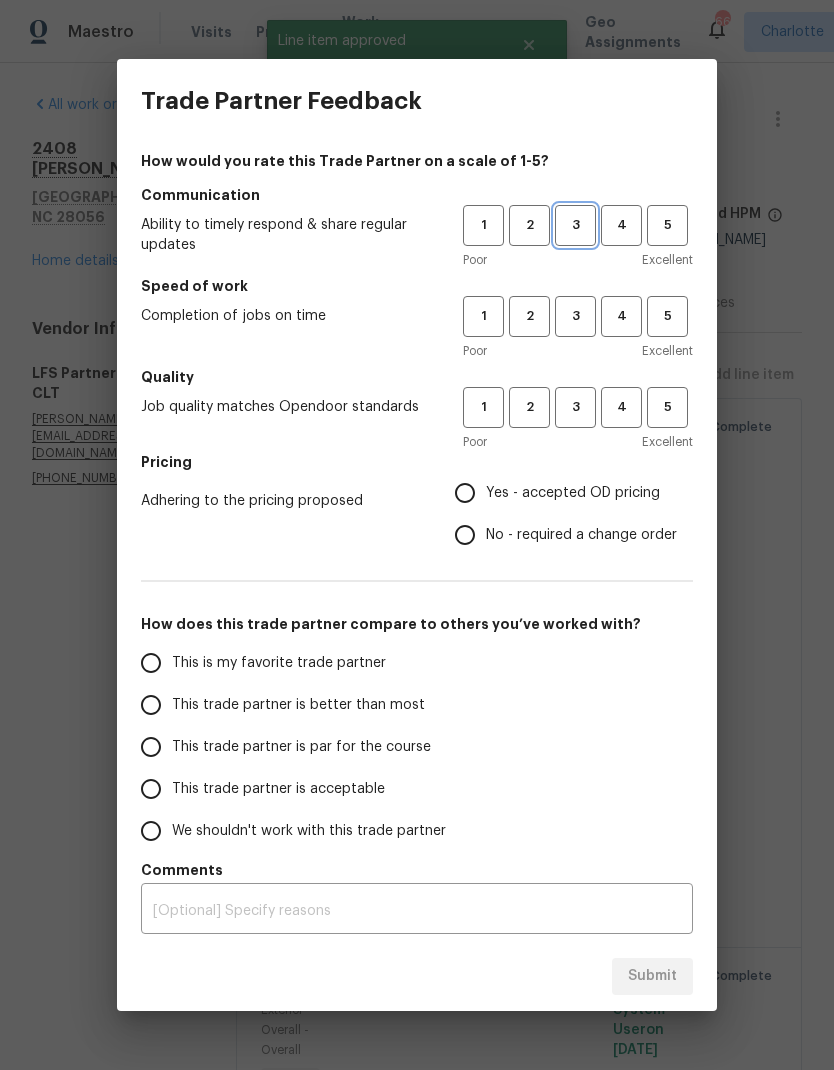 click on "3" at bounding box center (575, 225) 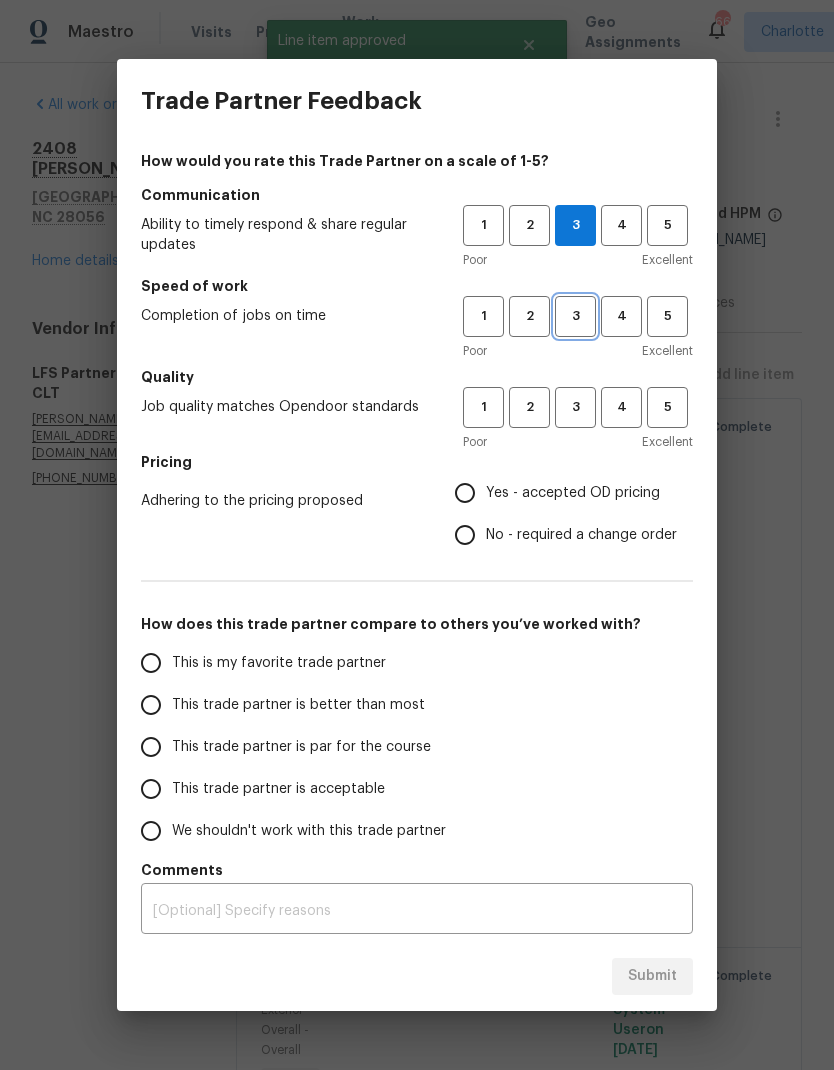 click on "3" at bounding box center [575, 316] 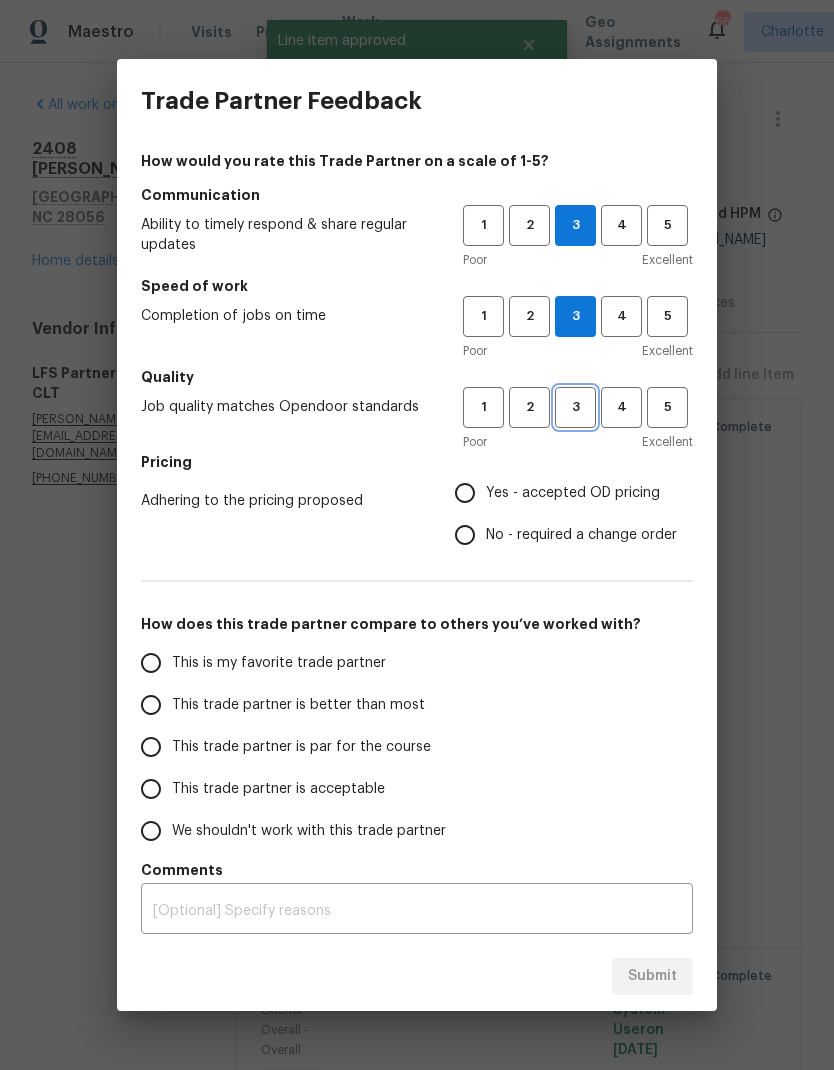 click on "3" at bounding box center [575, 407] 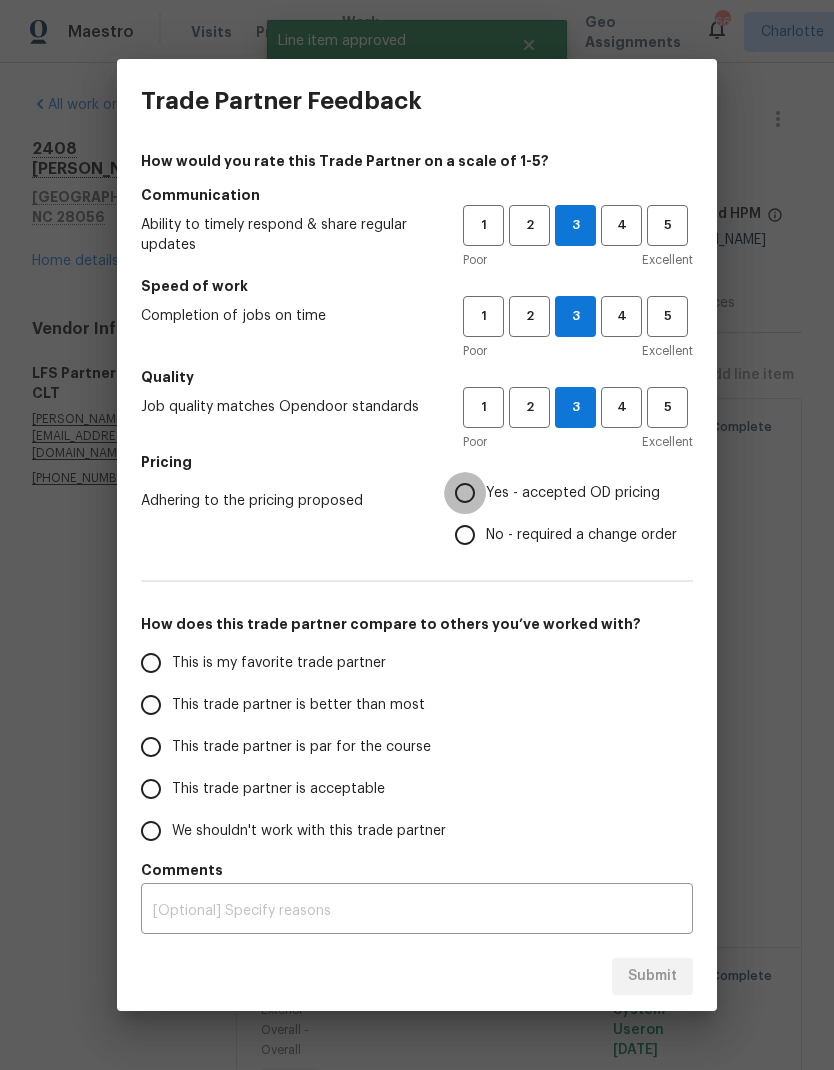 click on "Yes - accepted OD pricing" at bounding box center (465, 493) 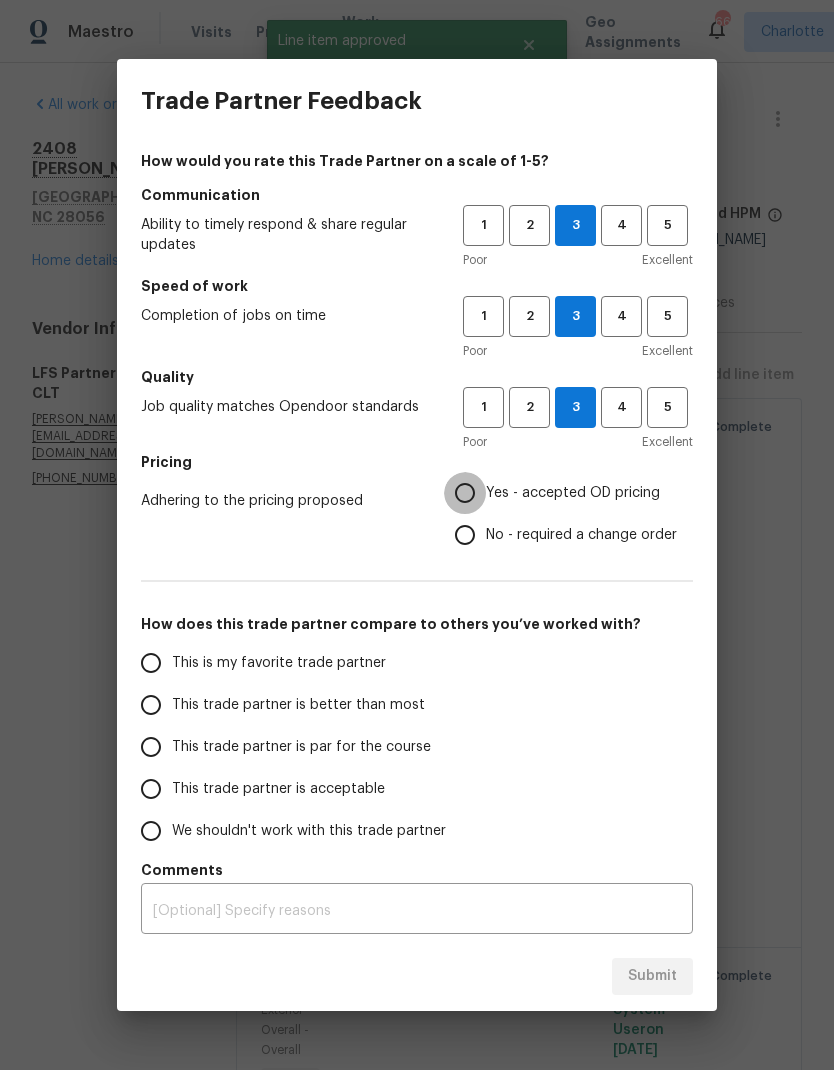 radio on "true" 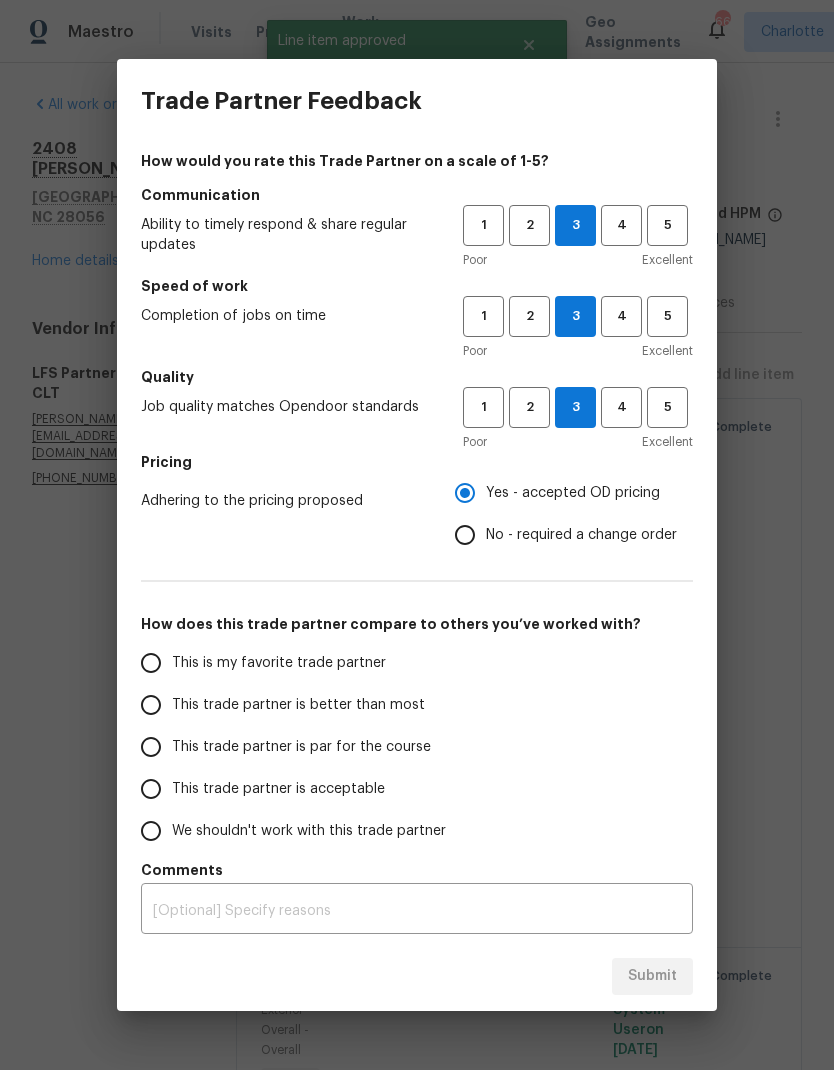 click on "This trade partner is better than most" at bounding box center [298, 705] 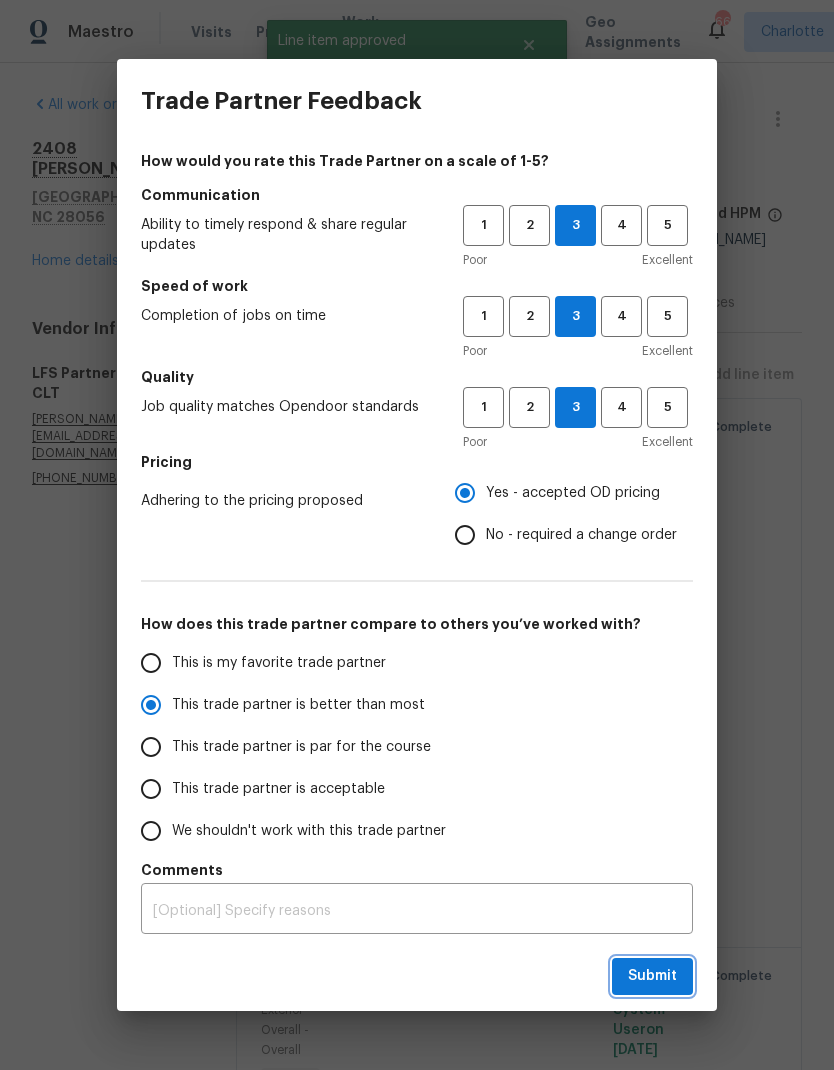 click on "Submit" at bounding box center (652, 976) 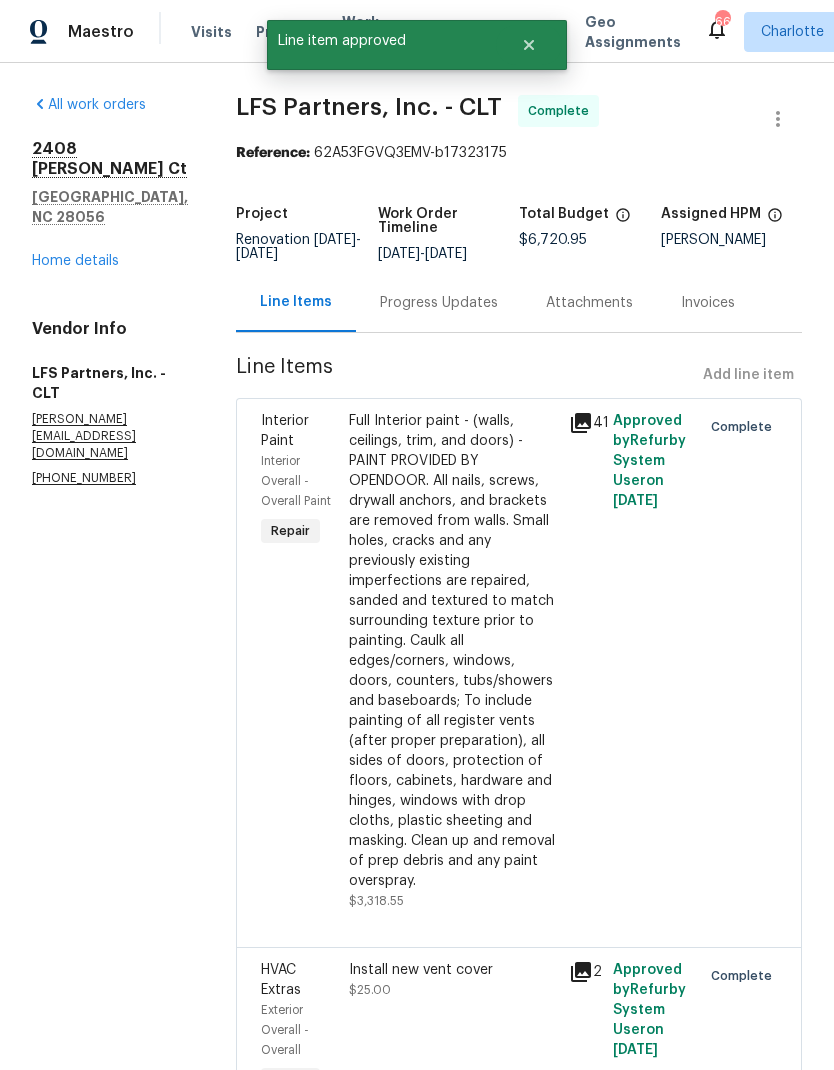 radio on "true" 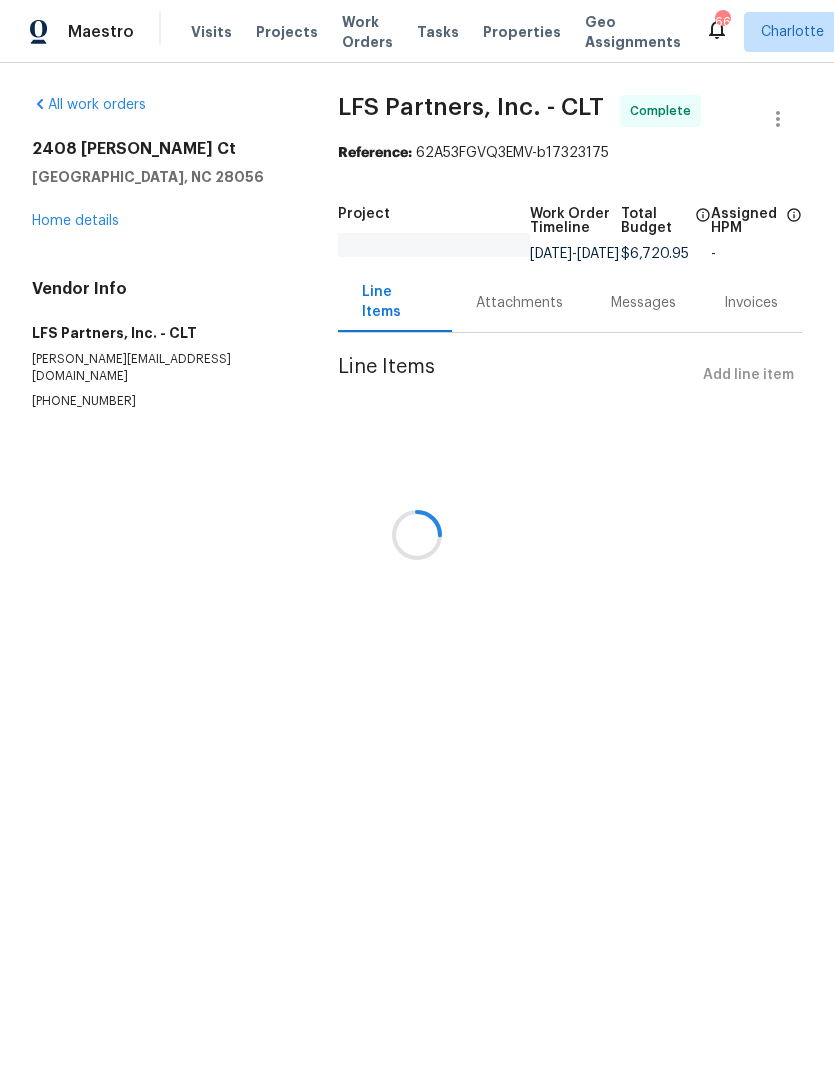 scroll, scrollTop: 0, scrollLeft: 0, axis: both 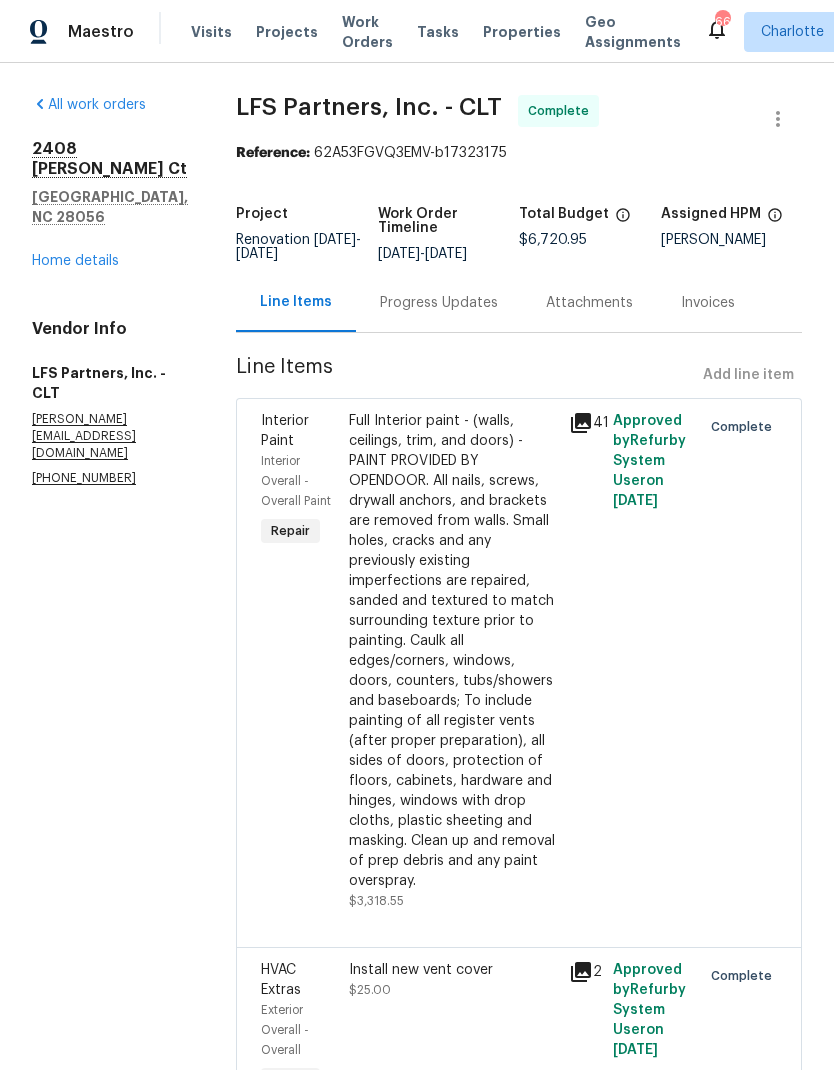 click on "Home details" at bounding box center (75, 261) 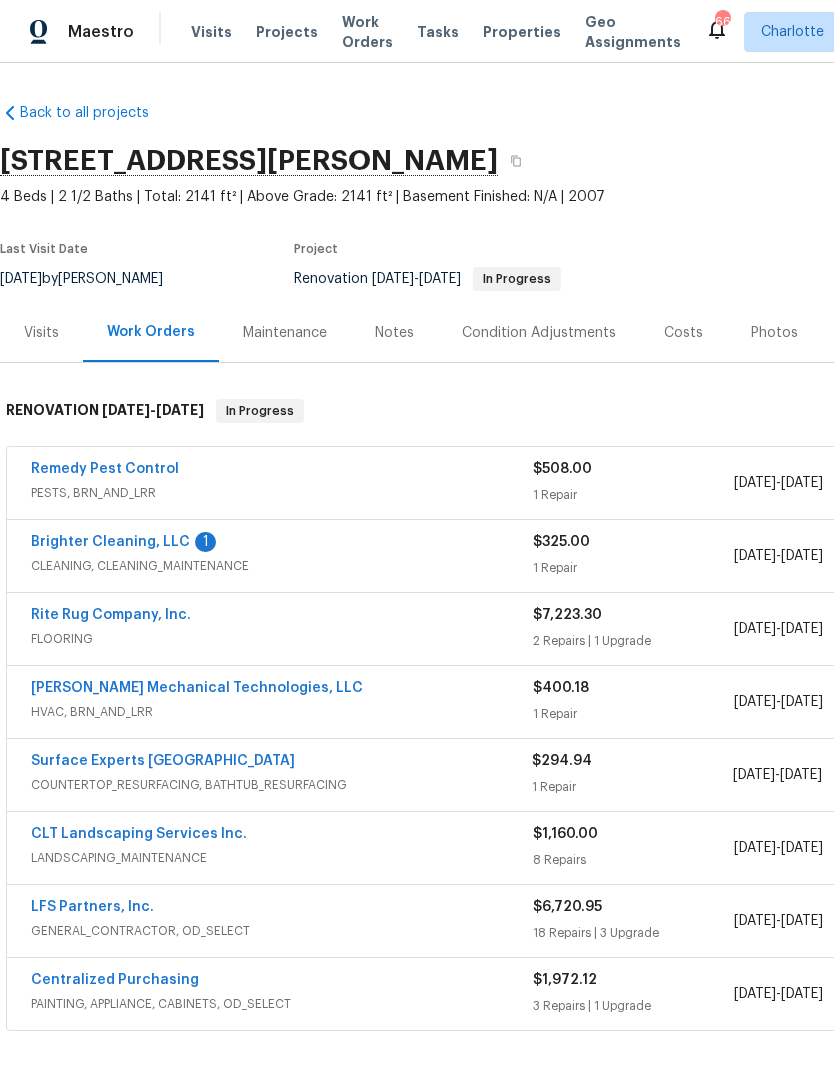 click on "Rite Rug Company, Inc." at bounding box center [111, 615] 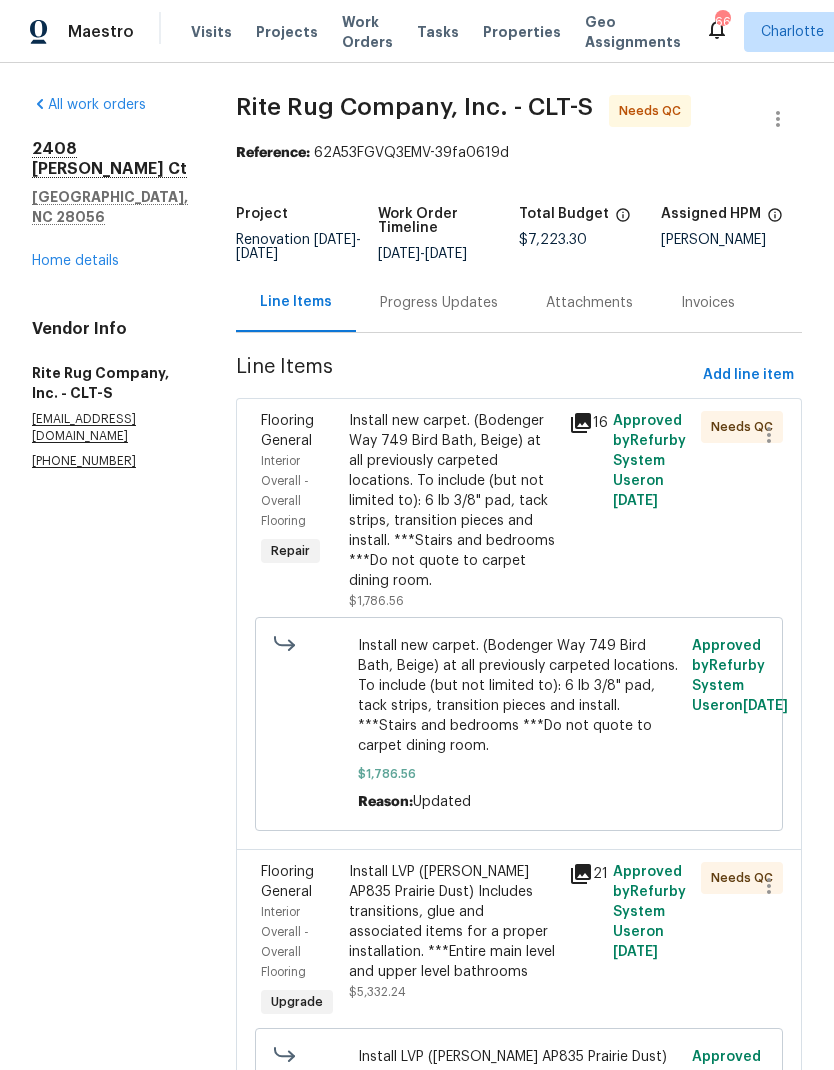 click on "Install new carpet. (Bodenger Way 749 Bird Bath, Beige) at all previously carpeted locations. To include (but not limited to): 6 lb 3/8" pad, tack strips, transition pieces and install.
***Stairs and bedrooms
***Do not quote to carpet dining room." at bounding box center [453, 501] 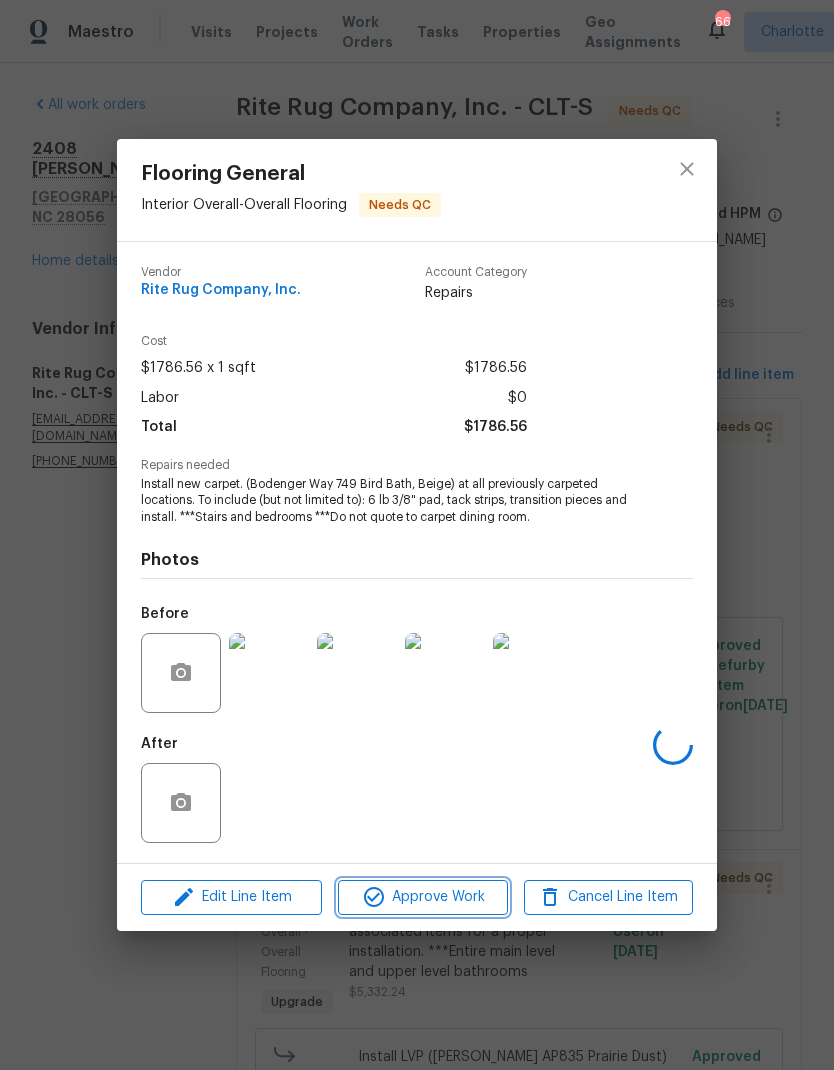click on "Approve Work" at bounding box center [422, 897] 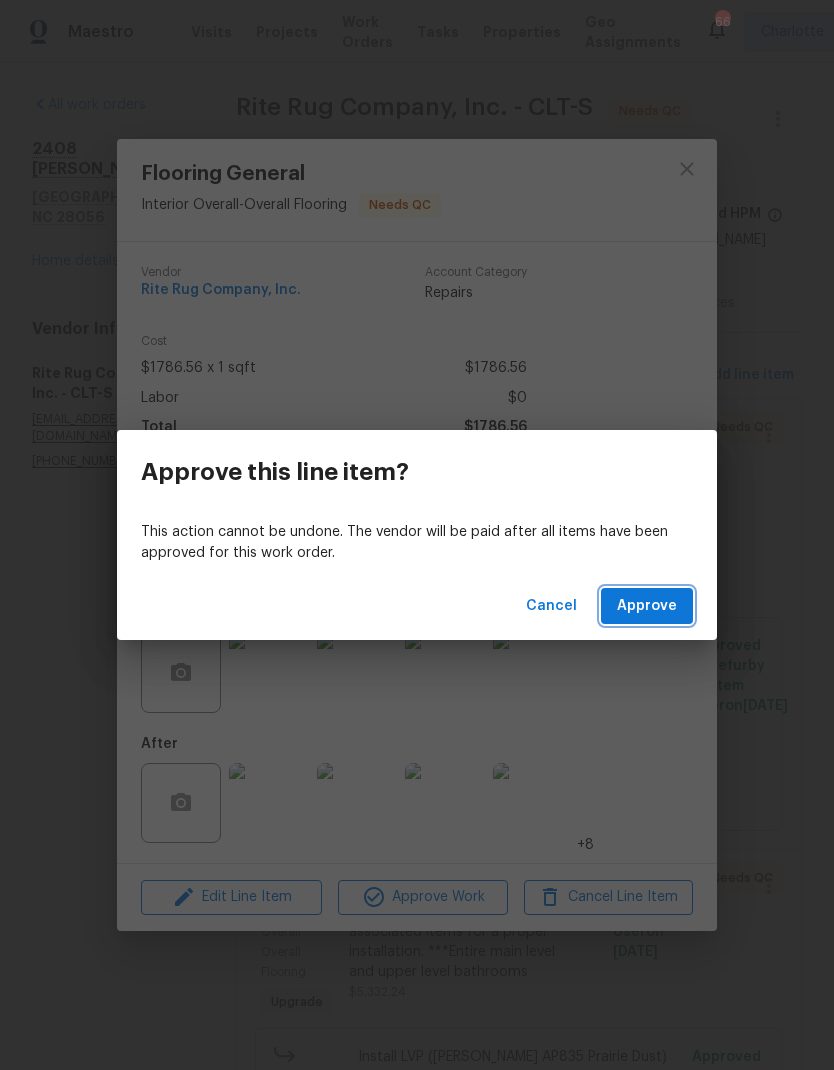 click on "Approve" at bounding box center [647, 606] 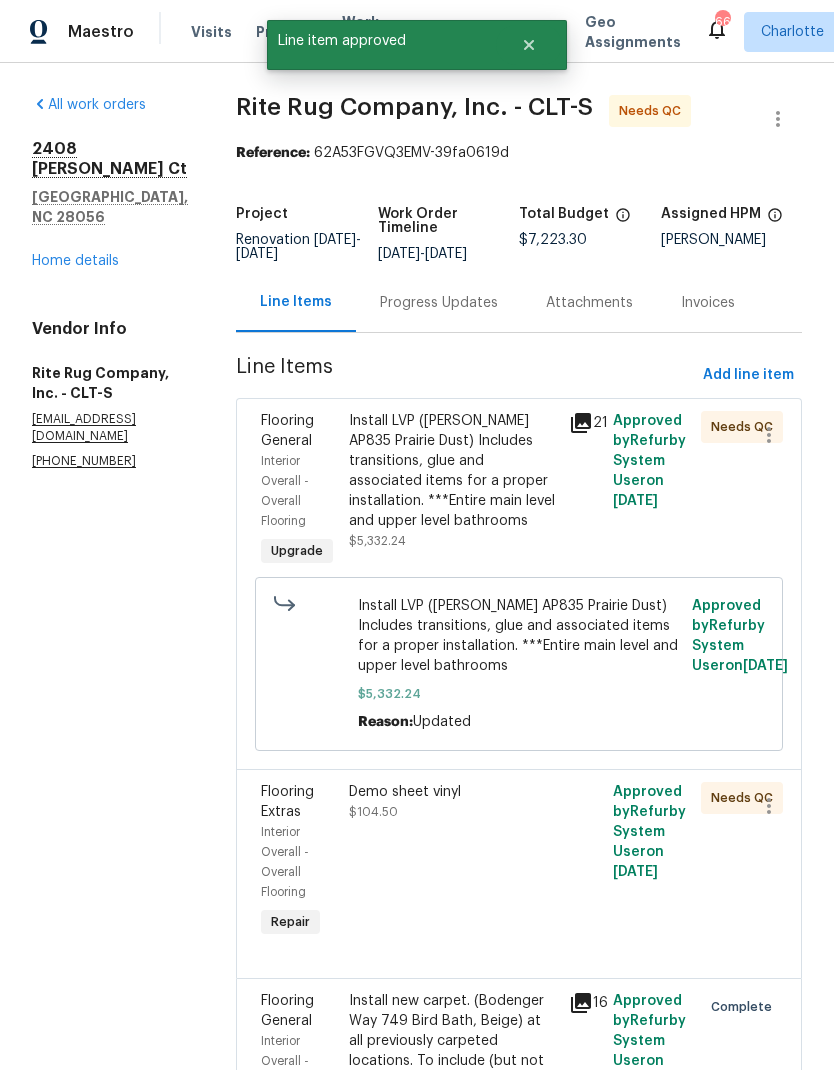 click on "Install LVP (Knighton AP835 Prairie Dust) Includes transitions, glue and associated items for a proper installation.
***Entire main level and upper level bathrooms" at bounding box center (453, 471) 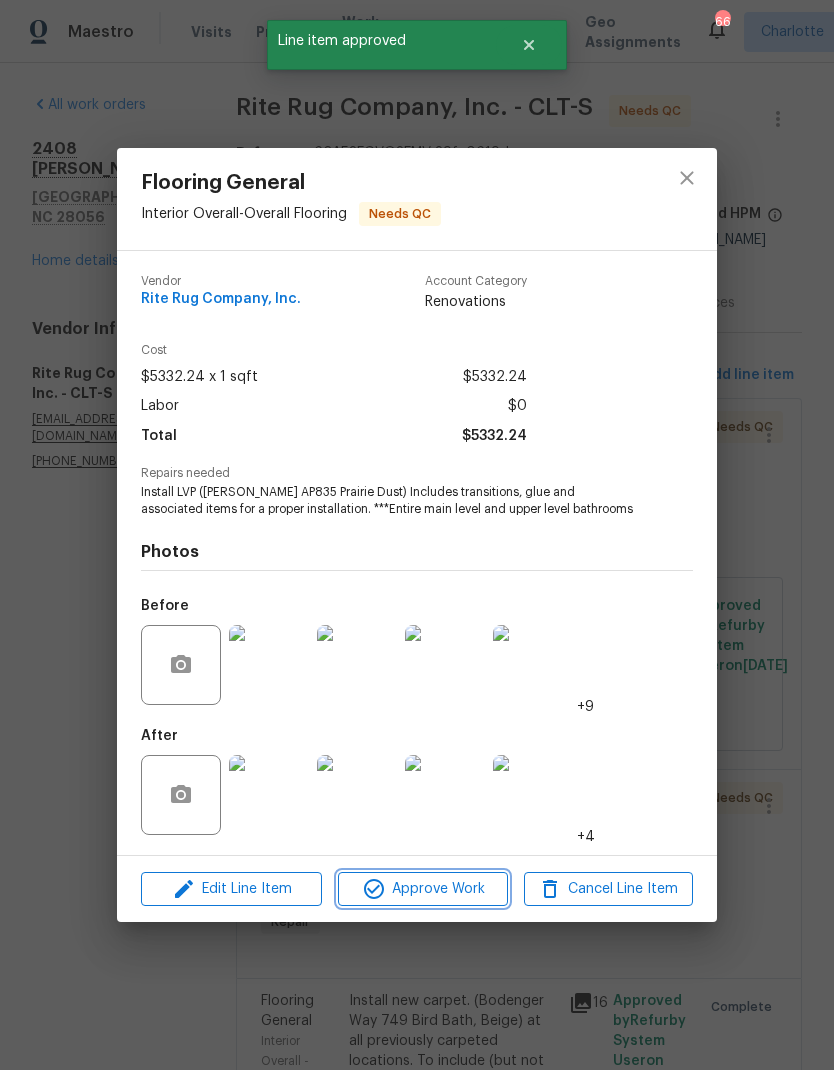 click on "Approve Work" at bounding box center [422, 889] 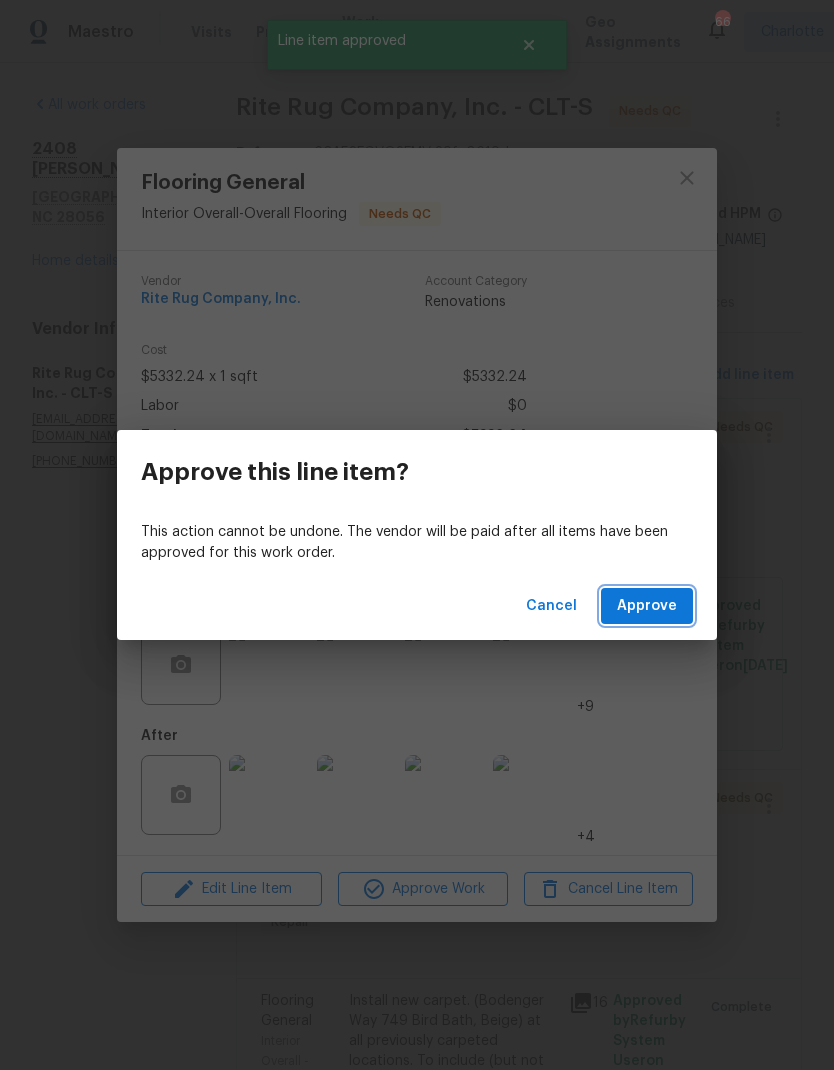 click on "Approve" at bounding box center (647, 606) 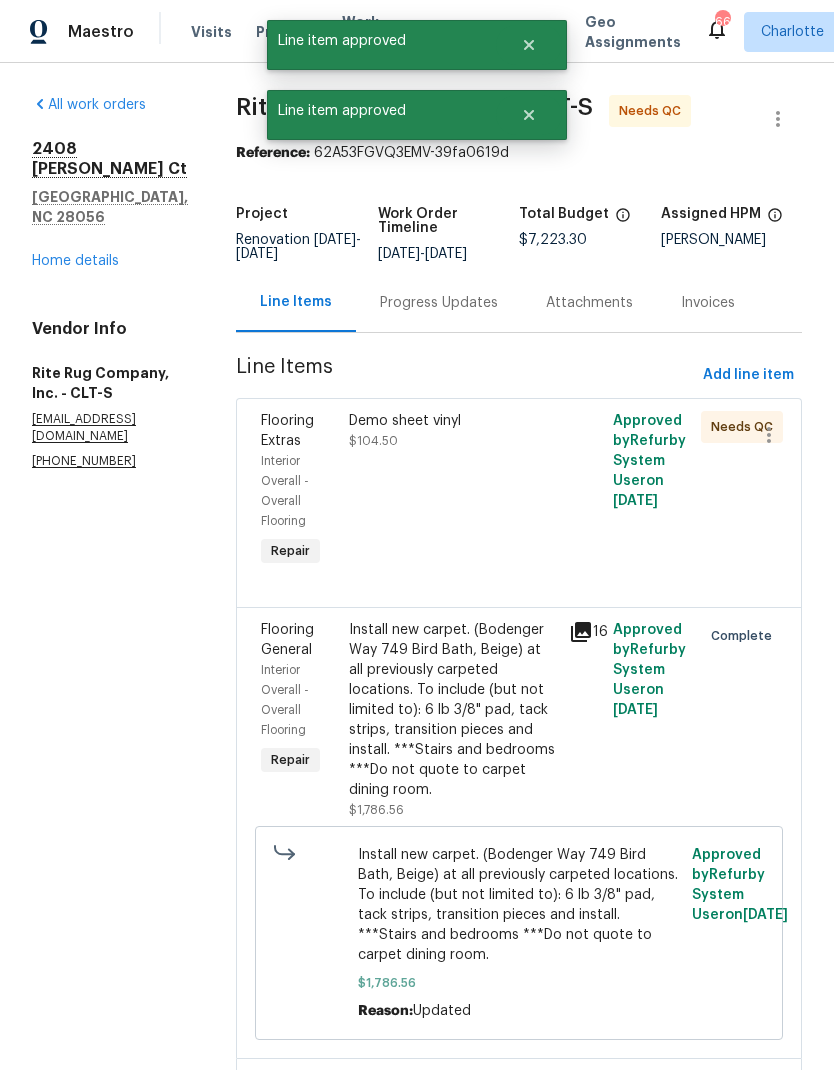 click on "Demo sheet vinyl $104.50" at bounding box center [453, 491] 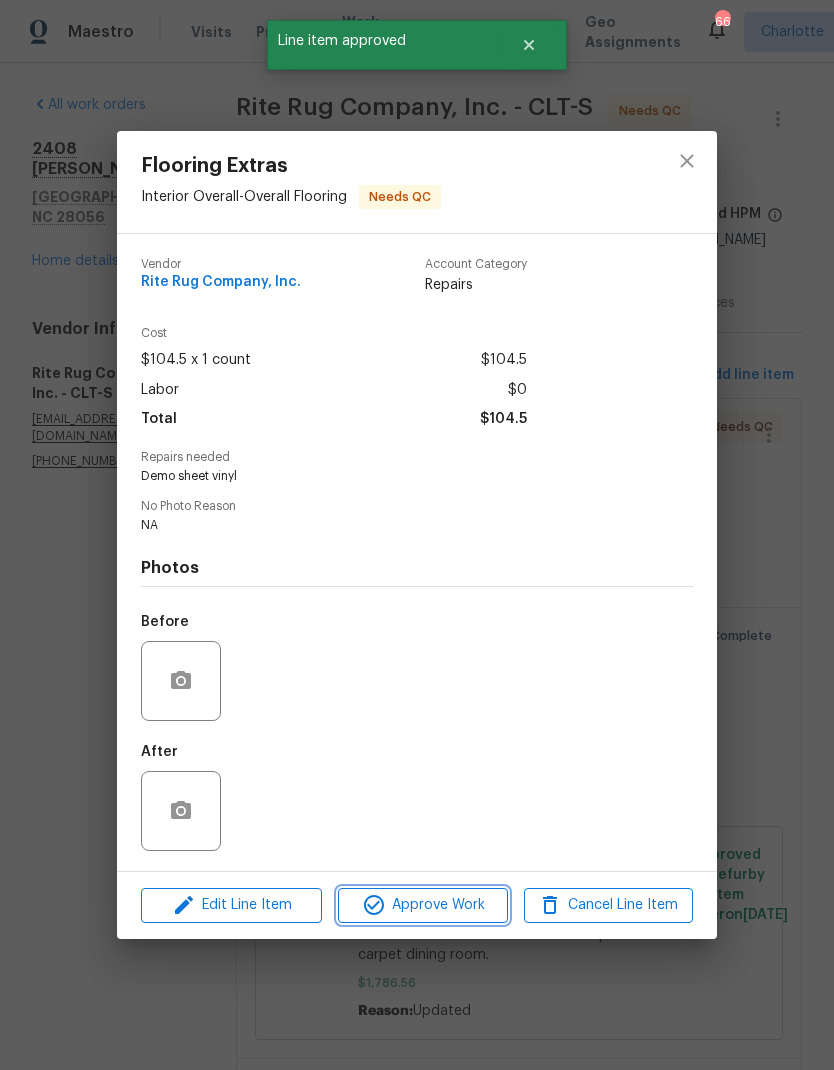 click on "Approve Work" at bounding box center [422, 905] 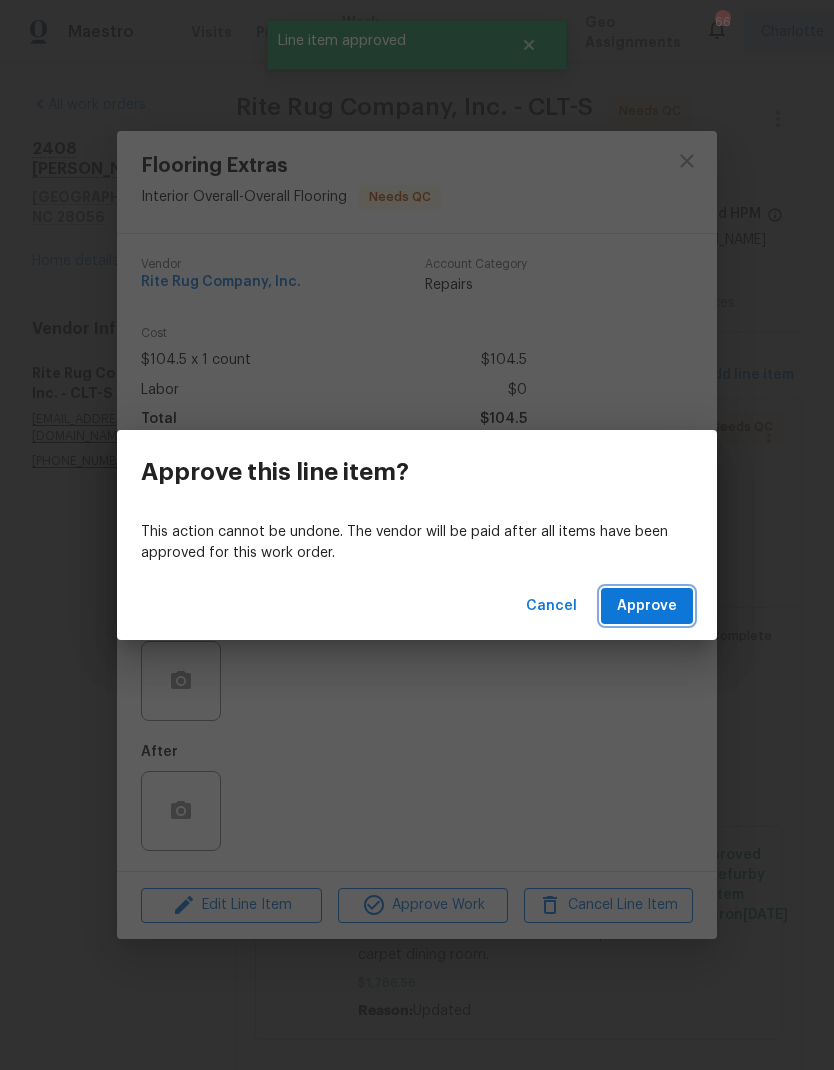 click on "Approve" at bounding box center [647, 606] 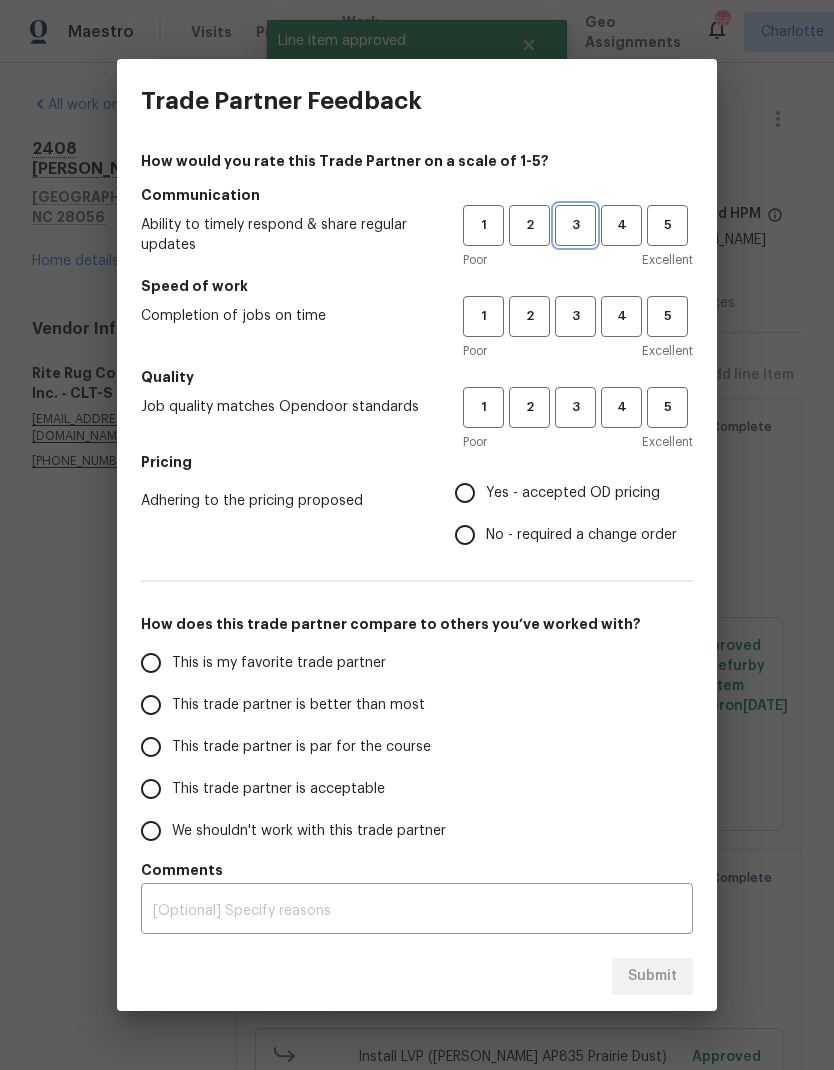 click on "3" at bounding box center (575, 225) 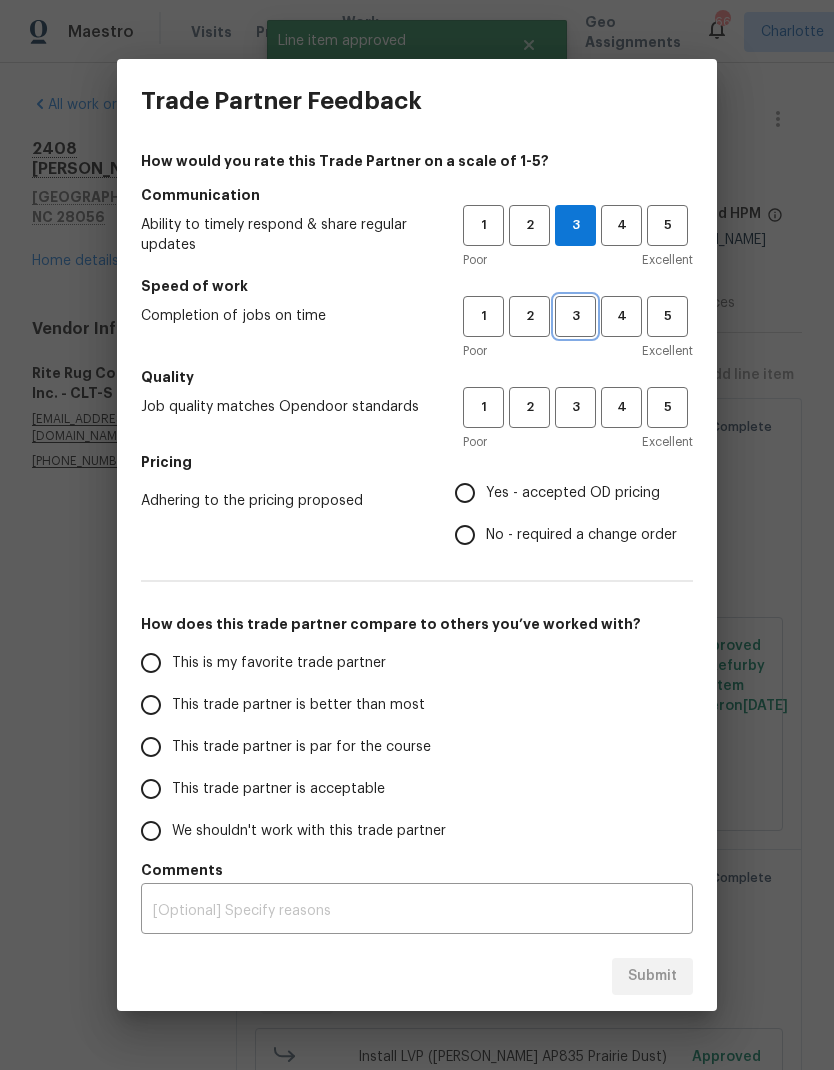click on "3" at bounding box center (575, 316) 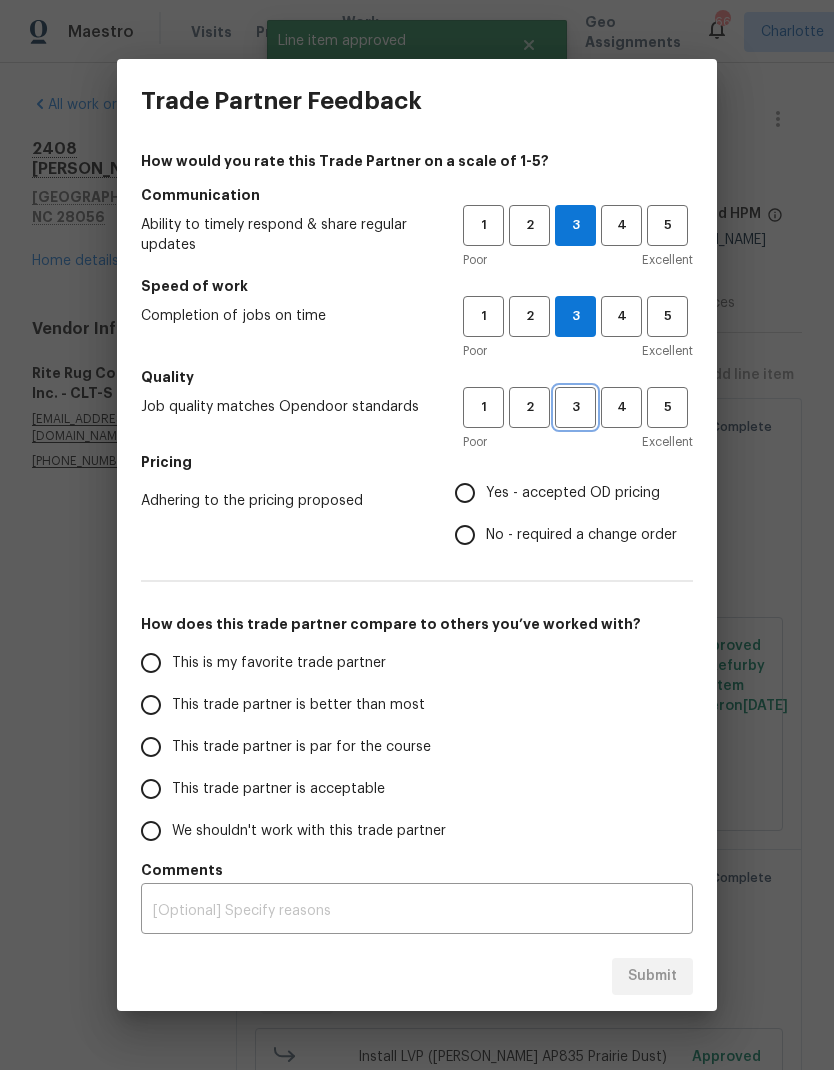 click on "3" at bounding box center [575, 407] 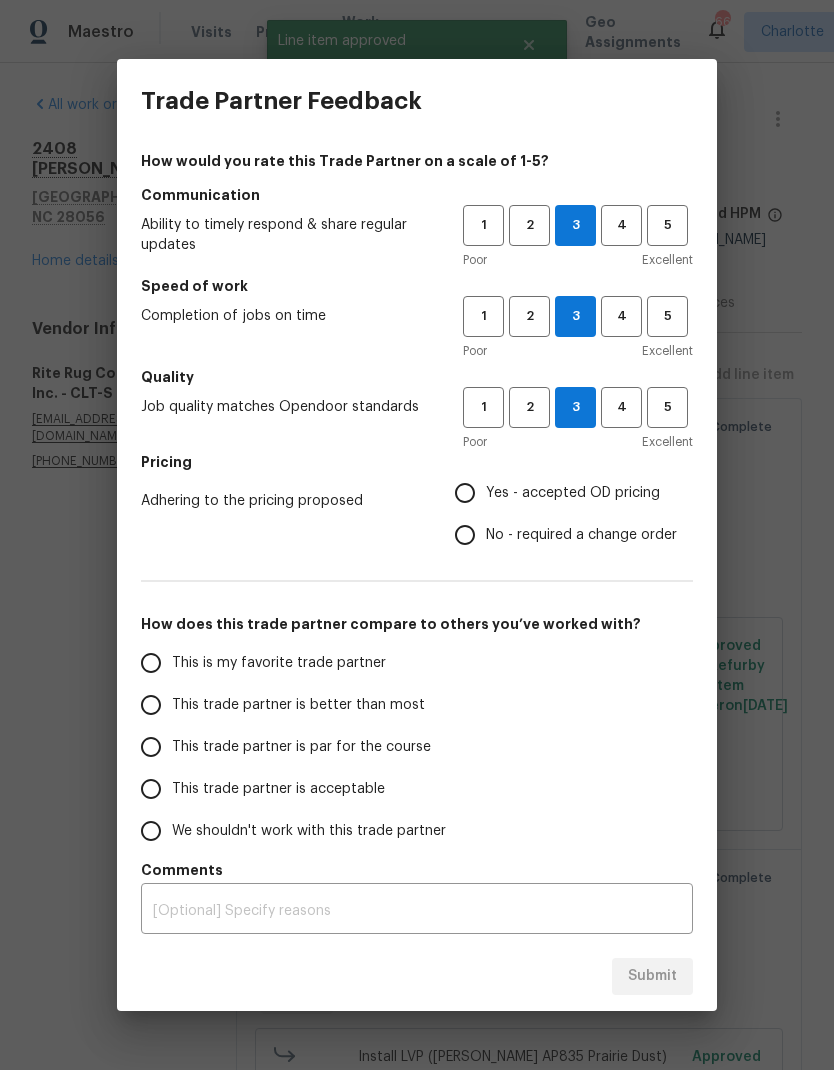 click on "Yes - accepted OD pricing" at bounding box center (465, 493) 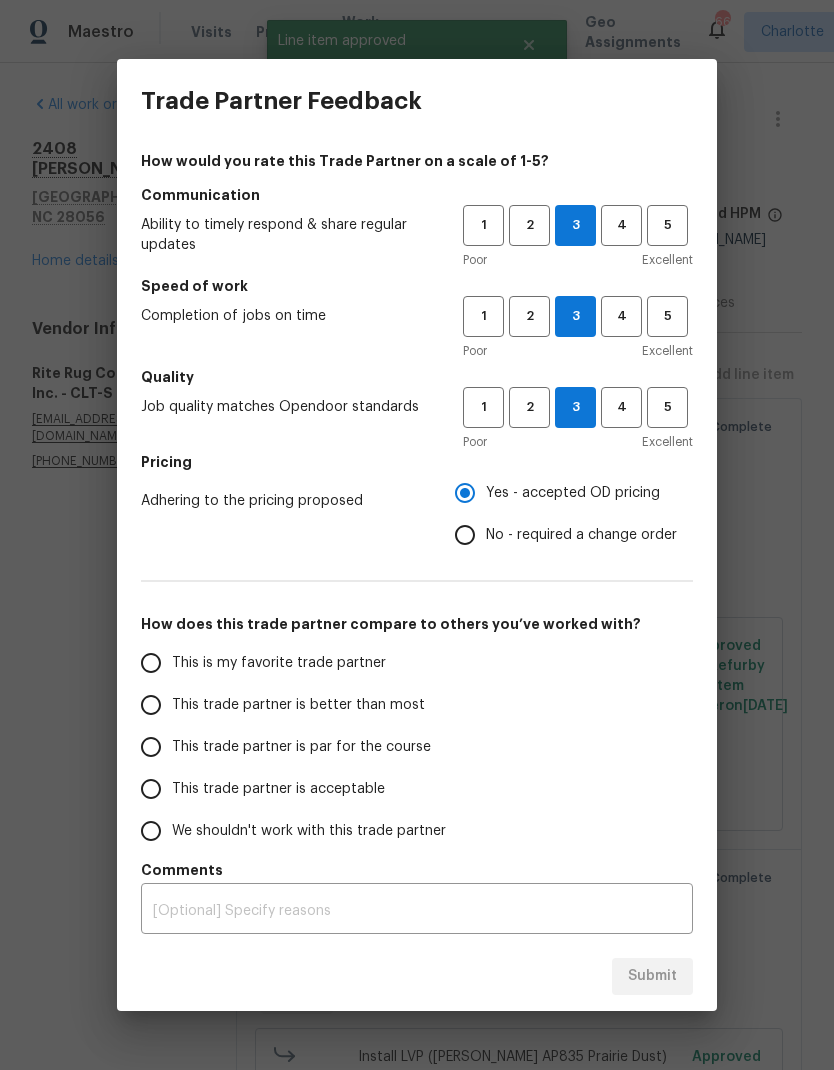 click on "This trade partner is better than most" at bounding box center (298, 705) 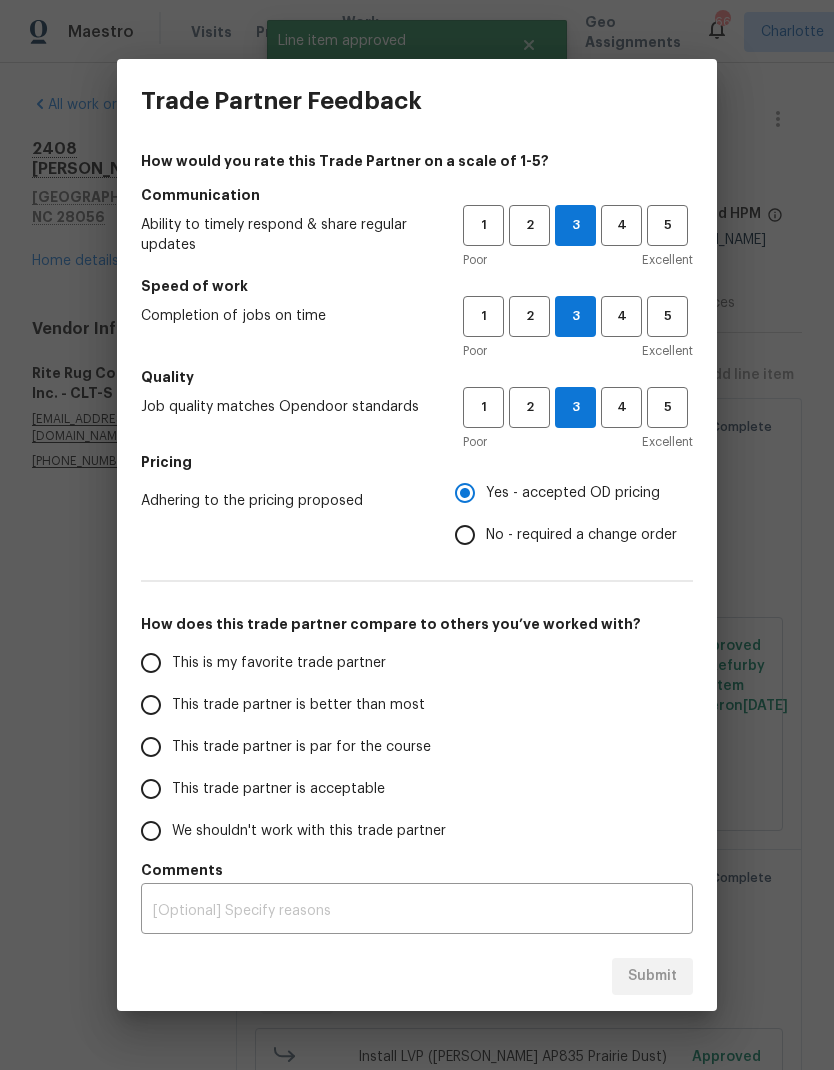 click on "This trade partner is better than most" at bounding box center [151, 705] 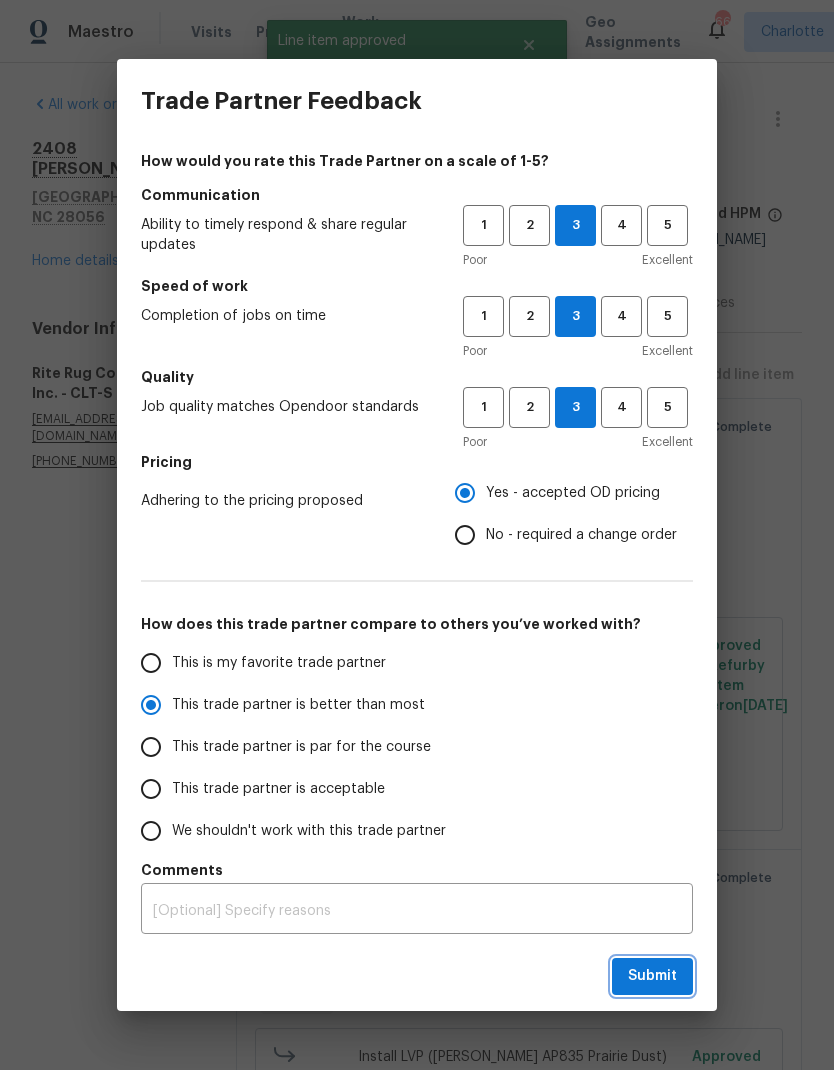 click on "Submit" at bounding box center (652, 976) 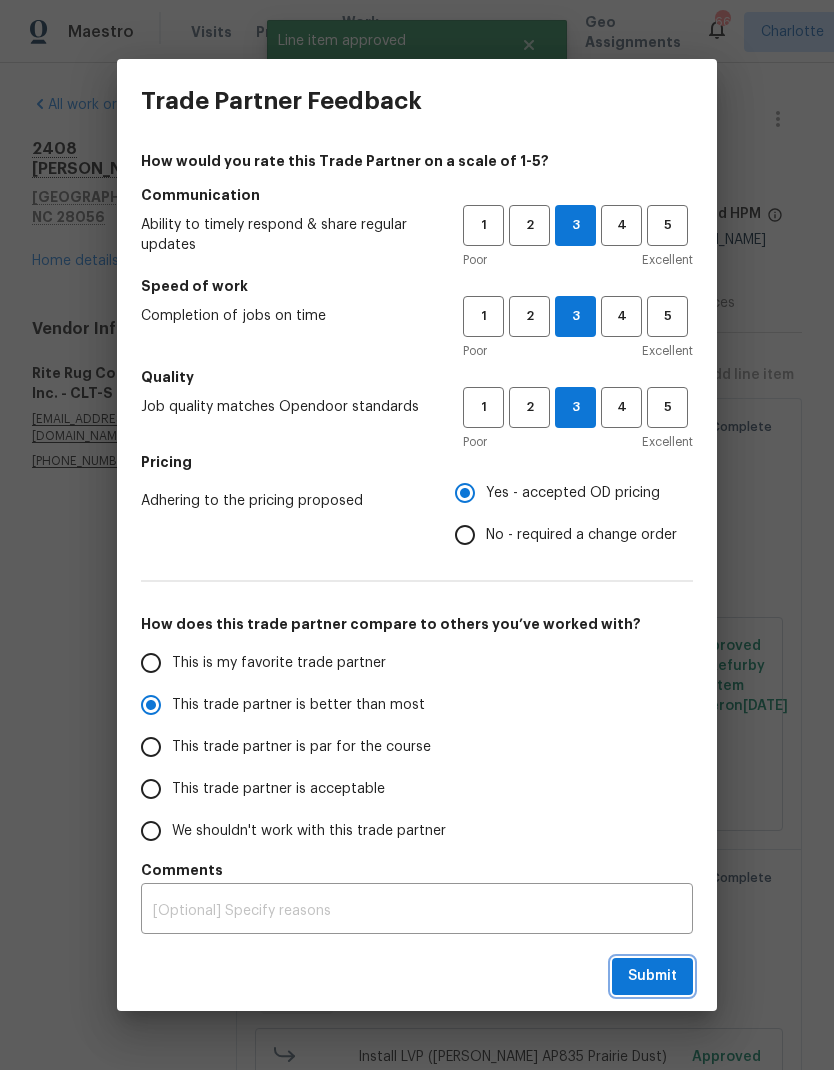 radio on "true" 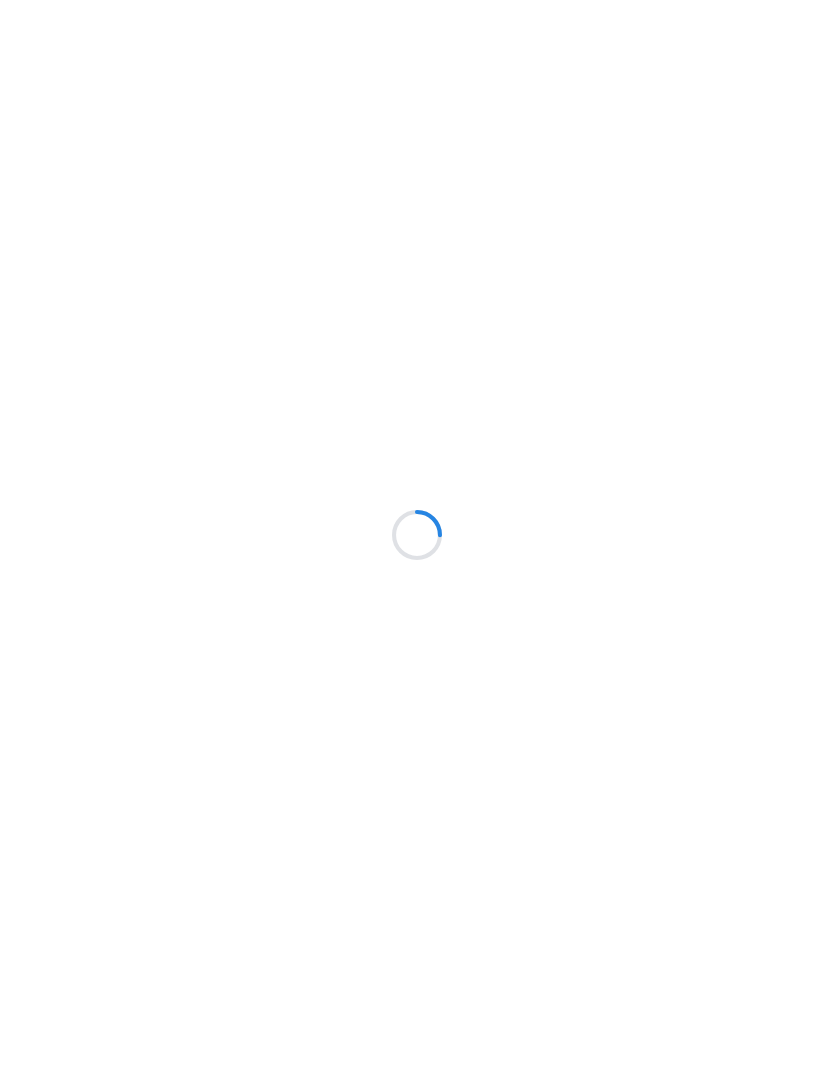 scroll, scrollTop: 0, scrollLeft: 0, axis: both 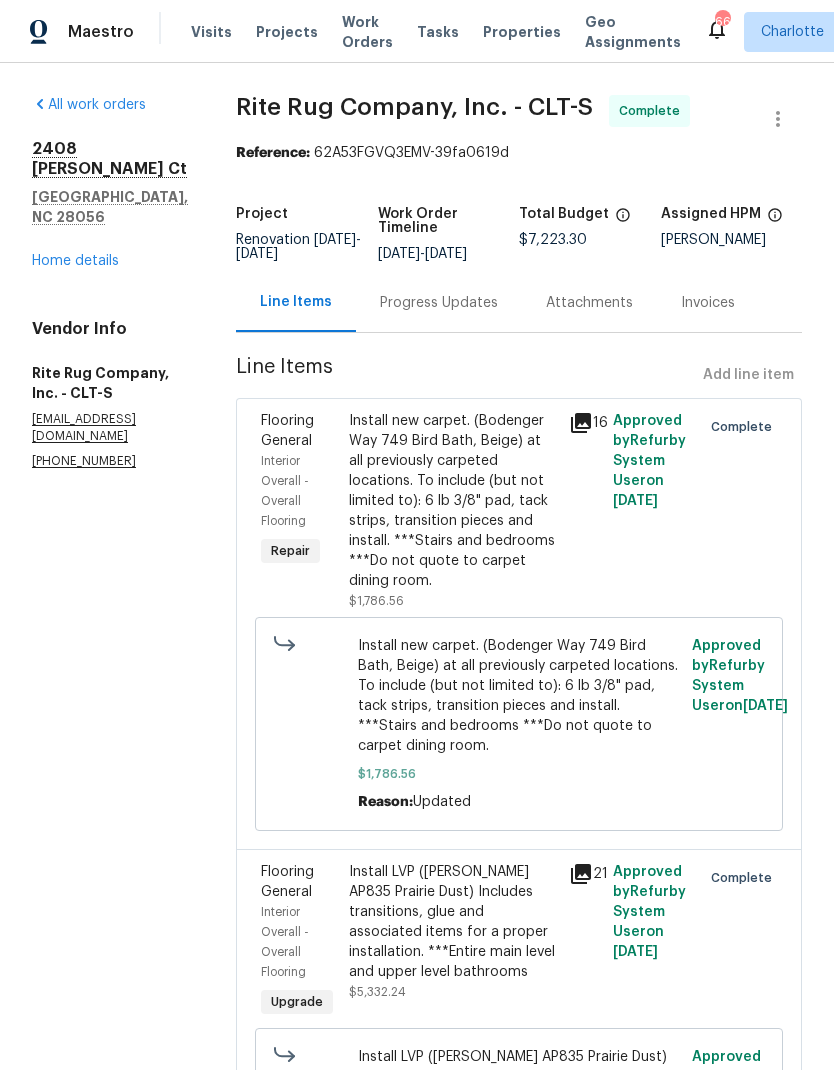 click on "Home details" at bounding box center (75, 261) 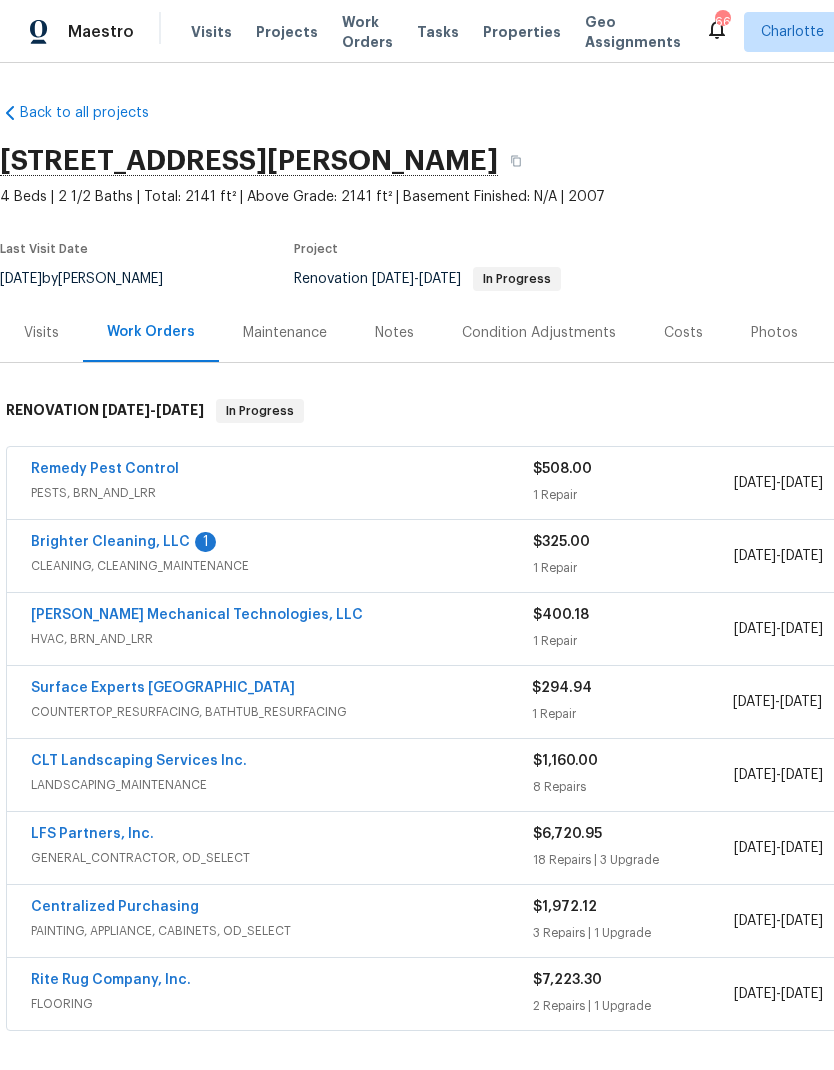 scroll, scrollTop: 0, scrollLeft: 0, axis: both 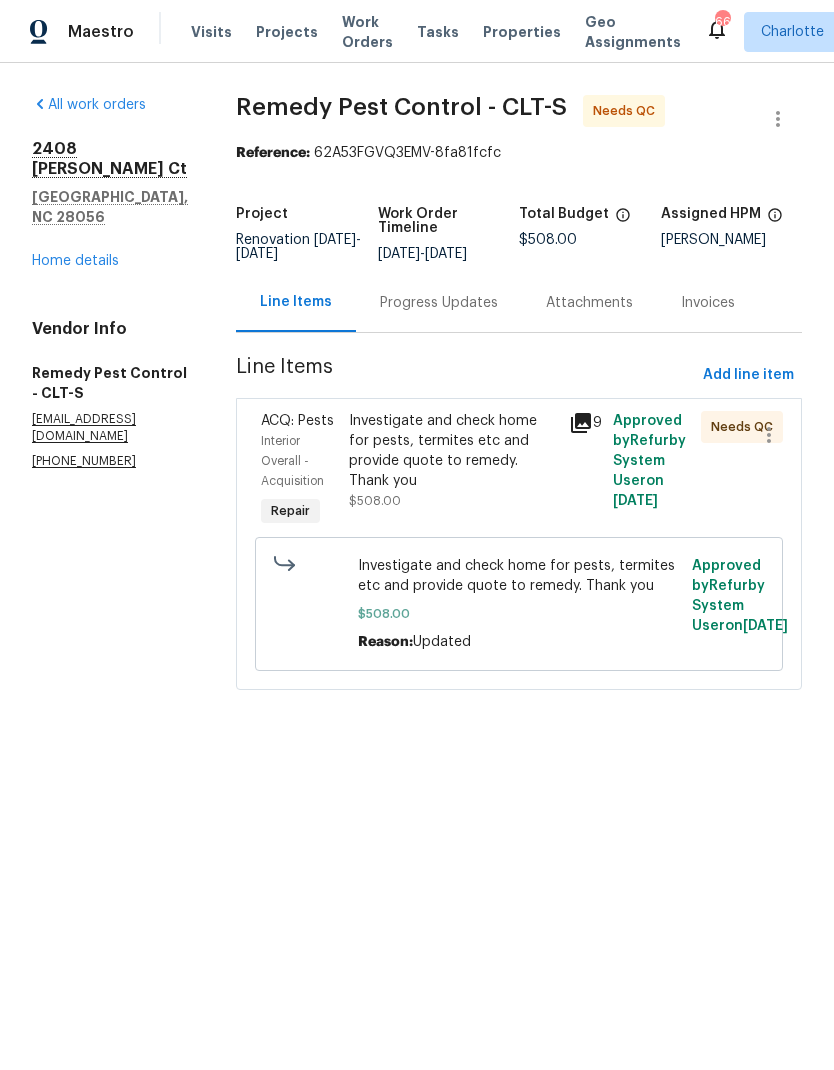 click on "Progress Updates" at bounding box center (439, 303) 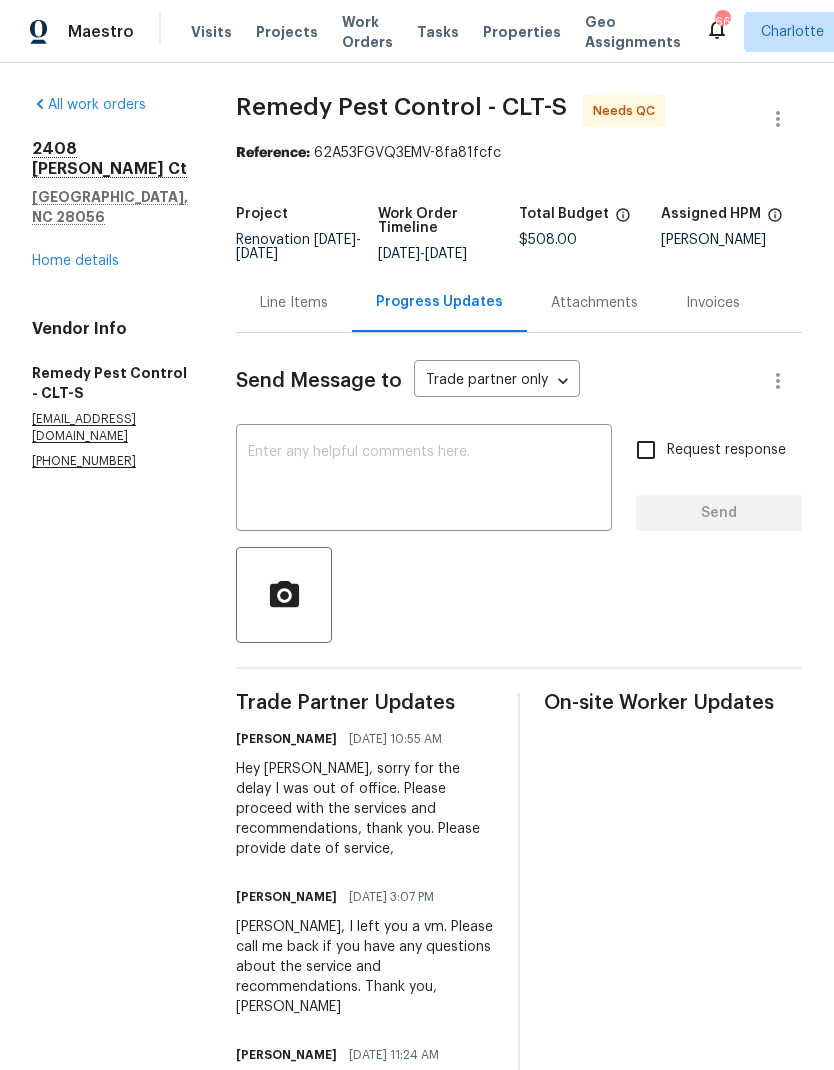 scroll, scrollTop: 0, scrollLeft: 0, axis: both 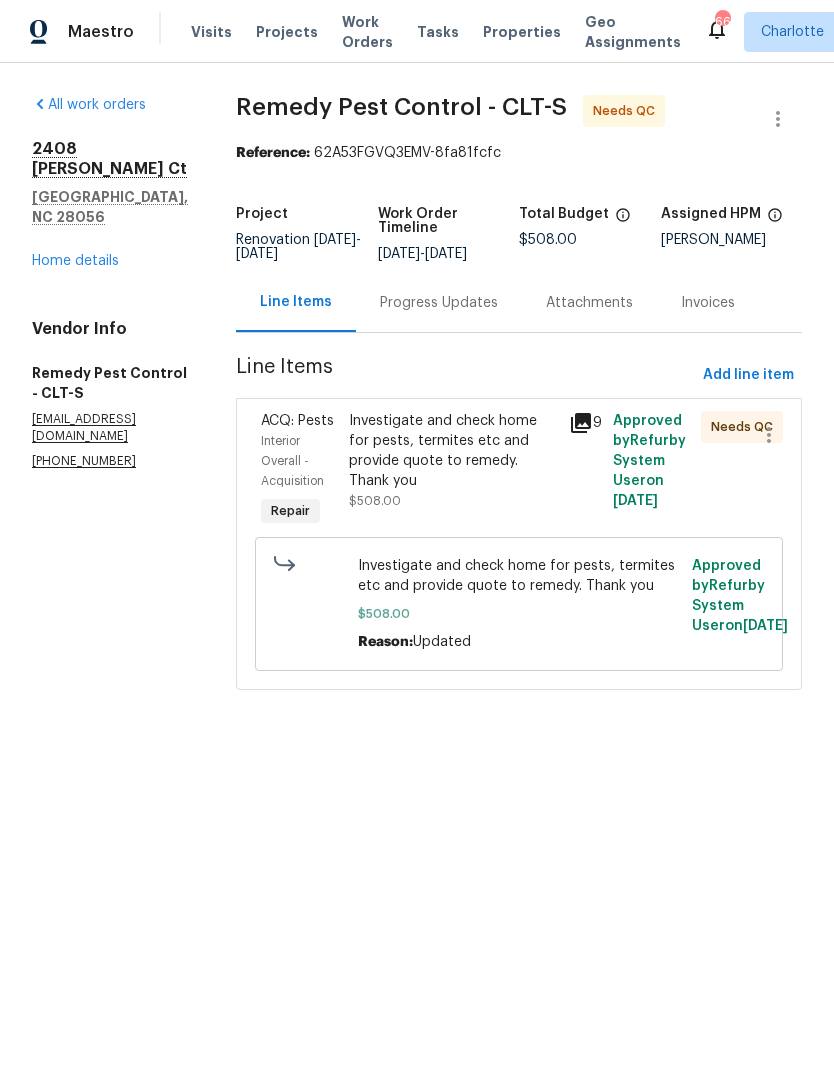 click on "Home details" at bounding box center [75, 261] 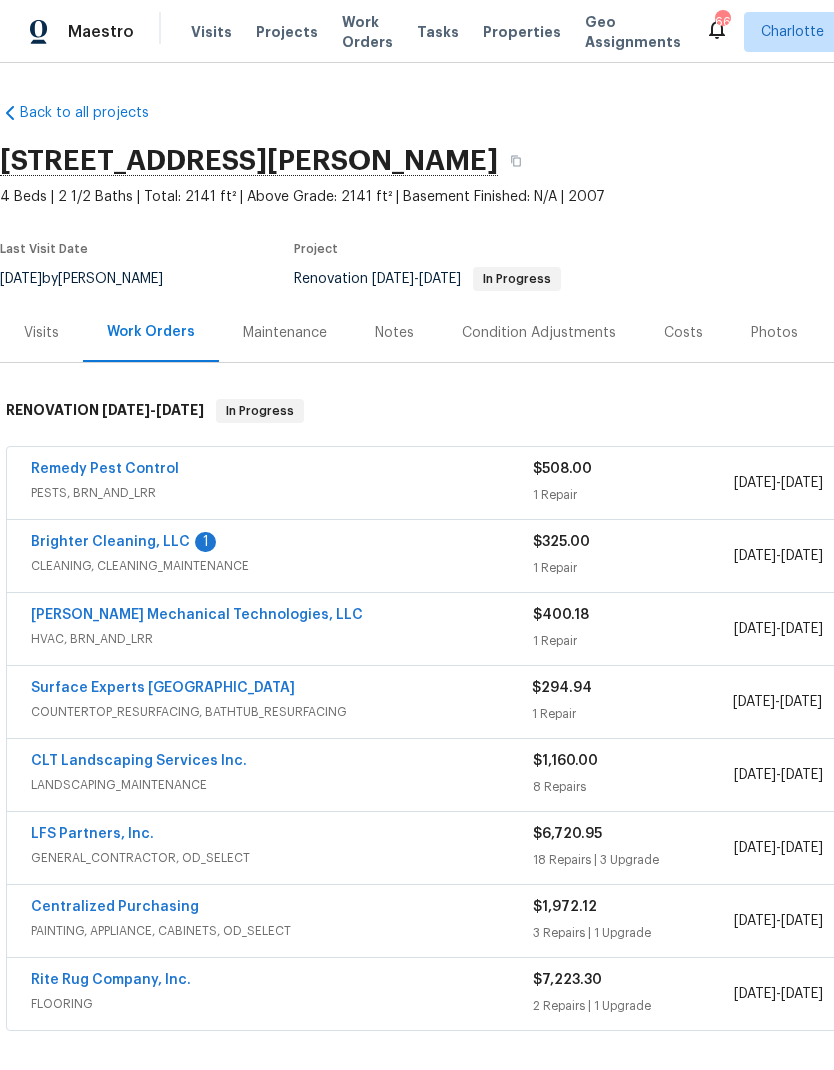 click on "Brighter Cleaning, LLC" at bounding box center (110, 542) 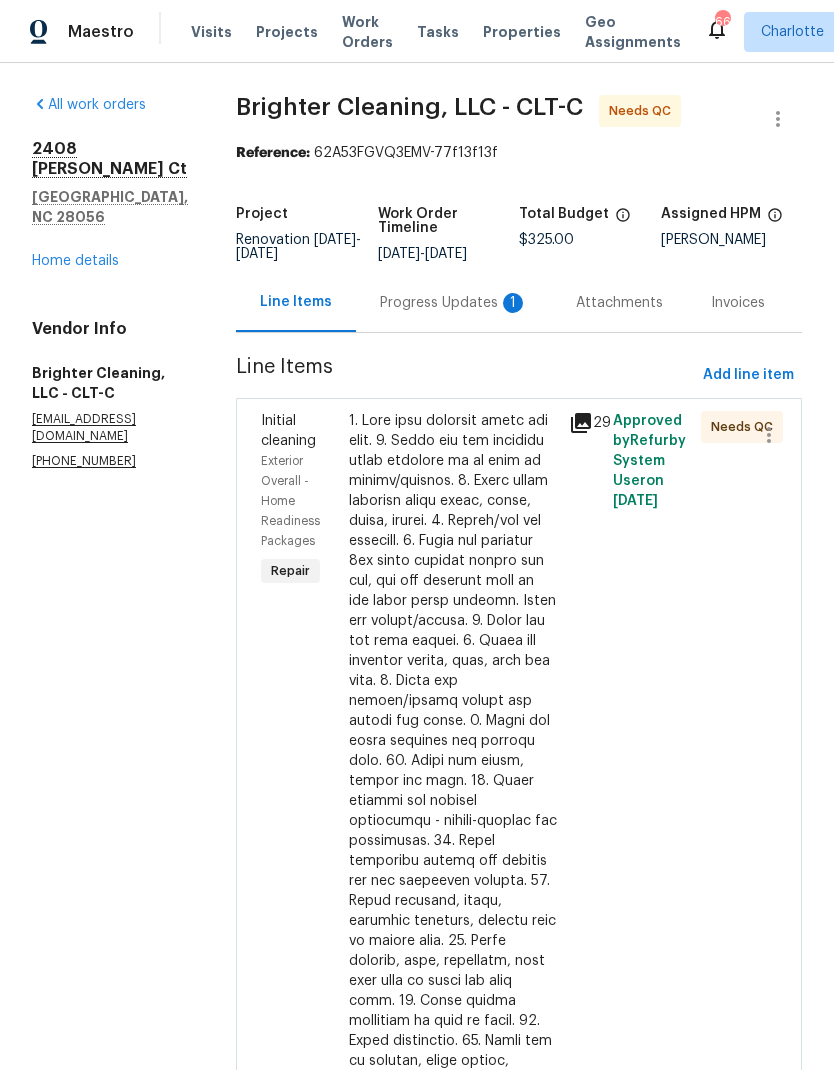 click on "Progress Updates 1" at bounding box center (454, 303) 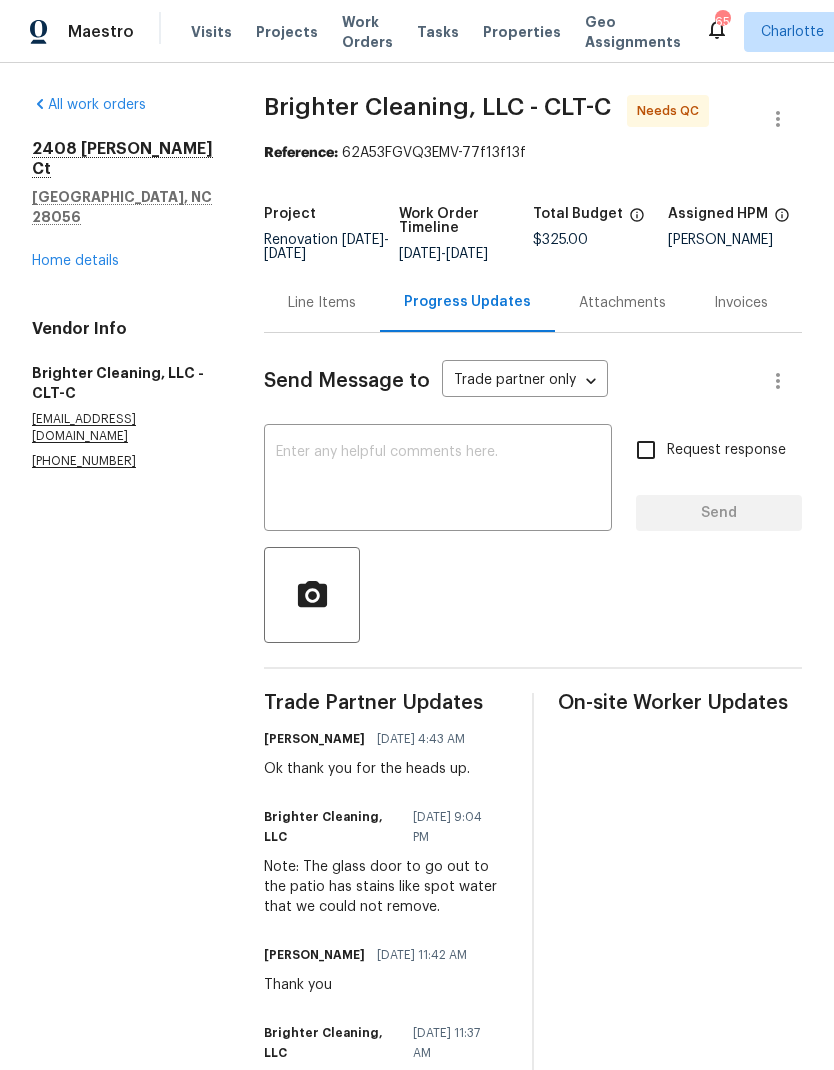 click on "Home details" at bounding box center (75, 261) 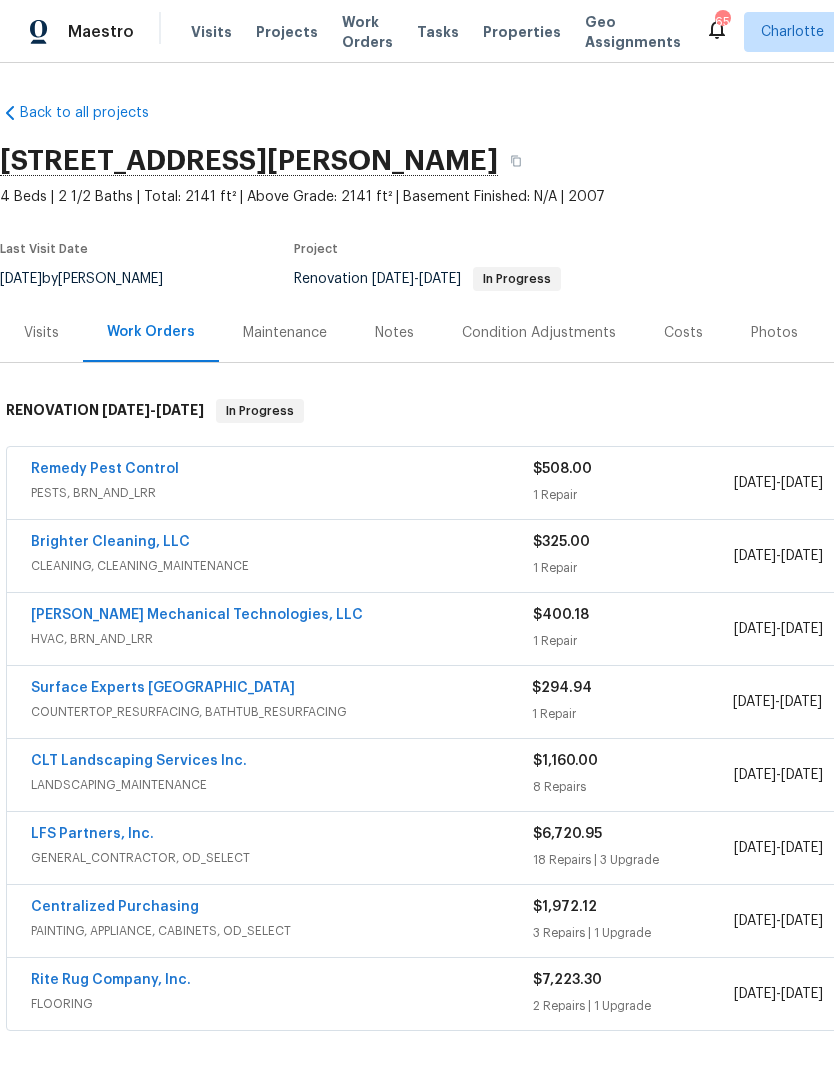 click on "Brighter Cleaning, LLC CLEANING, CLEANING_MAINTENANCE $325.00 1 Repair 7/2/2025  -  7/10/2025 Needs QC" at bounding box center (565, 556) 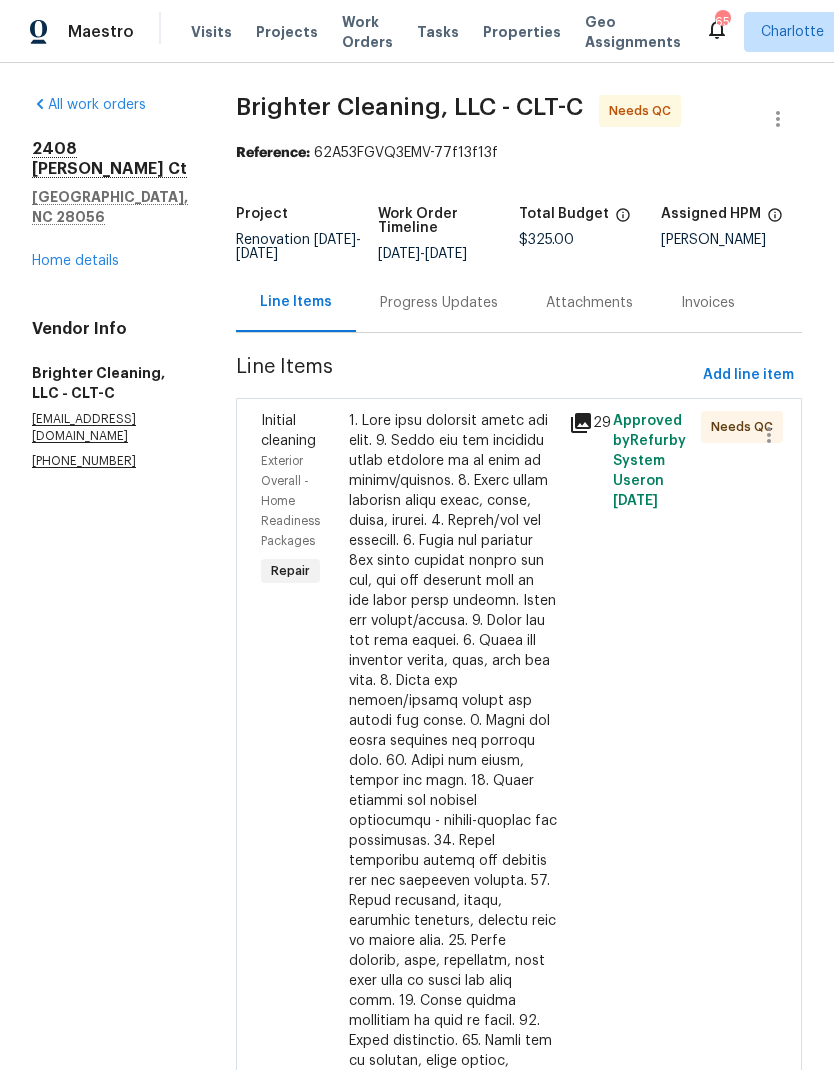 scroll, scrollTop: 0, scrollLeft: 0, axis: both 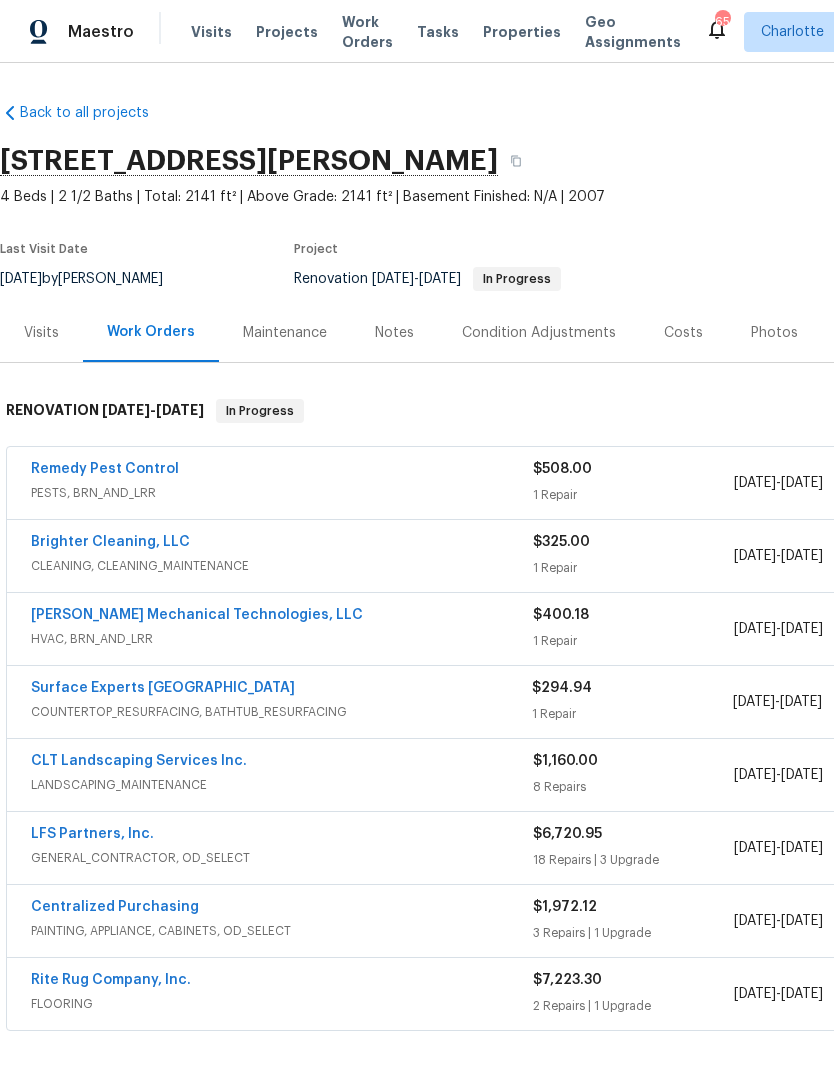 click on "Projects" at bounding box center [287, 32] 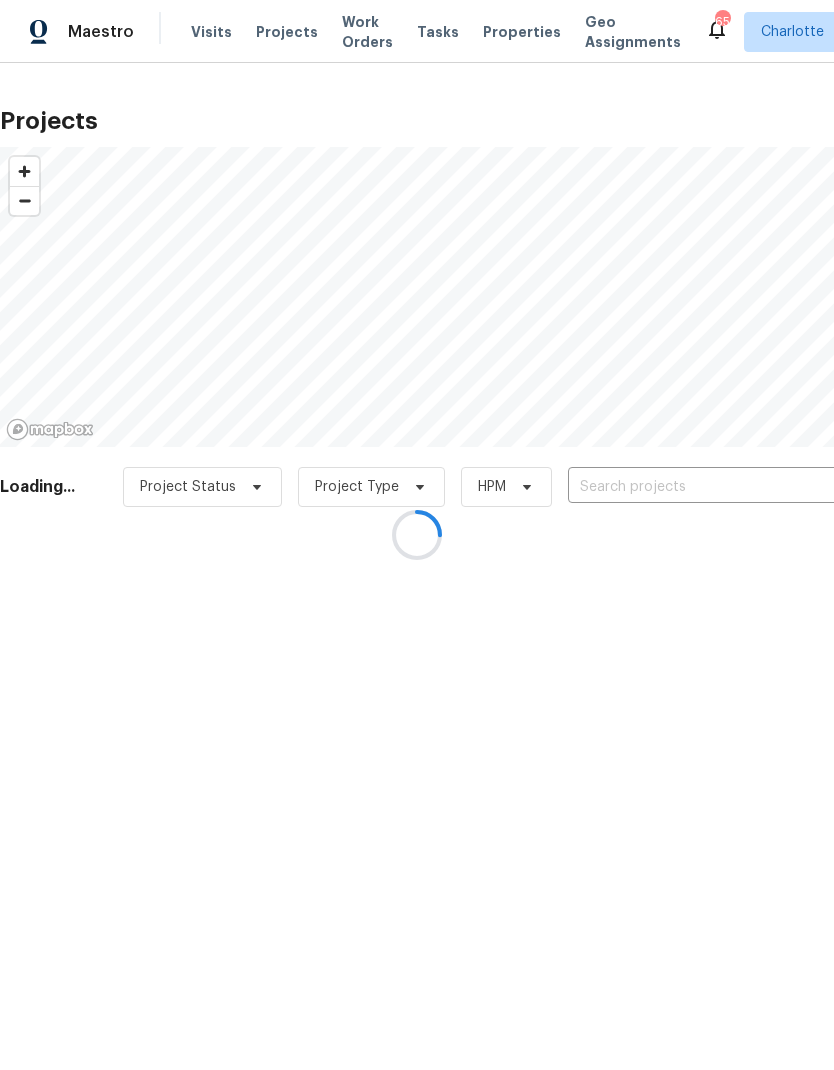 click at bounding box center (417, 535) 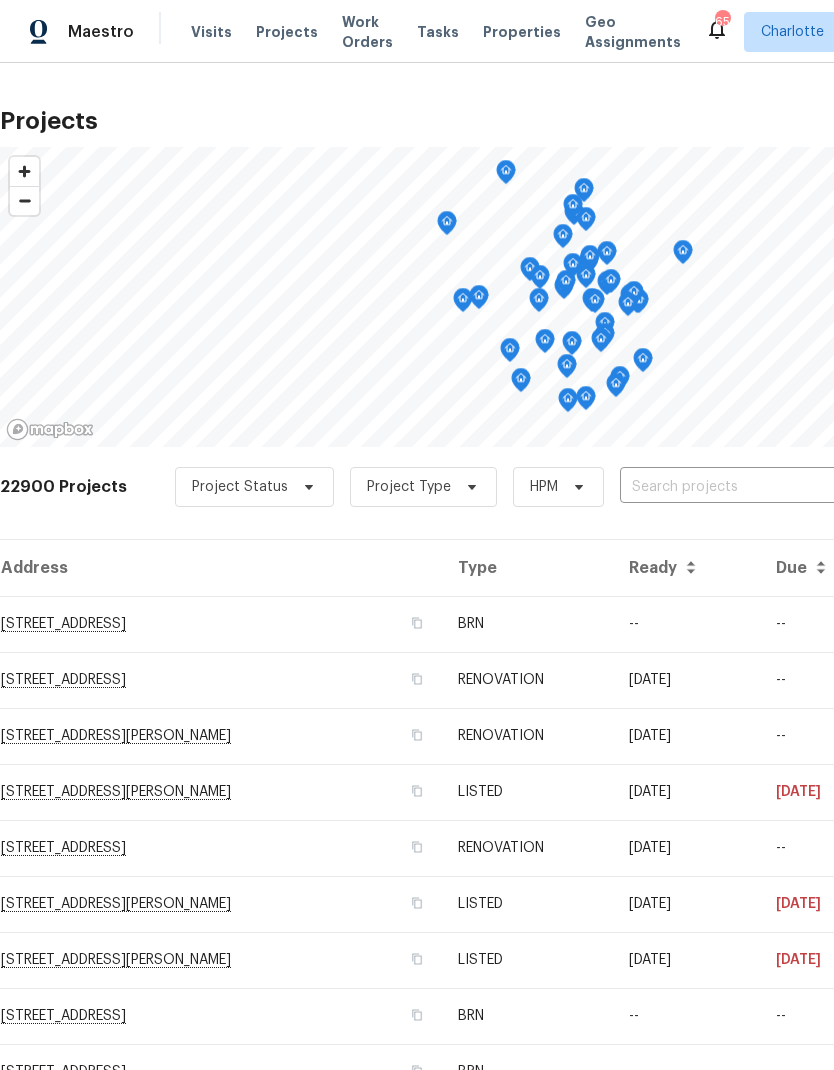 click at bounding box center (734, 487) 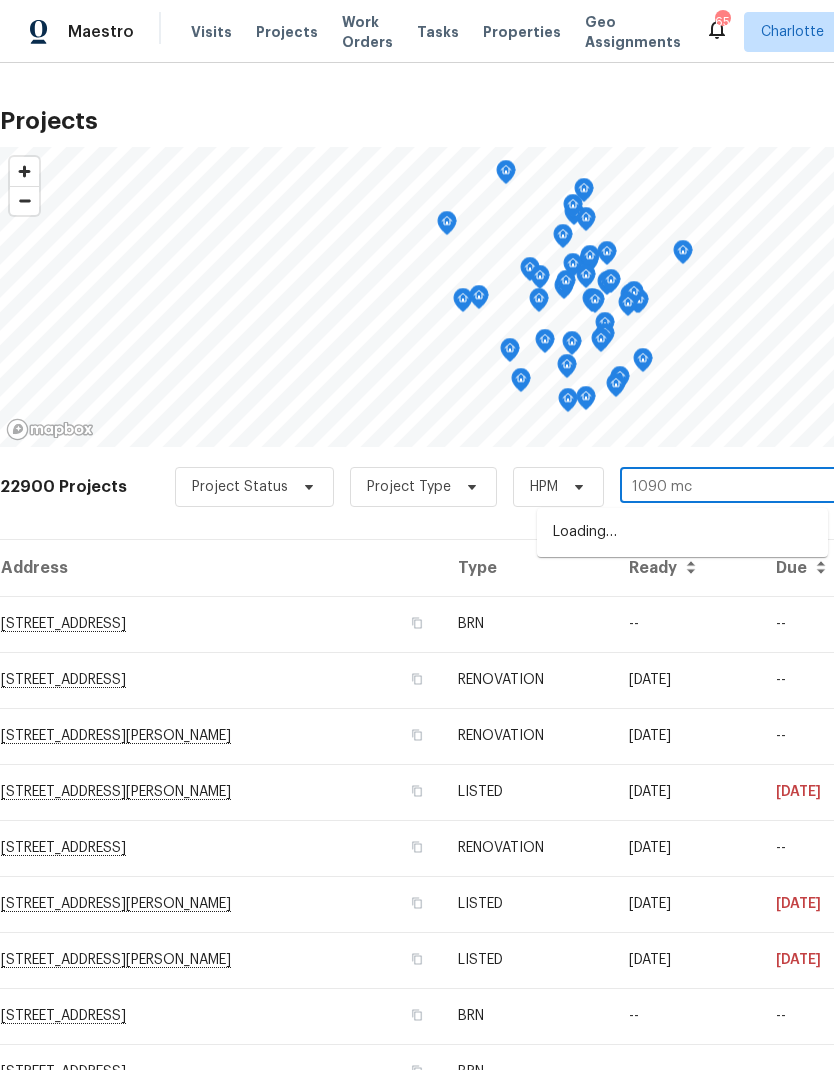 type on "1090 mcl" 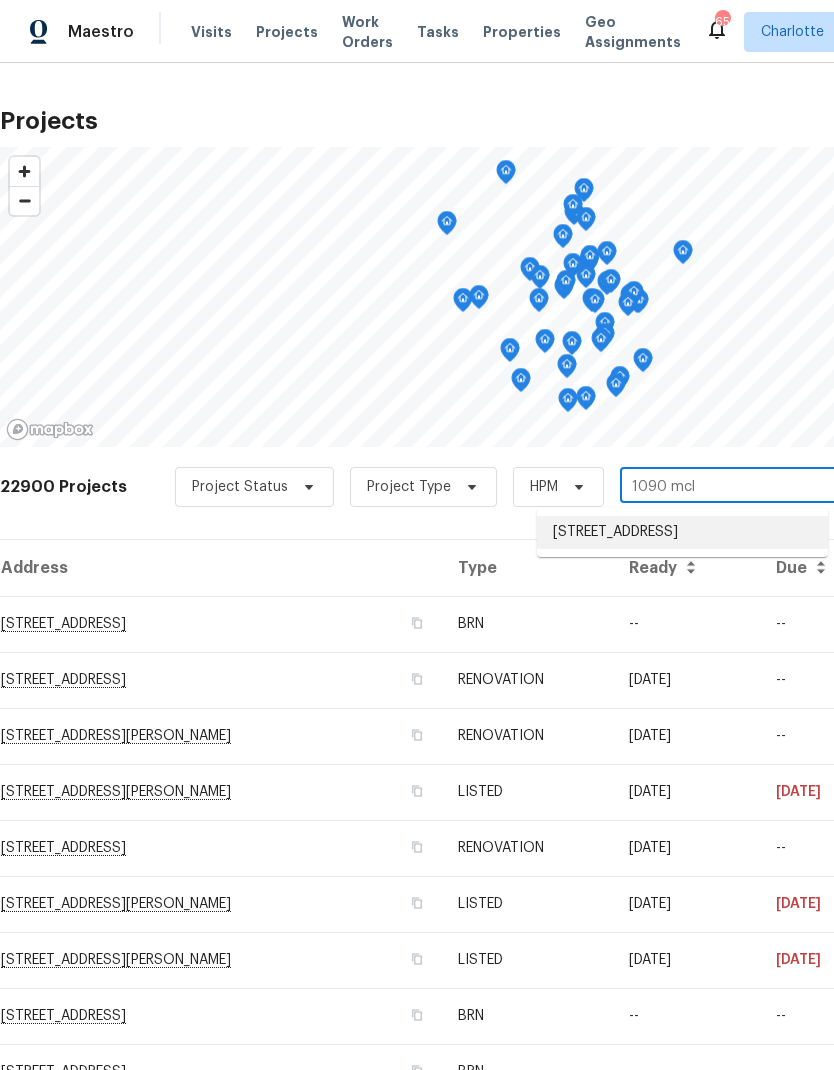 click on "1090 McLaren Dr, Belmont, NC 28012" at bounding box center (682, 532) 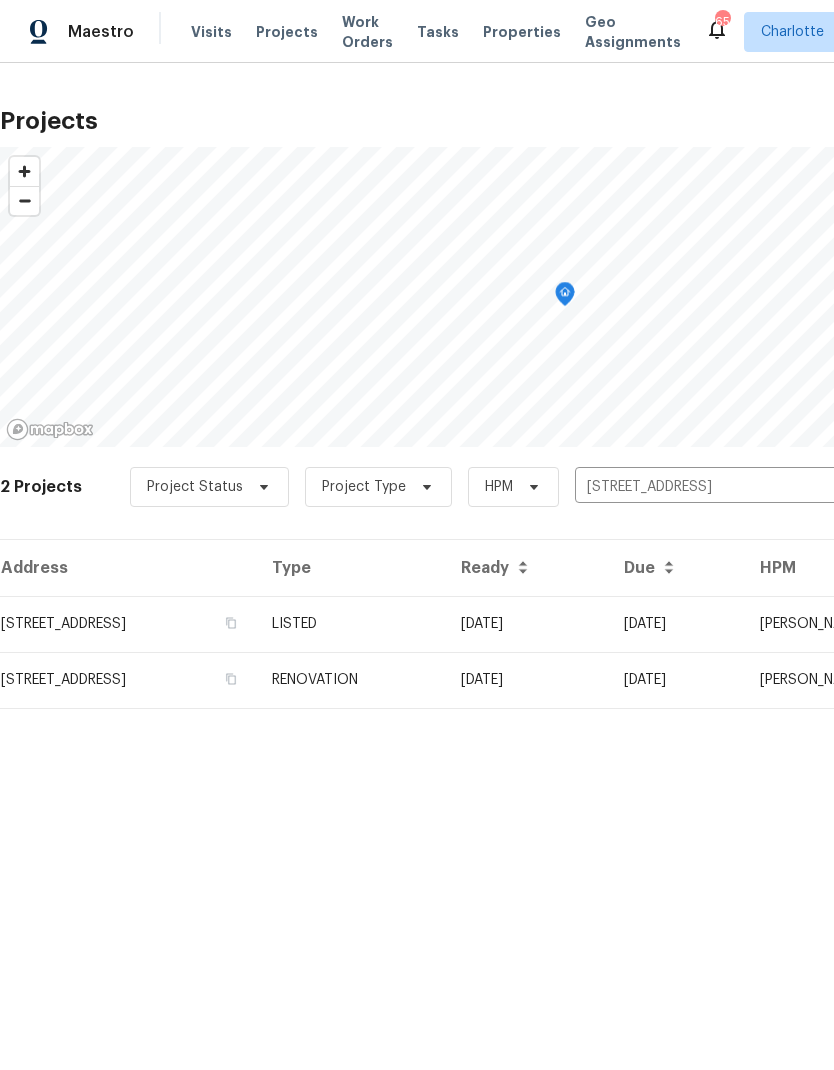 click on "06/04/25" at bounding box center [676, 624] 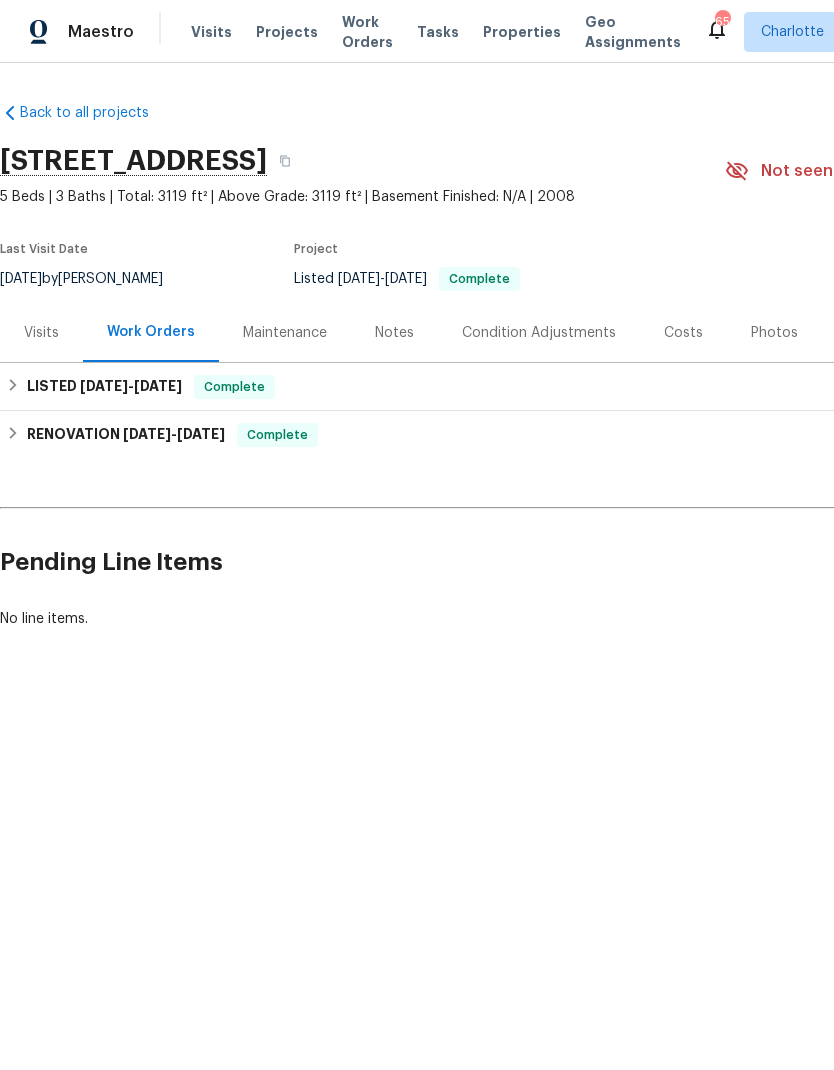 click on "Visits" at bounding box center (211, 32) 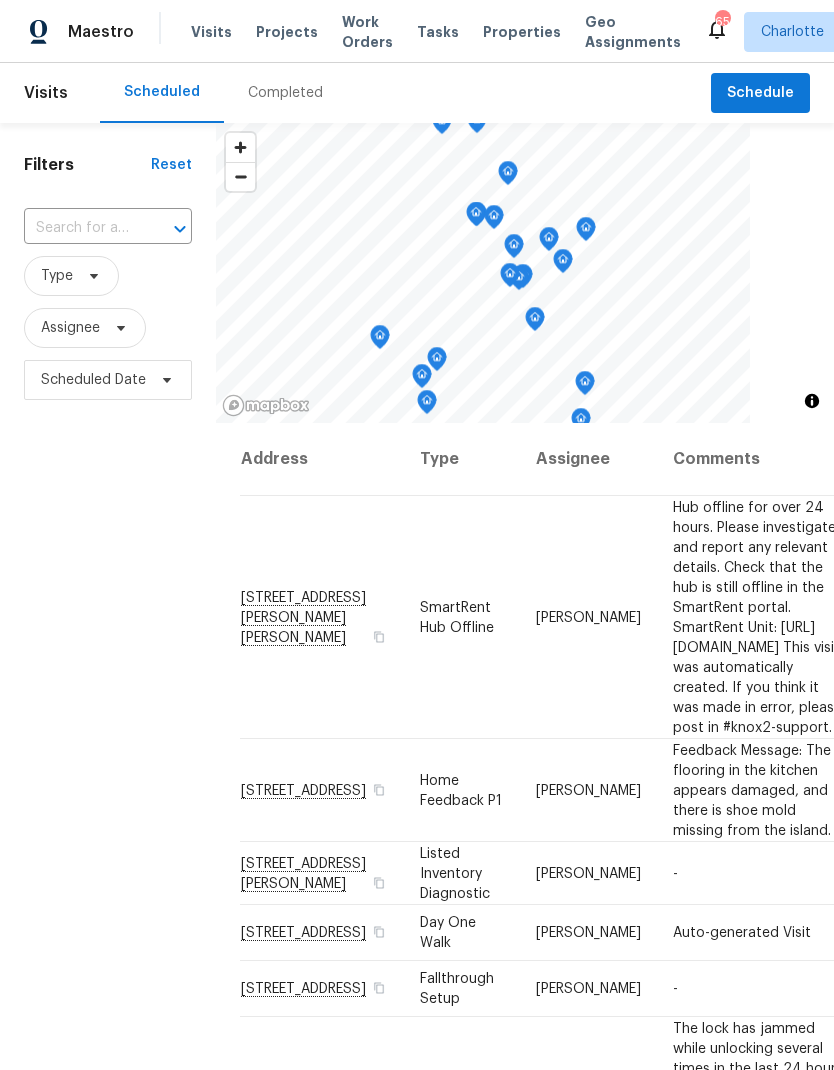 click at bounding box center (80, 228) 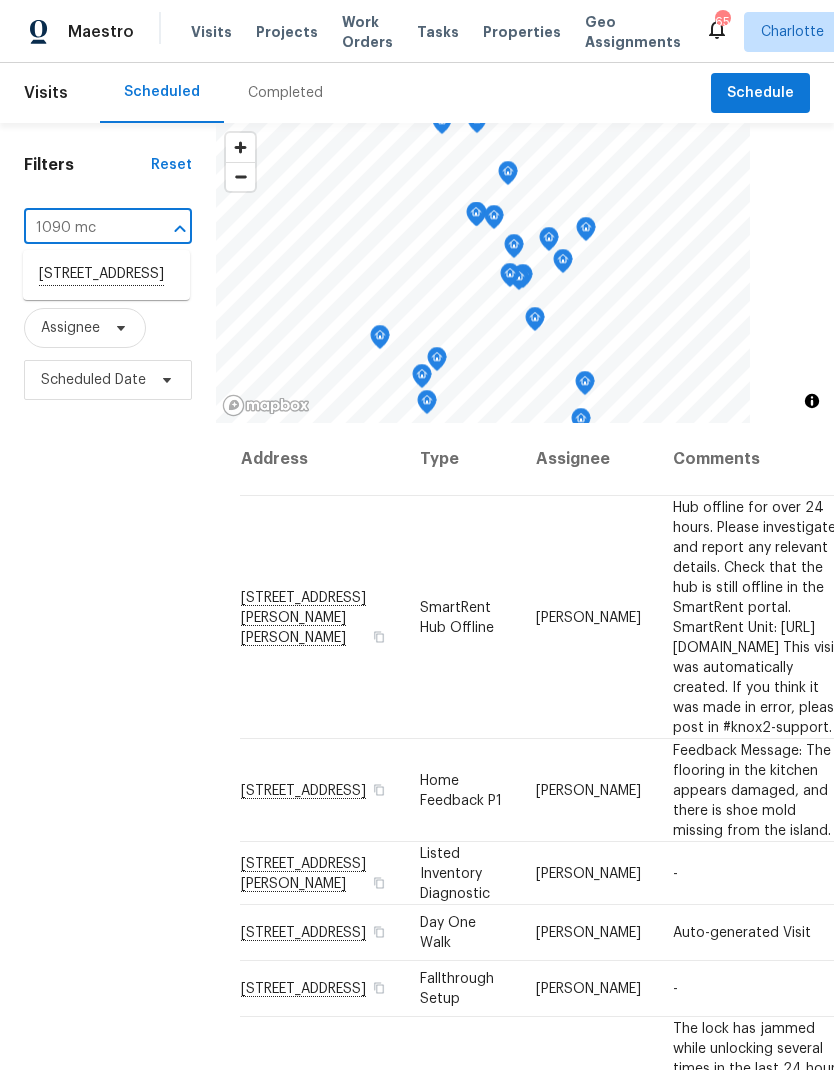 type on "1090 m" 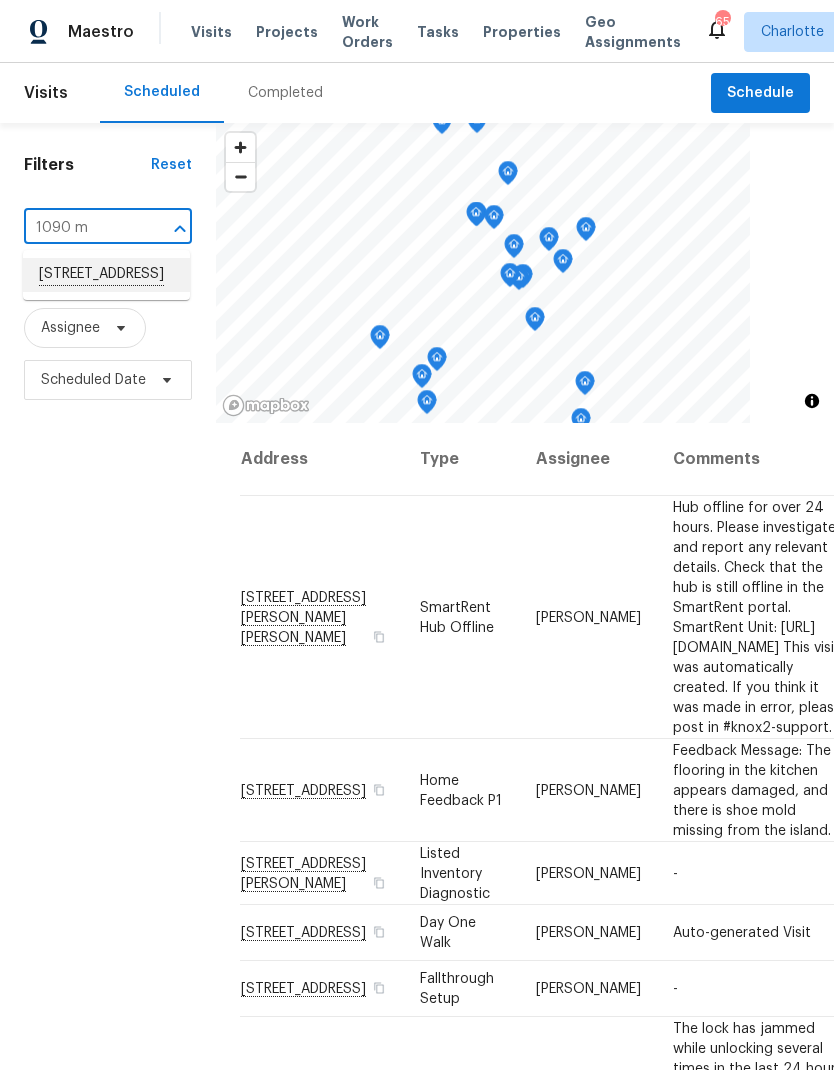 click on "1090 McLaren Dr, Belmont, NC 28012" at bounding box center [106, 275] 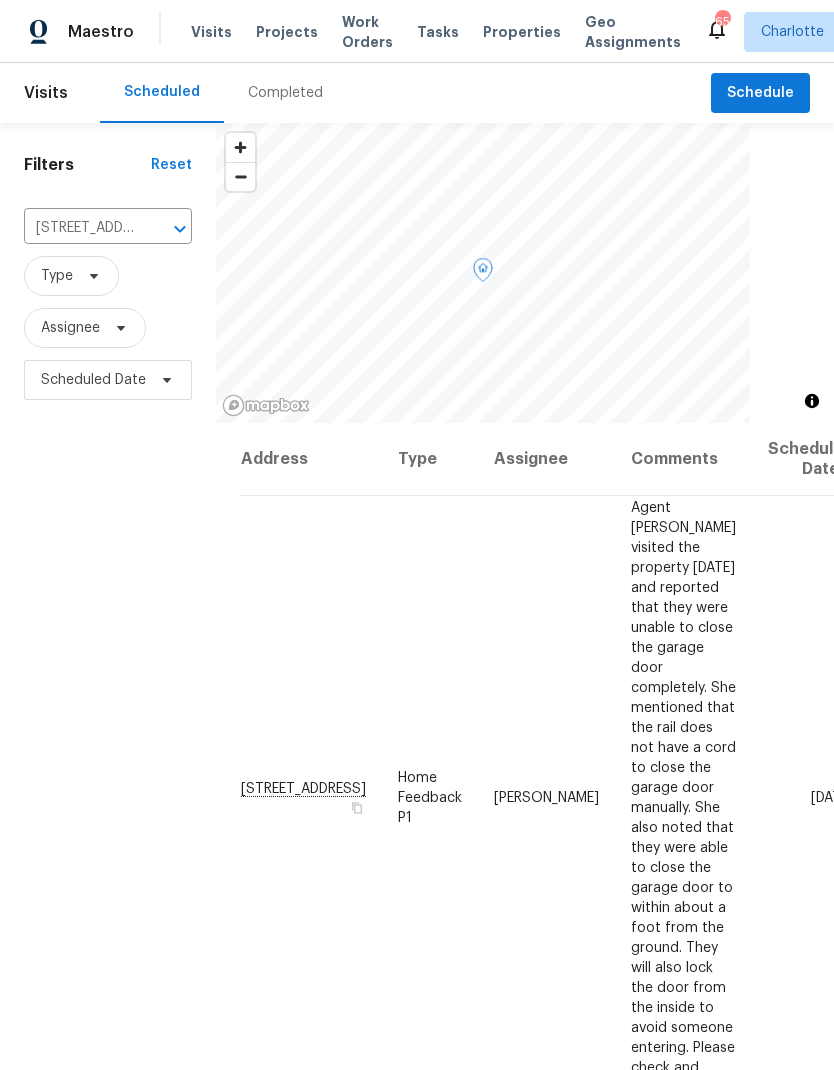 click 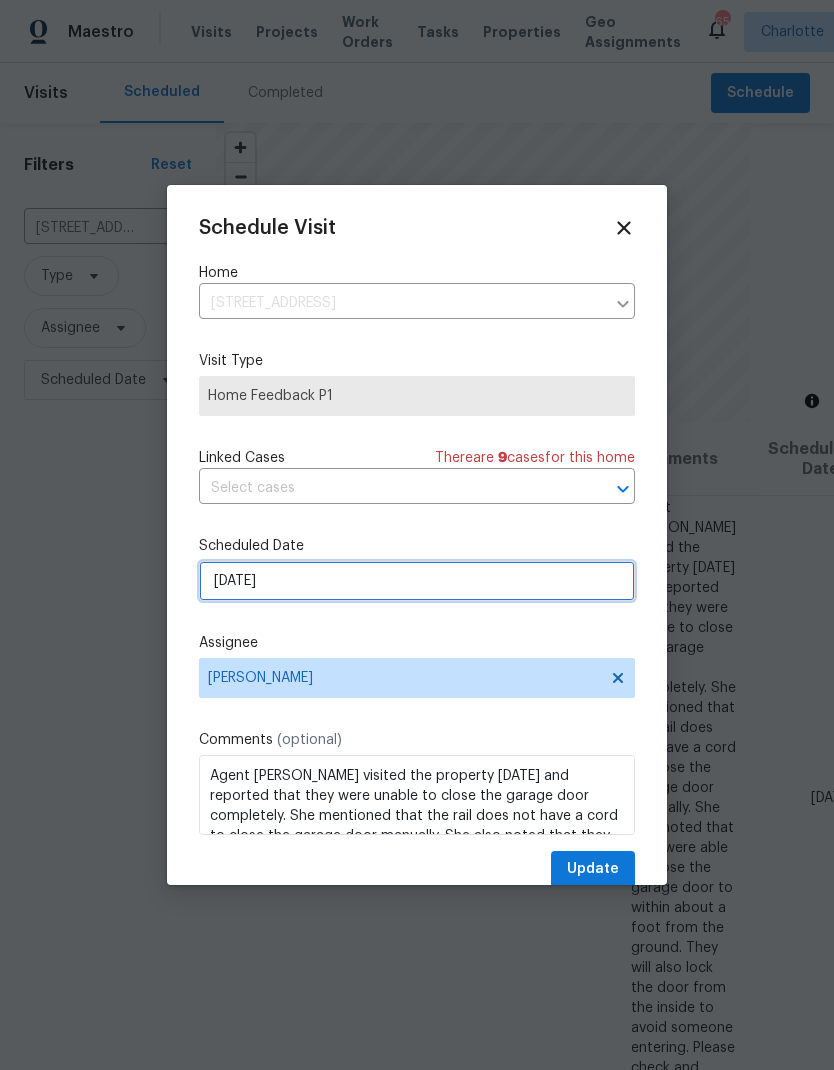 click on "7/14/2025" at bounding box center (417, 581) 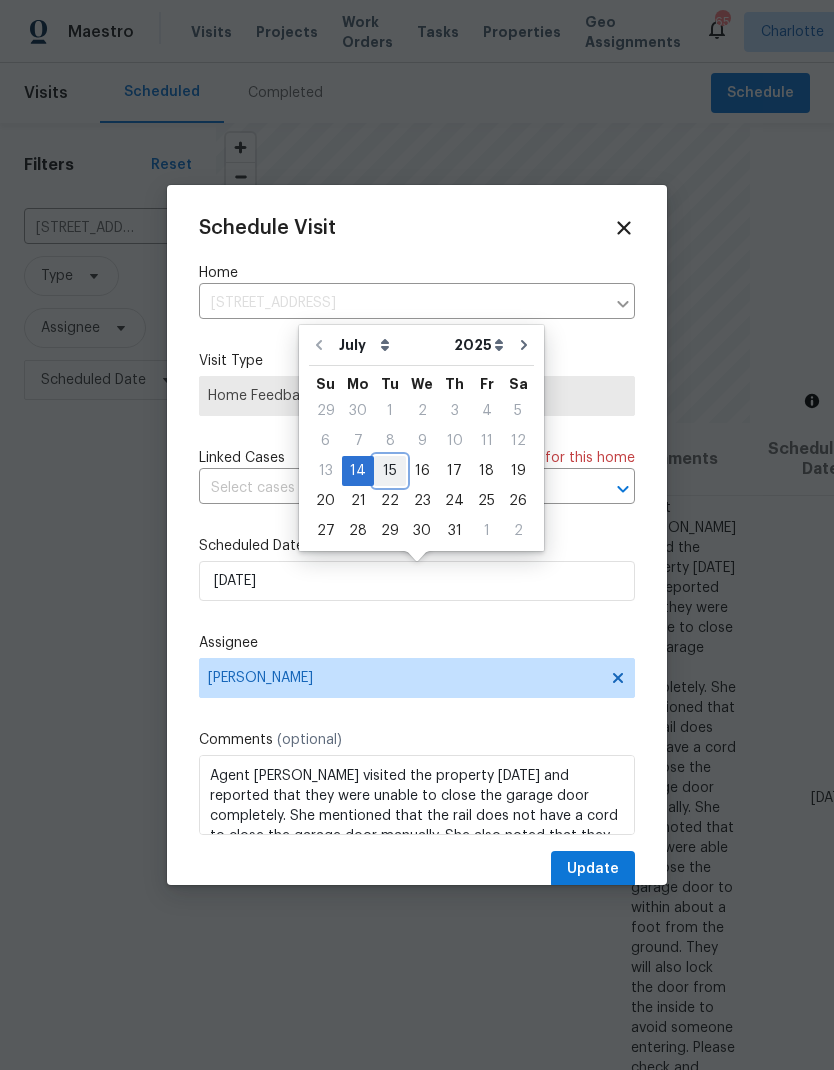 click on "15" at bounding box center [390, 471] 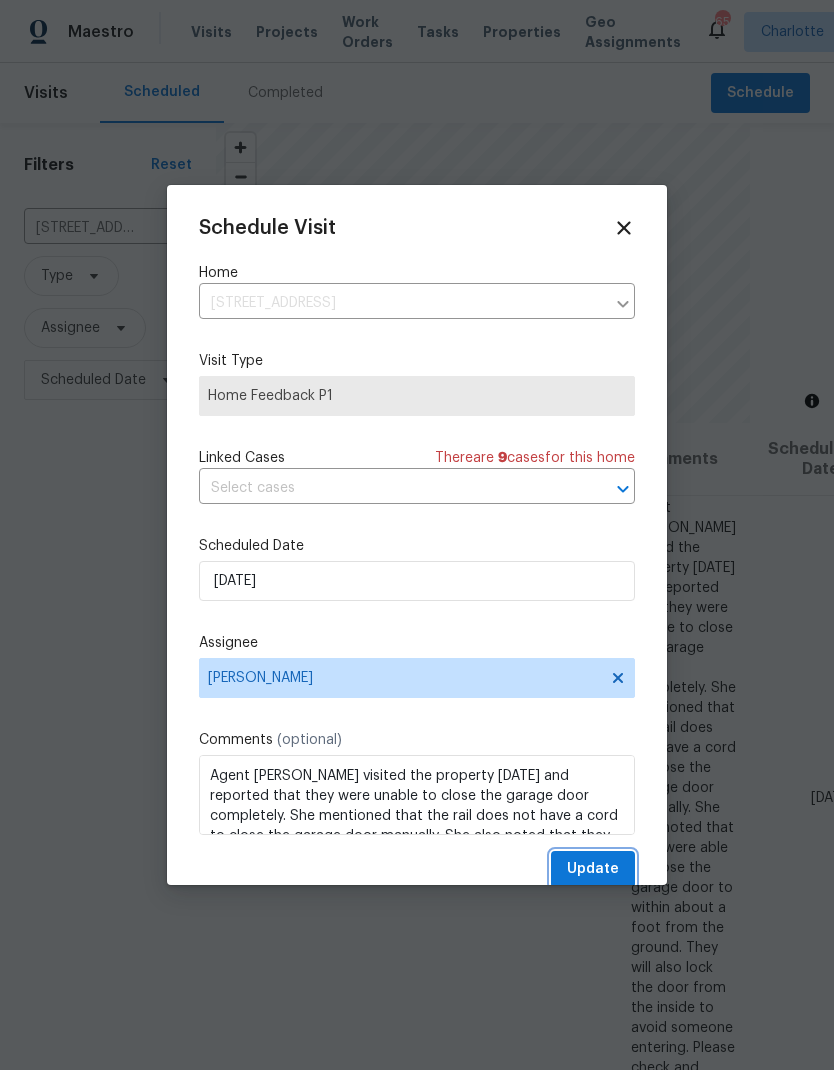 click on "Update" at bounding box center (593, 869) 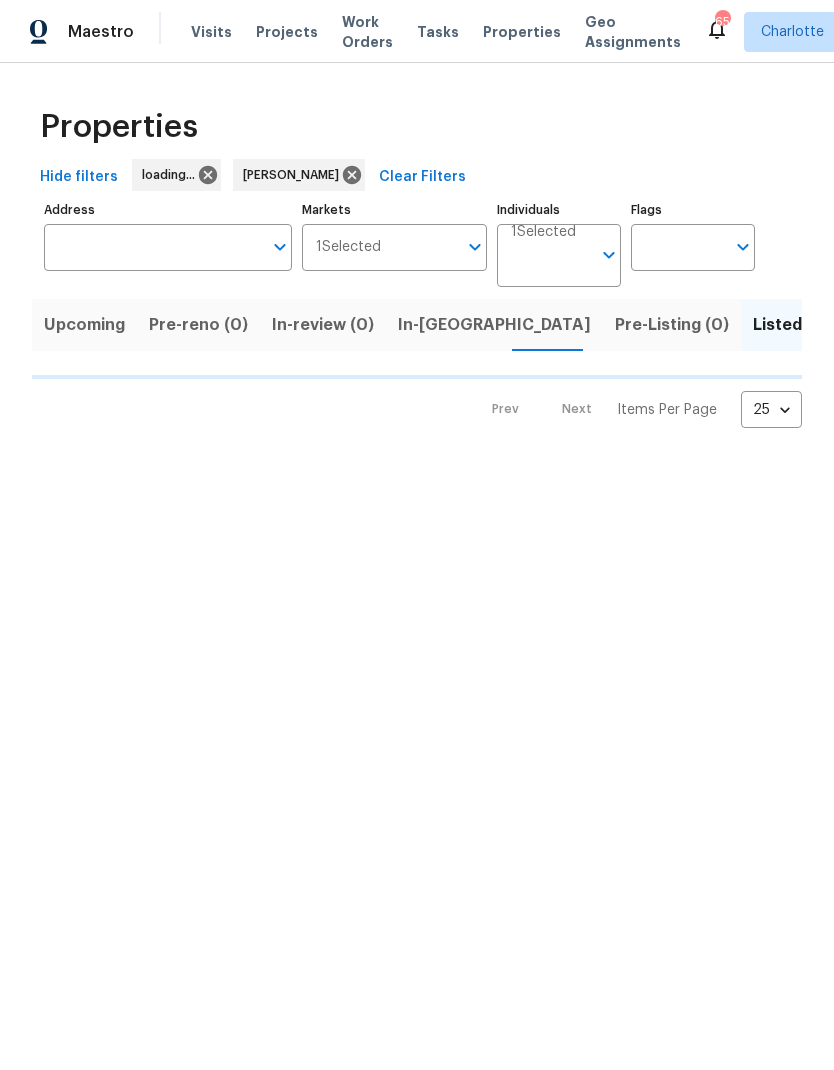 scroll, scrollTop: 0, scrollLeft: 0, axis: both 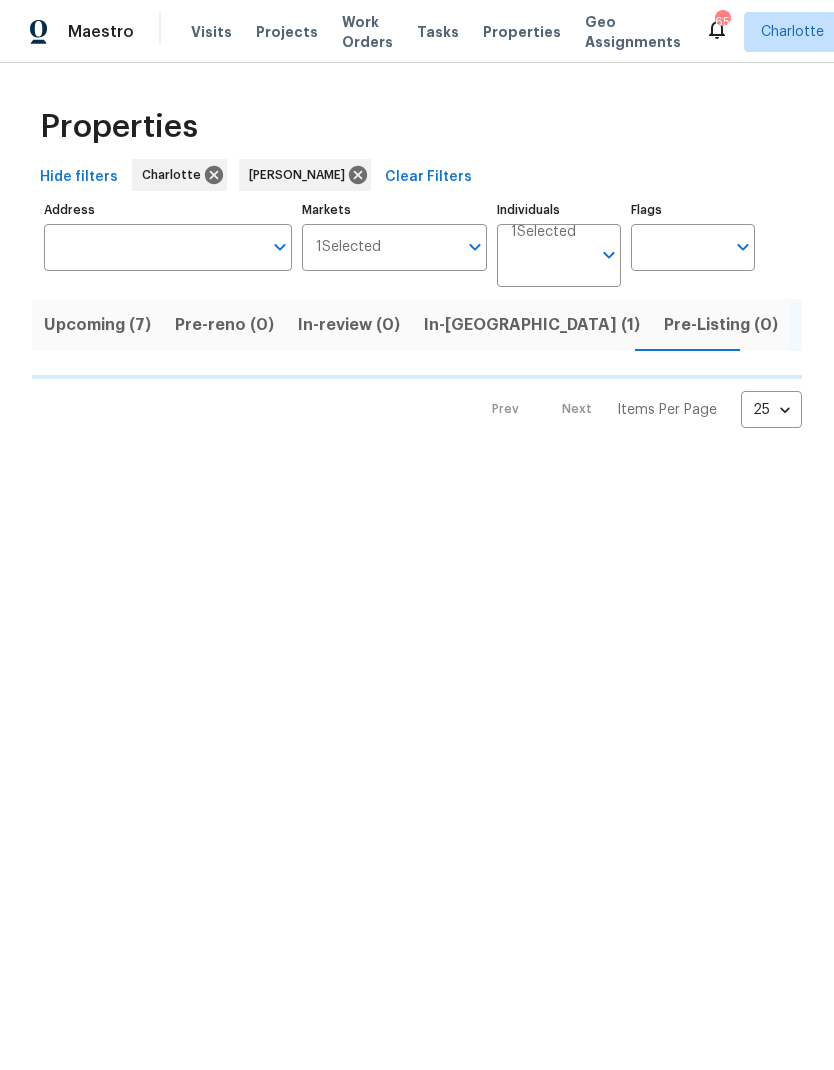 click on "Upcoming (7)" at bounding box center (97, 325) 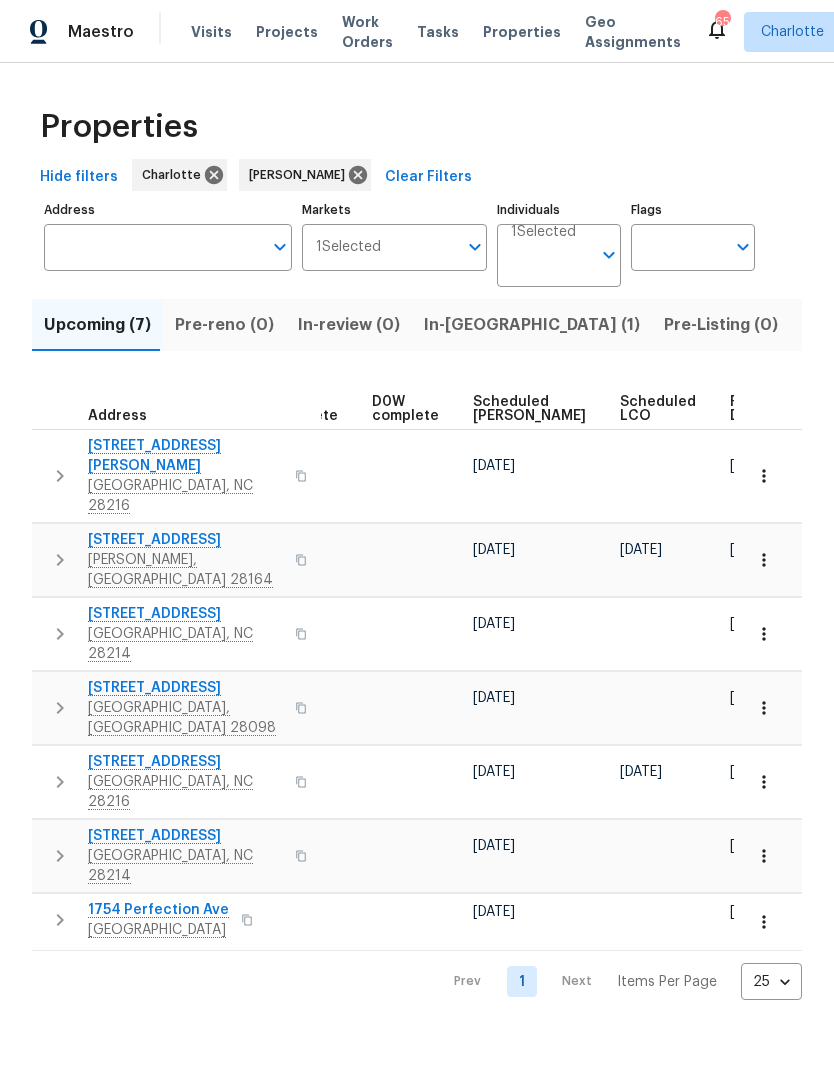 scroll, scrollTop: 0, scrollLeft: 501, axis: horizontal 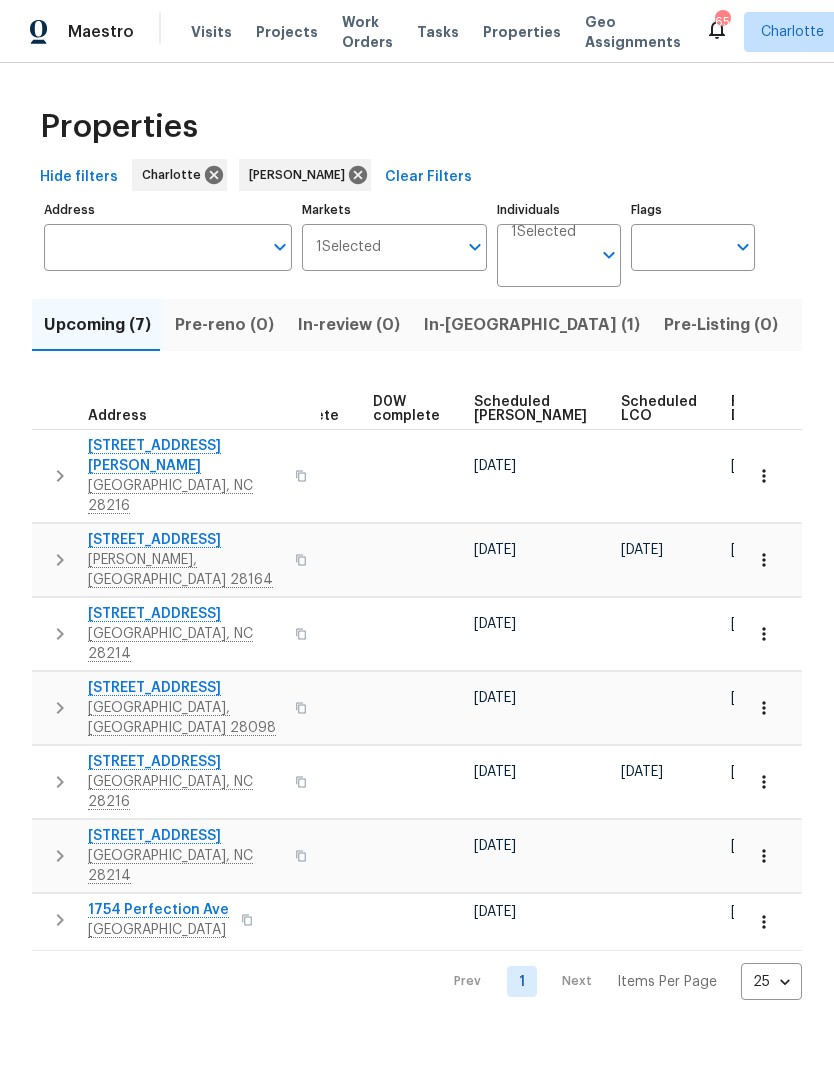 click on "Scheduled [PERSON_NAME]" at bounding box center [530, 409] 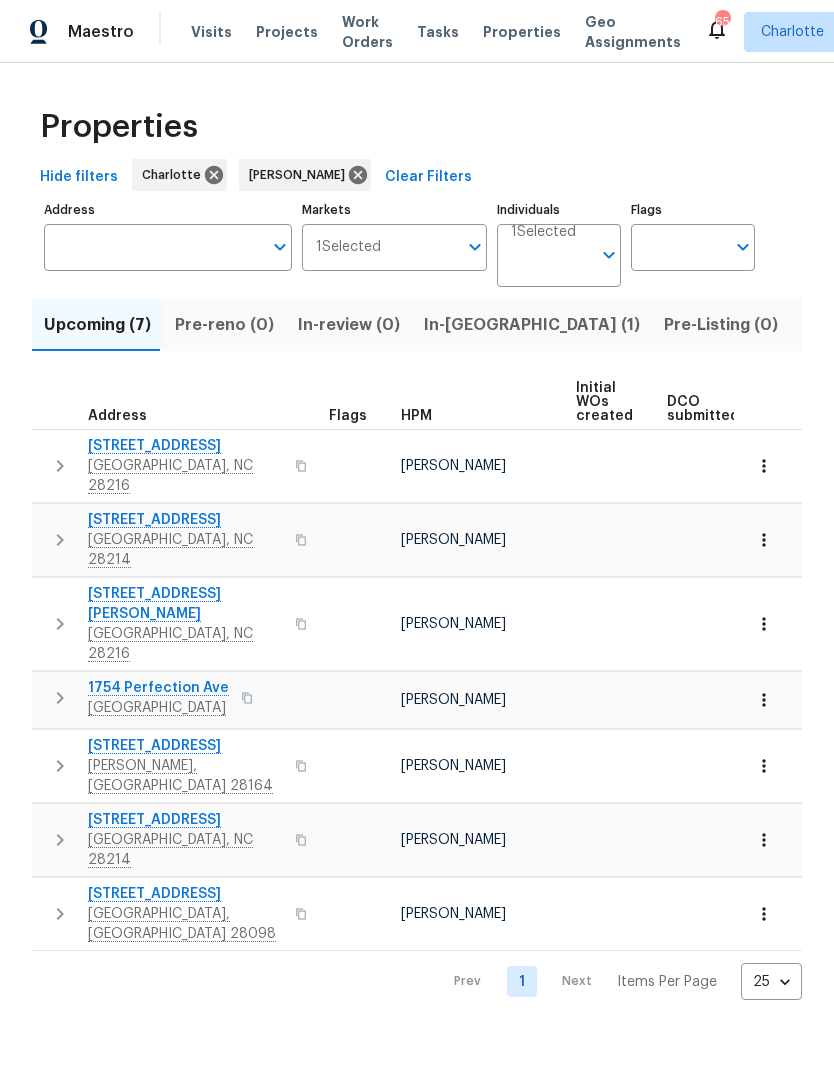 scroll, scrollTop: 0, scrollLeft: 0, axis: both 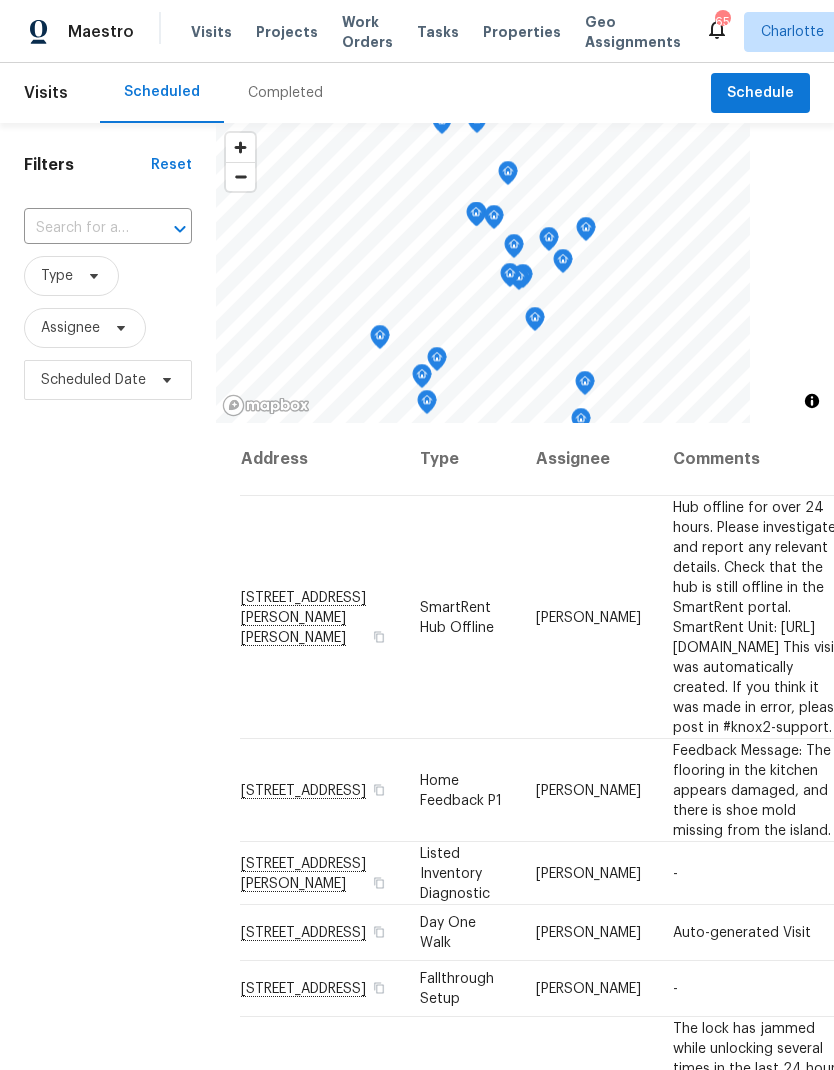 click on "Projects" at bounding box center (287, 32) 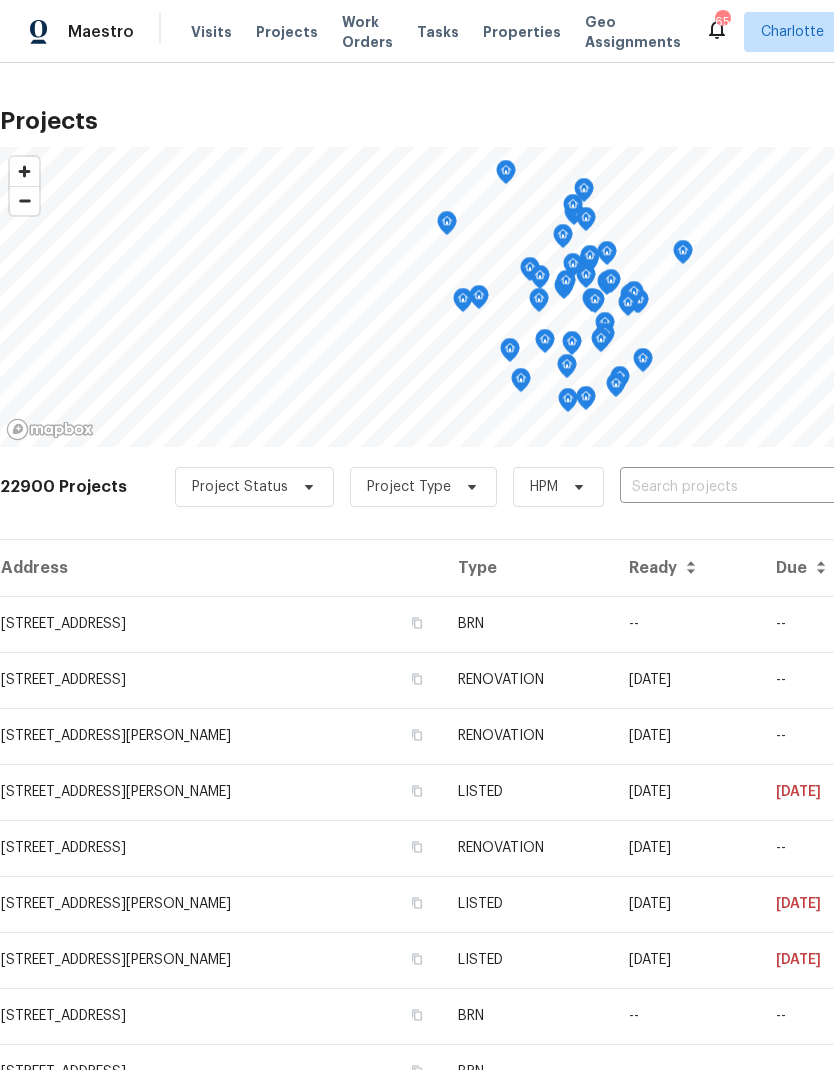 click at bounding box center (734, 487) 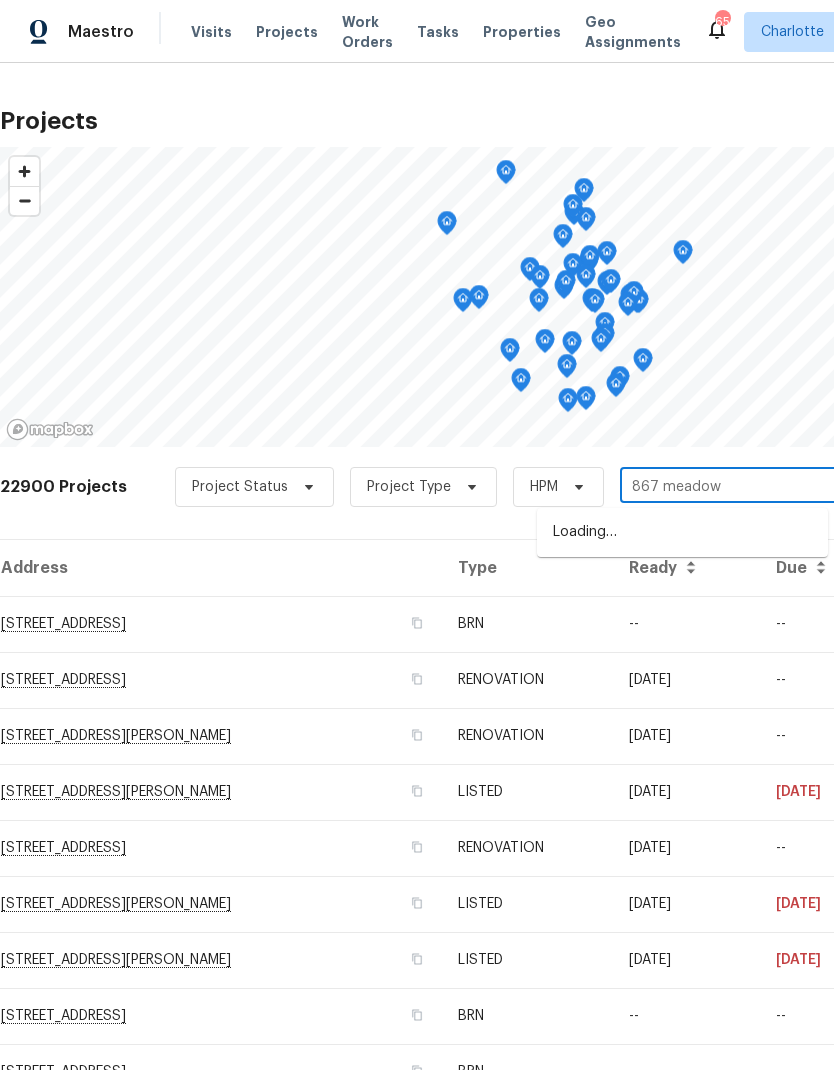 type on "867 meadow" 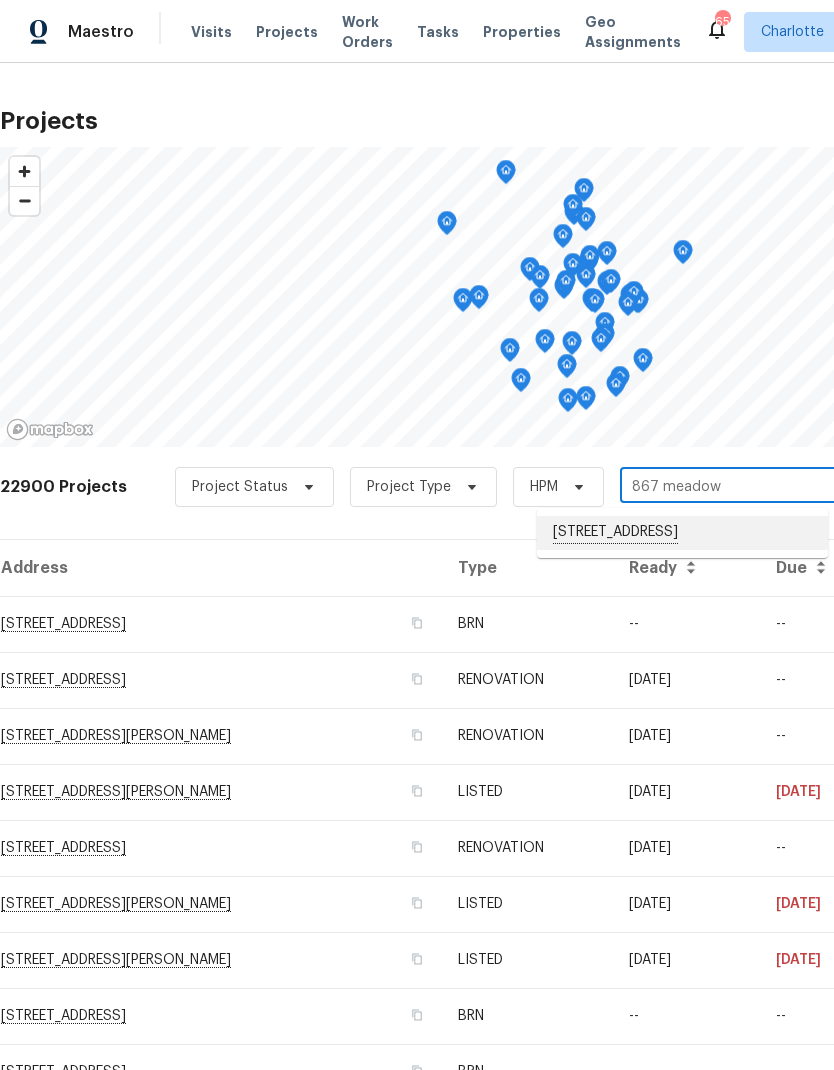 click on "867 Meadow Hill Ct, Lincolnton, NC 28092" at bounding box center (682, 533) 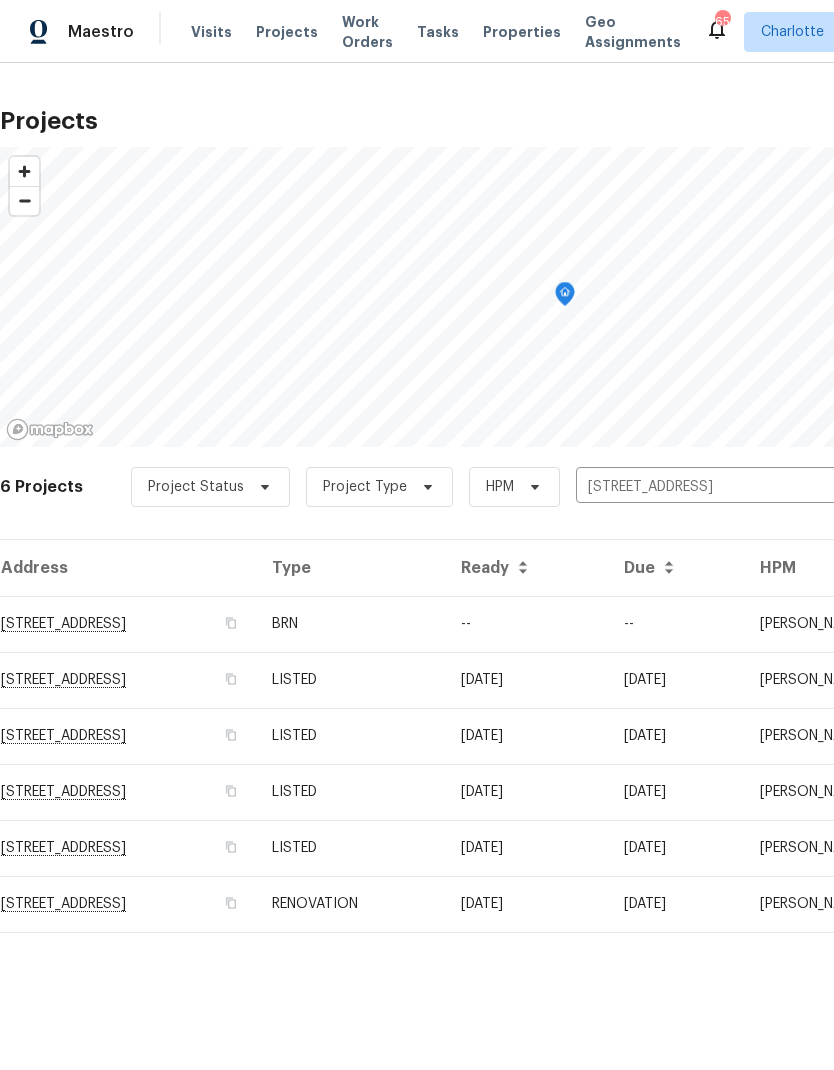 click on "--" at bounding box center (526, 624) 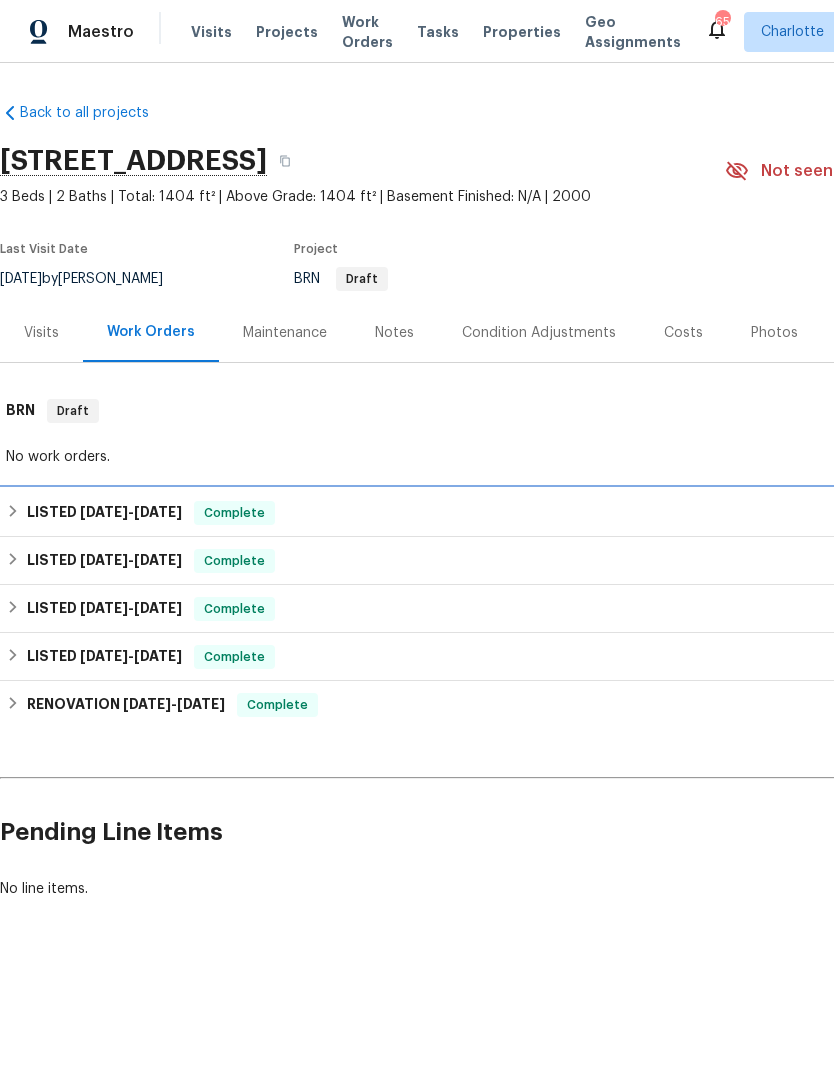 click 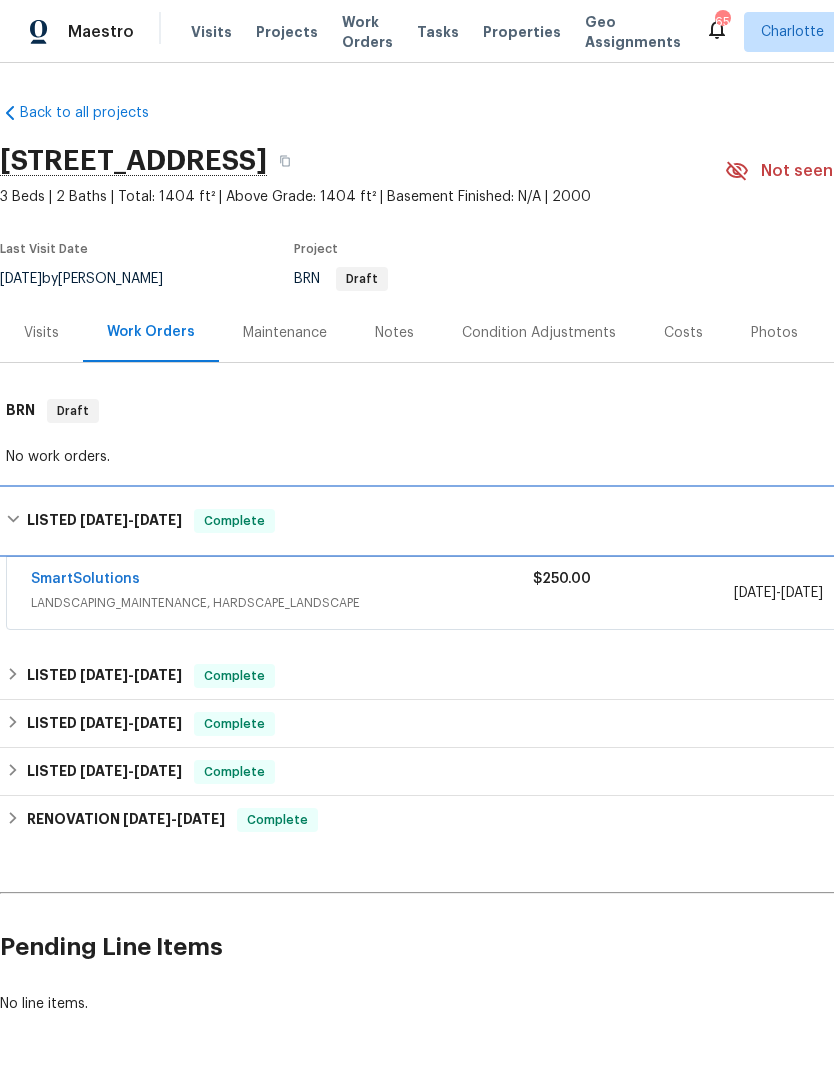 click on "LISTED   6/20/25  -  6/26/25 Complete" at bounding box center [565, 521] 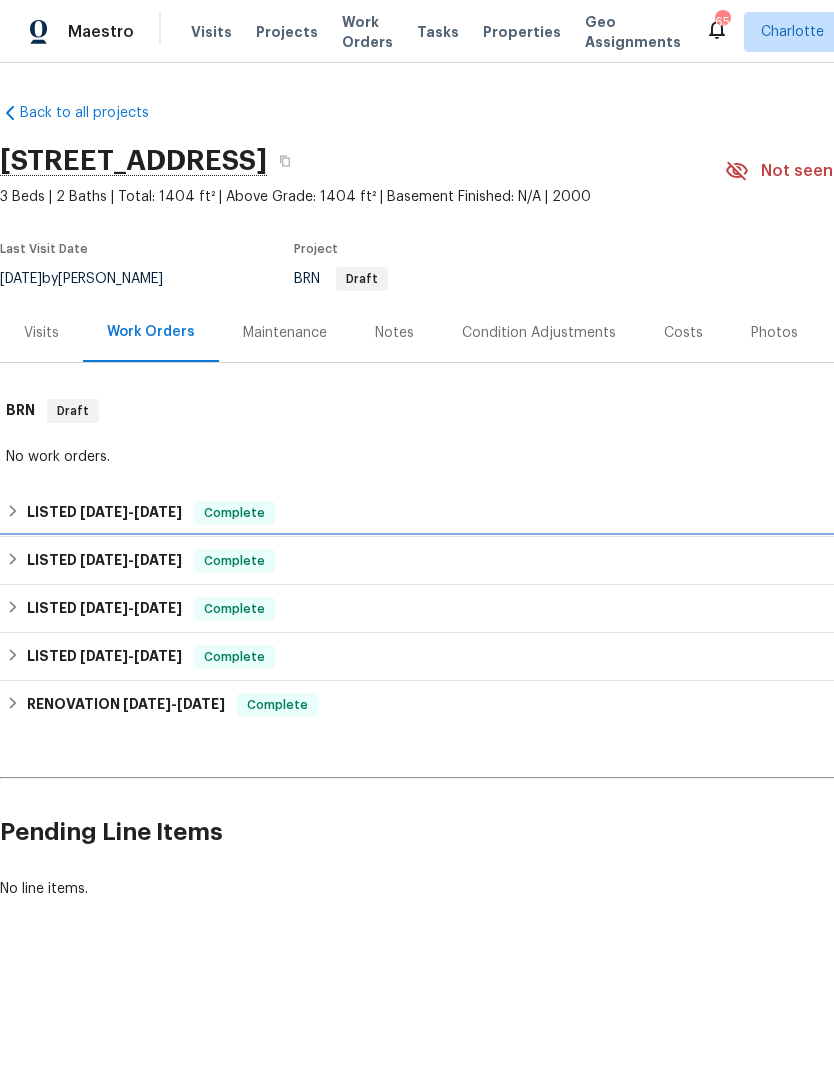 click on "LISTED   6/8/25  -  6/18/25 Complete" at bounding box center [565, 561] 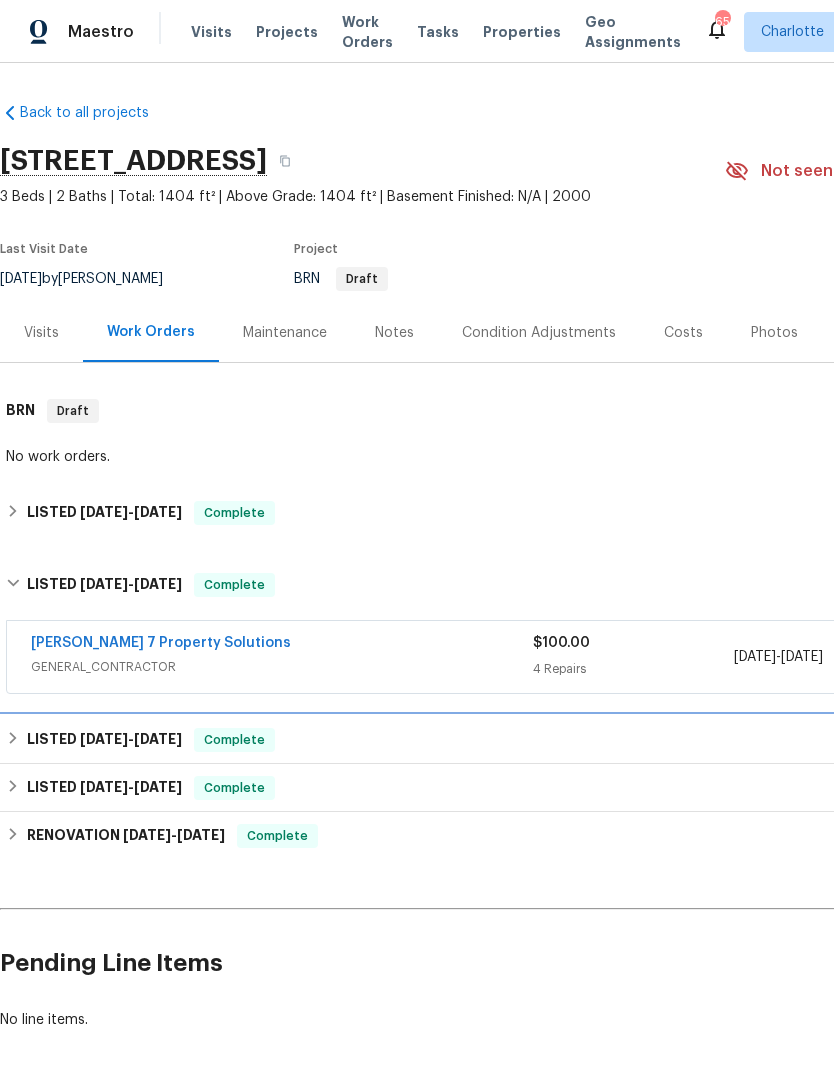 click on "LISTED   3/8/25  -  3/10/25" at bounding box center (104, 740) 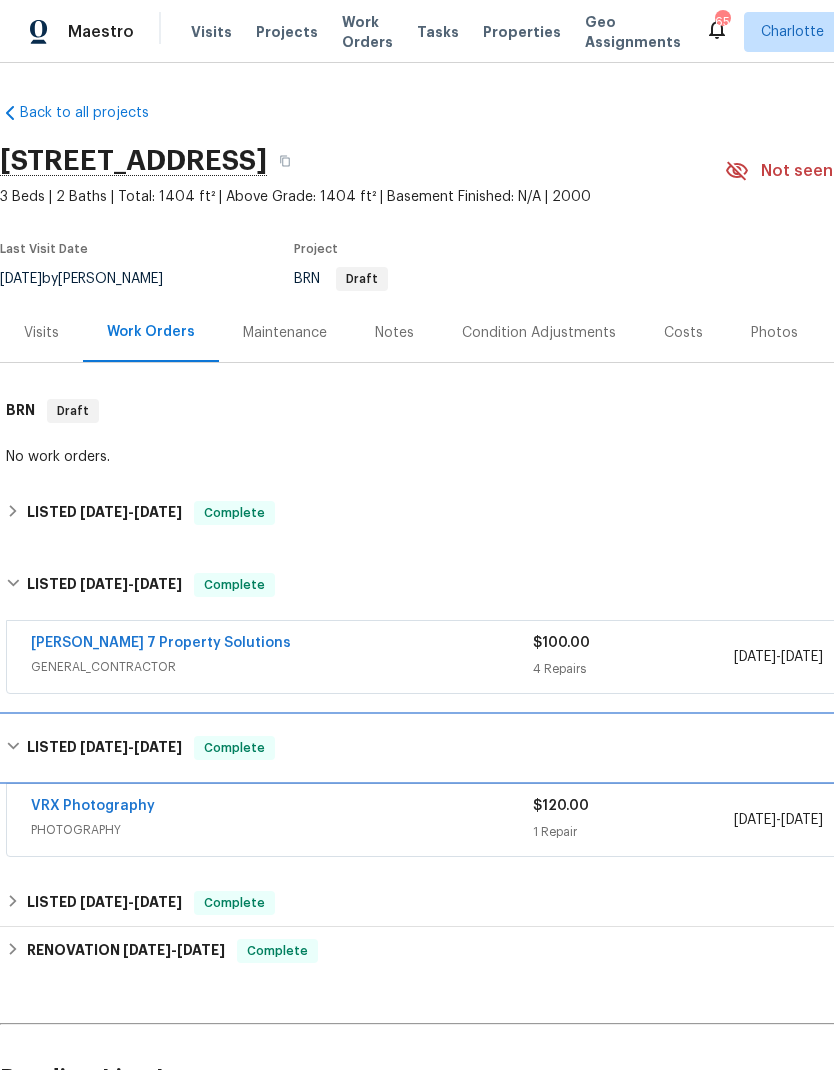 click on "LISTED   3/8/25  -  3/10/25" at bounding box center (104, 748) 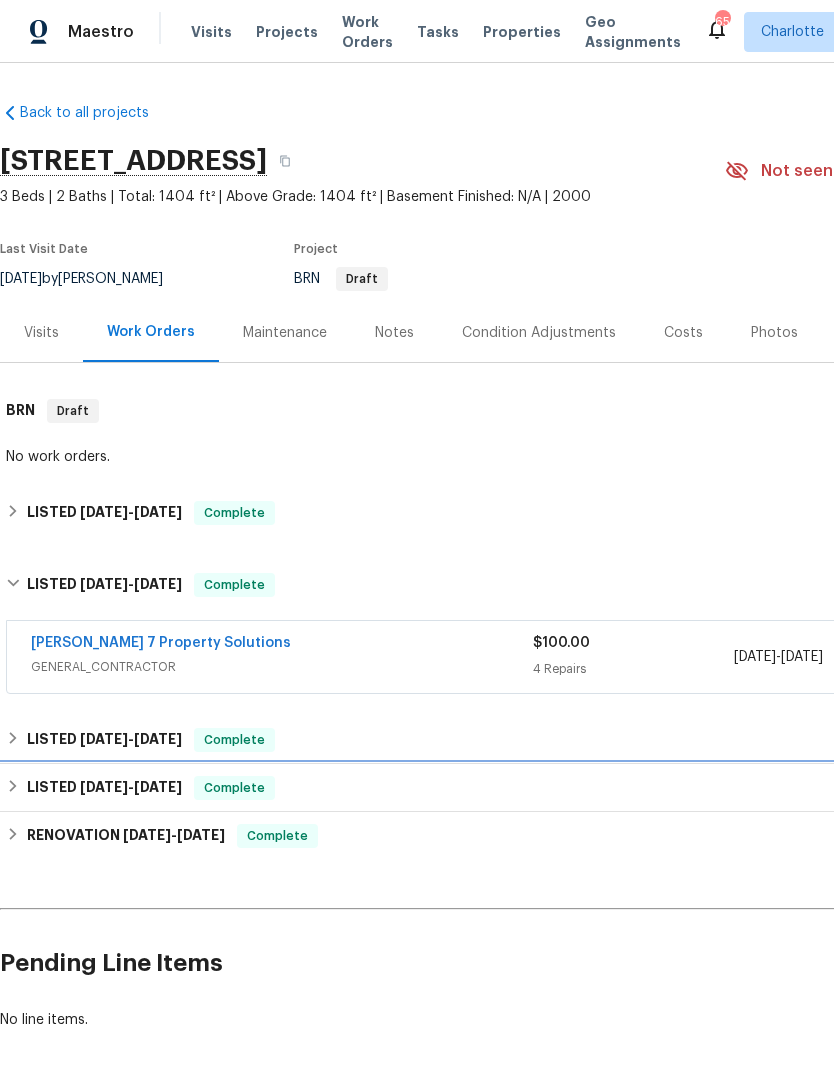 click on "LISTED   1/7/25  -  1/11/25 Complete" at bounding box center (565, 788) 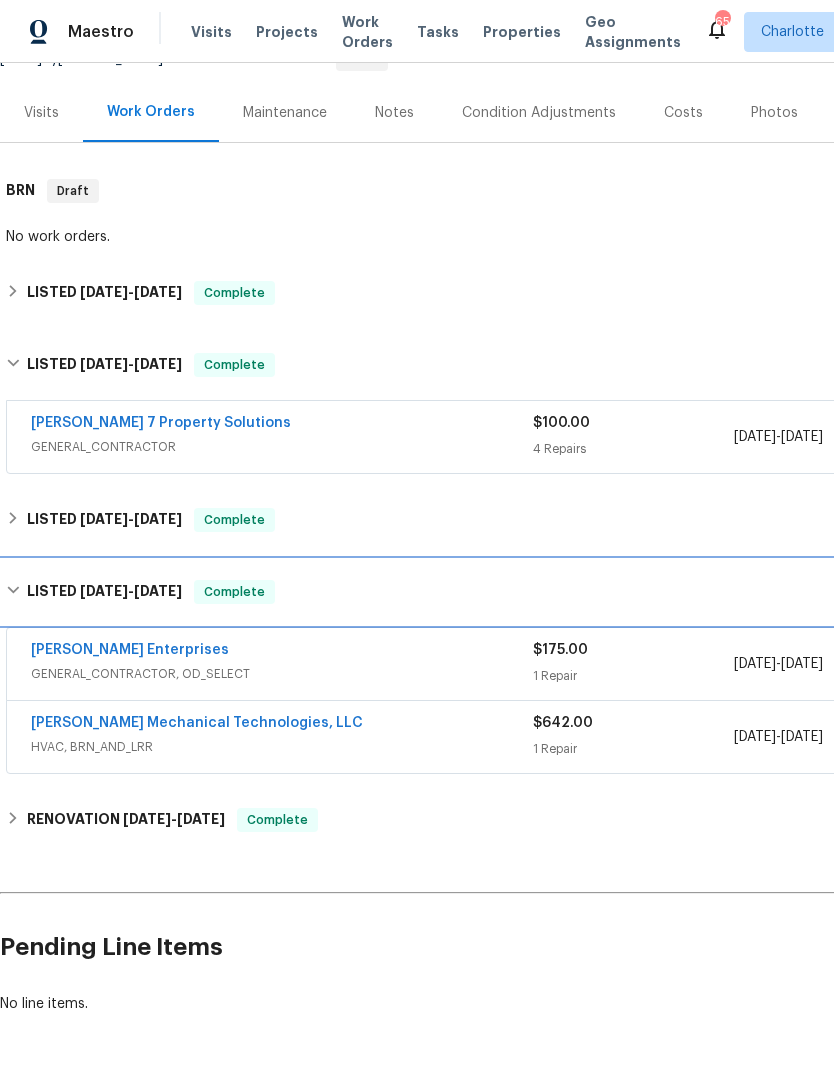 scroll, scrollTop: 219, scrollLeft: 0, axis: vertical 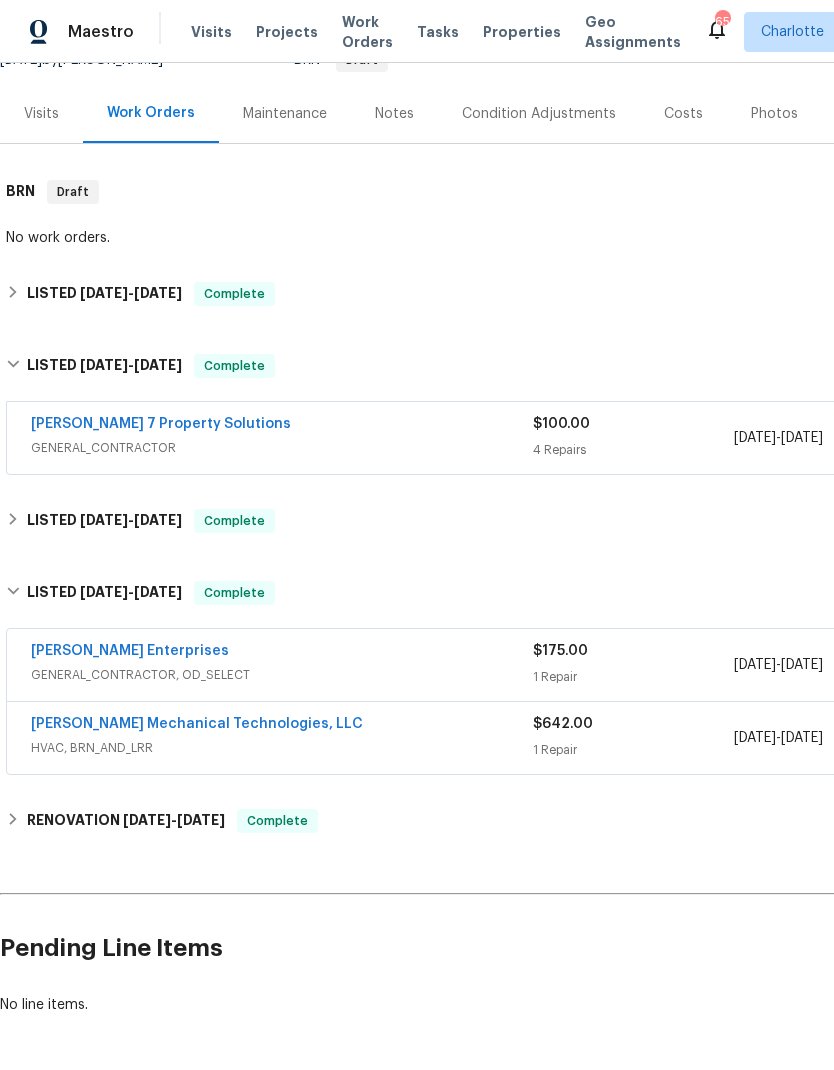 click on "[PERSON_NAME] Mechanical Technologies, LLC" at bounding box center [197, 724] 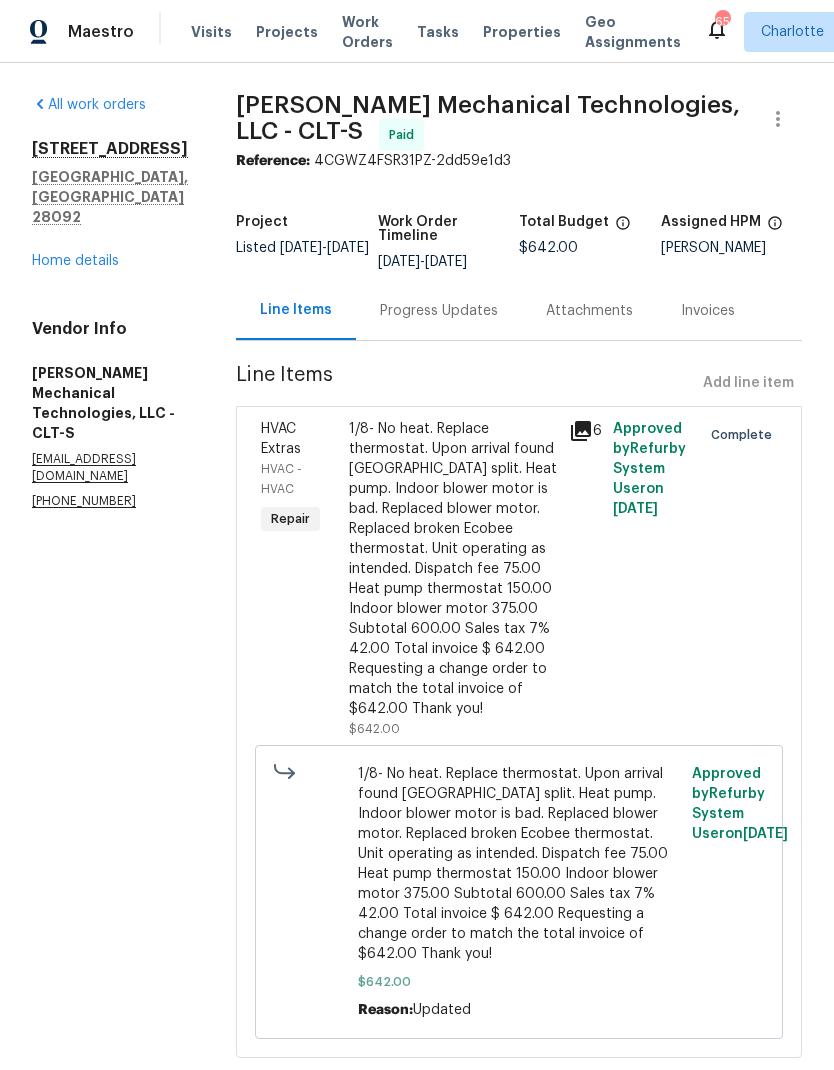 click on "Home details" at bounding box center [75, 261] 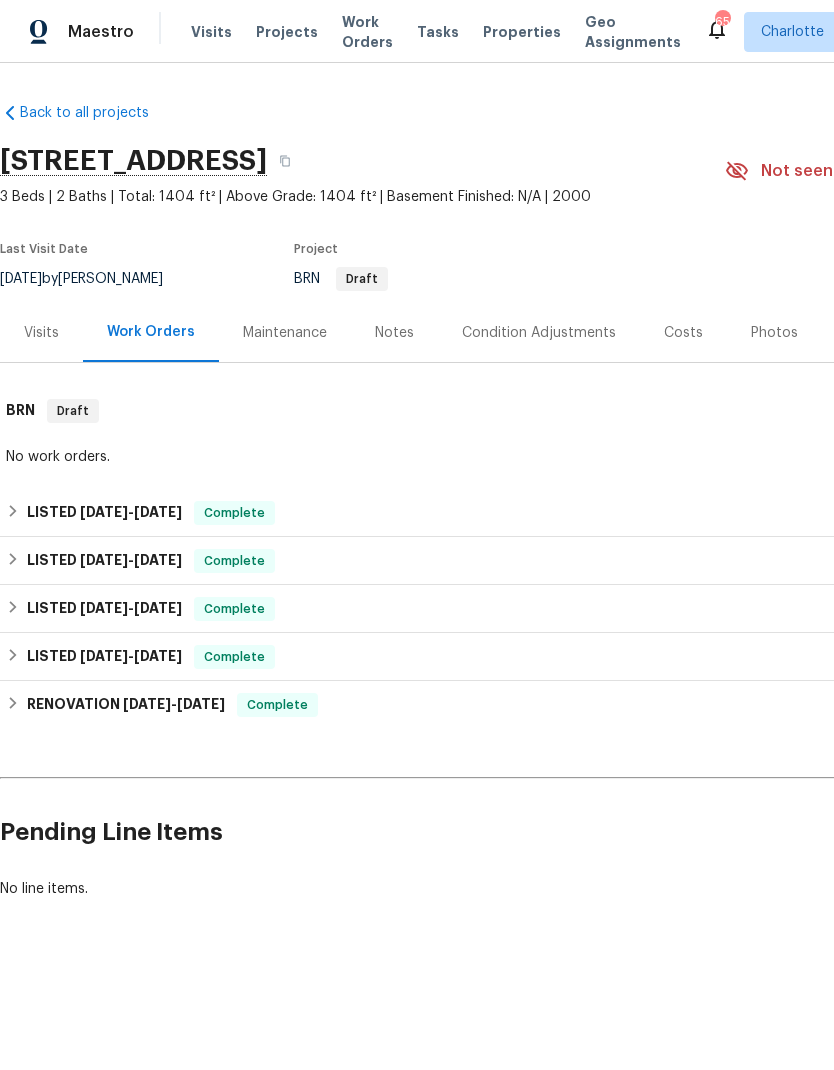 click on "Projects" at bounding box center [287, 32] 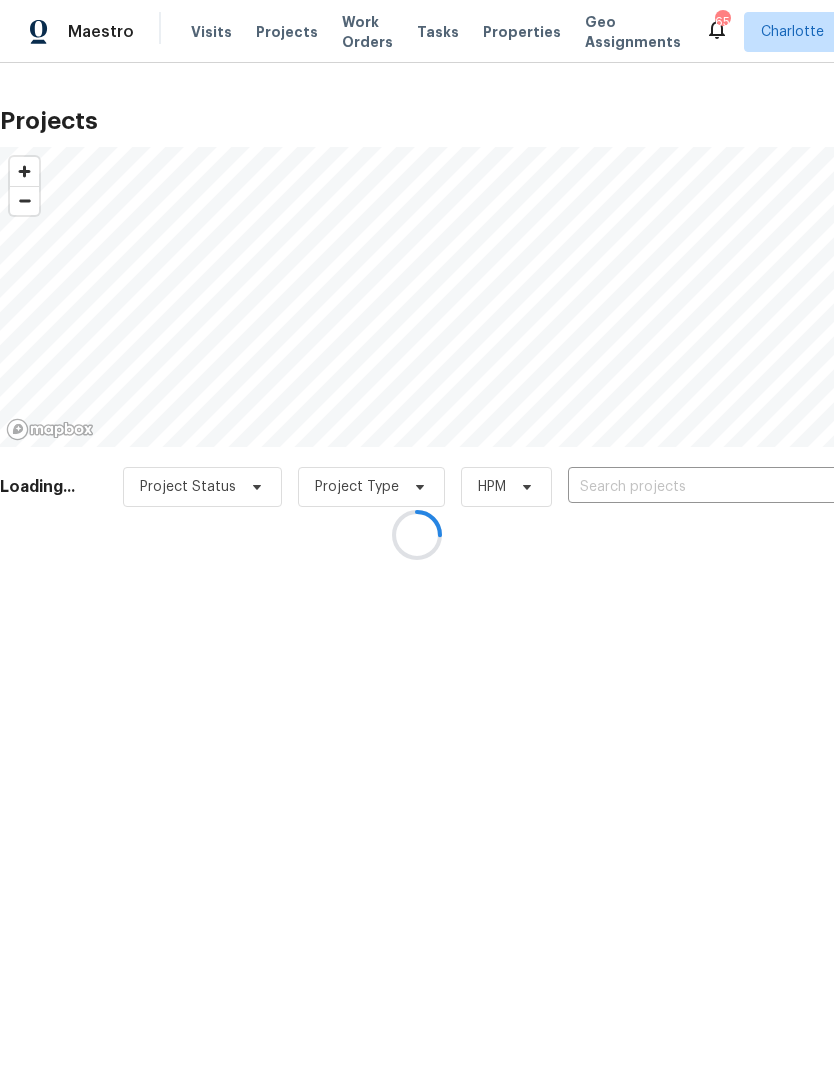 click at bounding box center [417, 535] 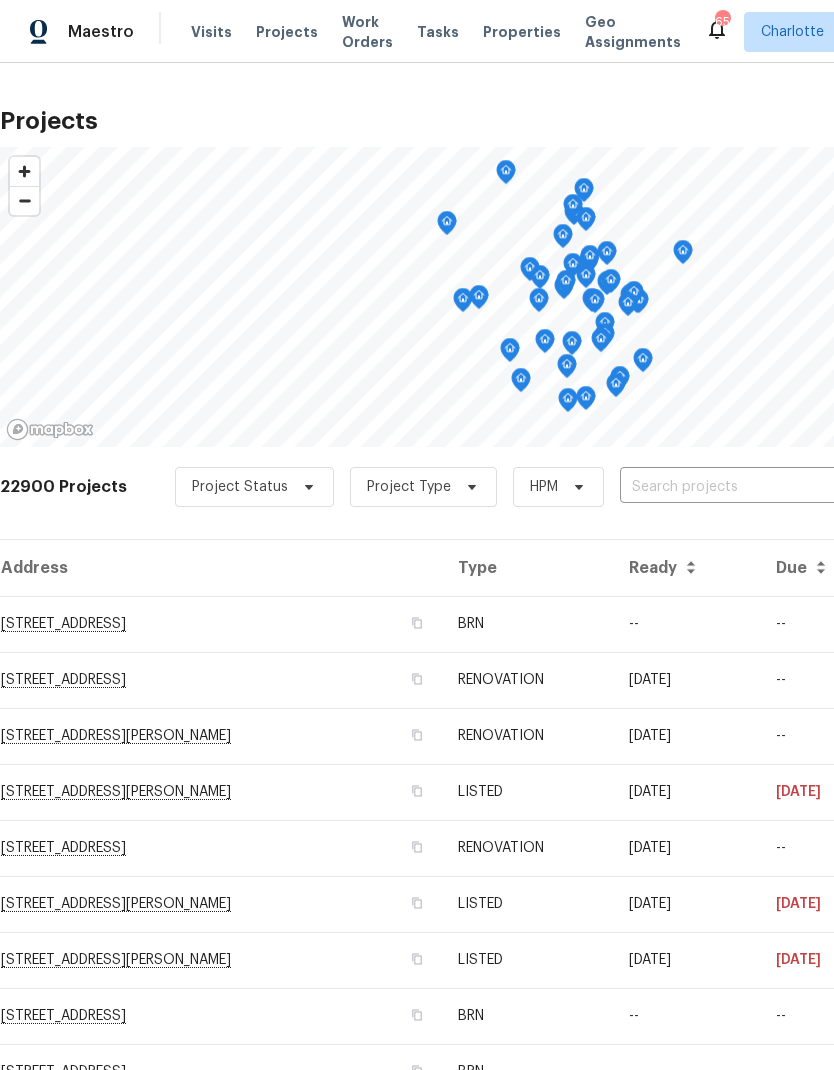 click on "Visits" at bounding box center [211, 32] 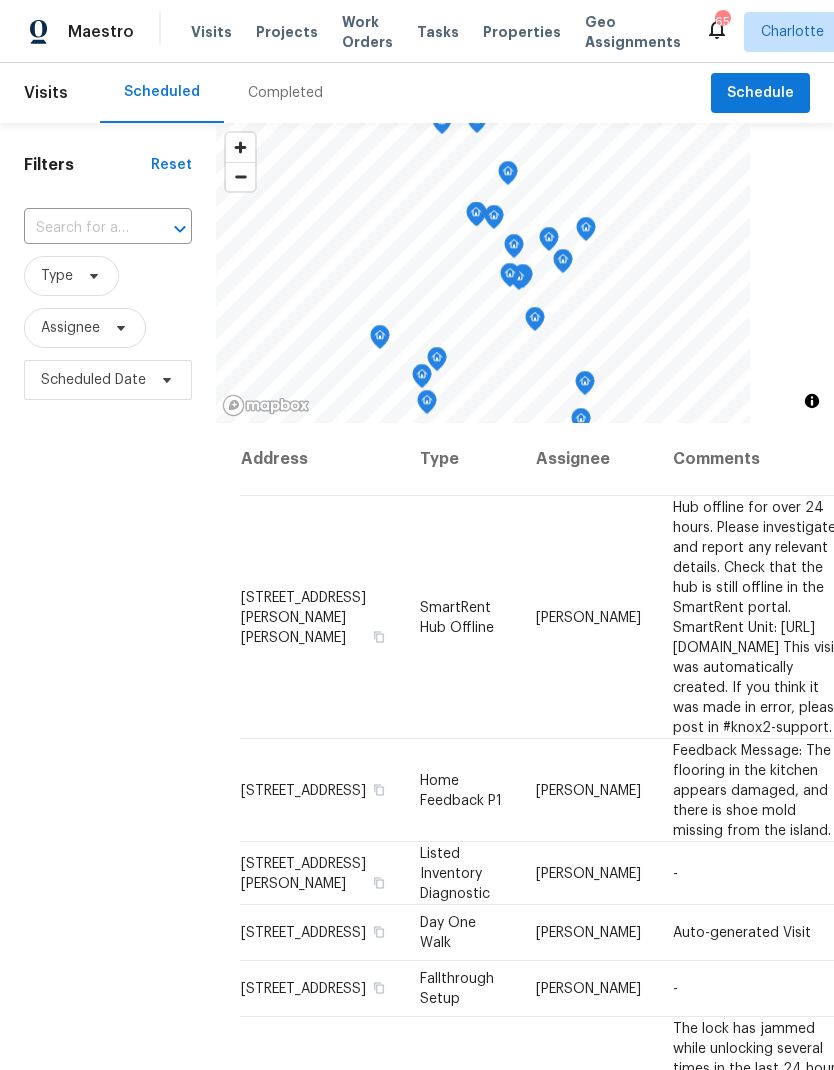 click on "Comments" at bounding box center (760, 459) 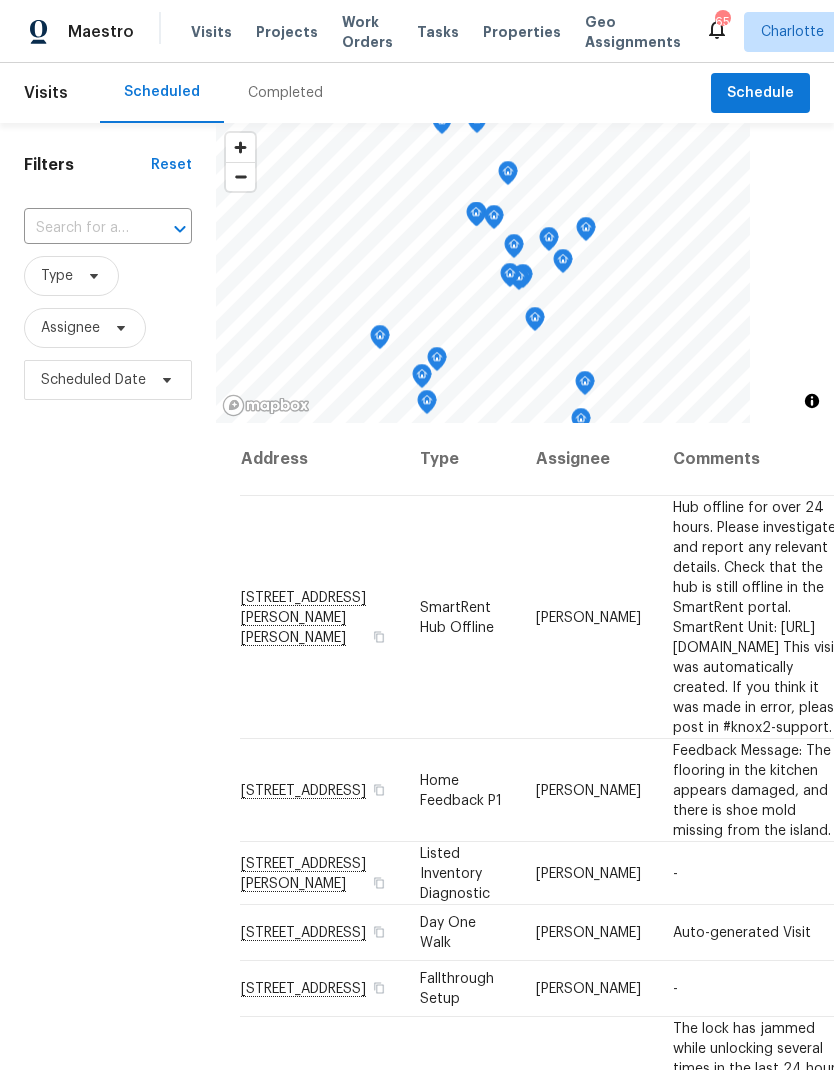 click on "Projects" at bounding box center [287, 32] 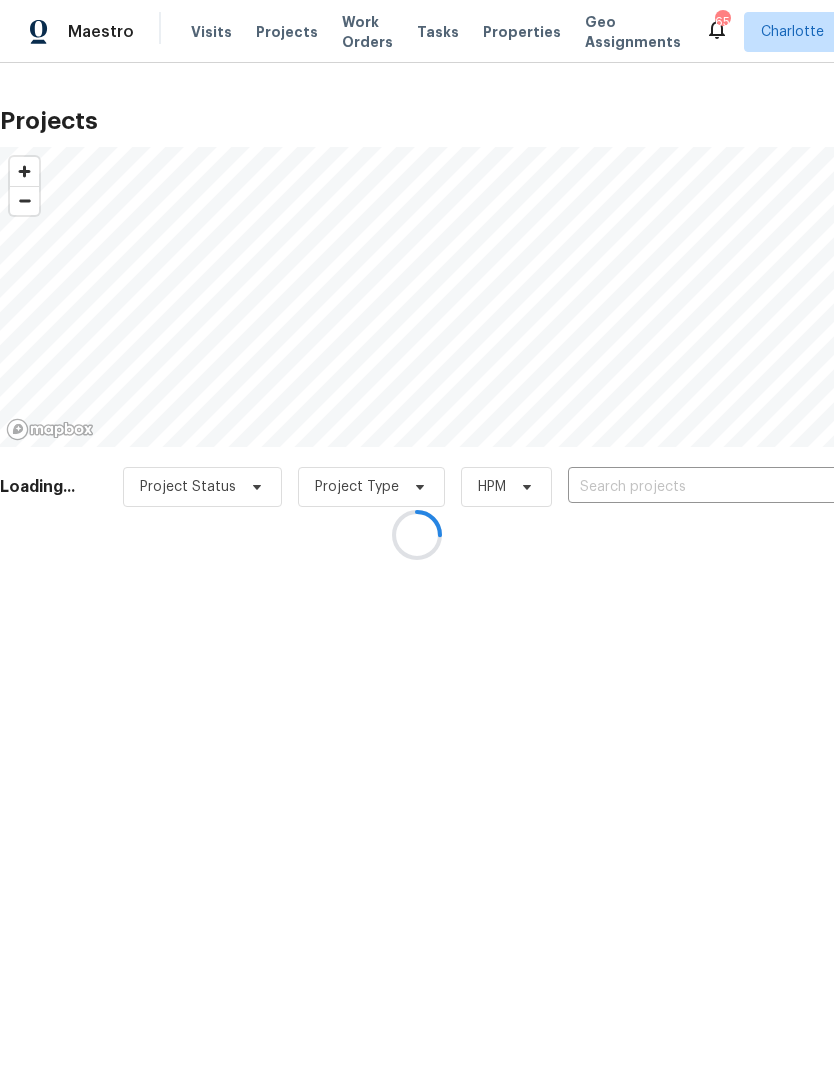 click at bounding box center [417, 535] 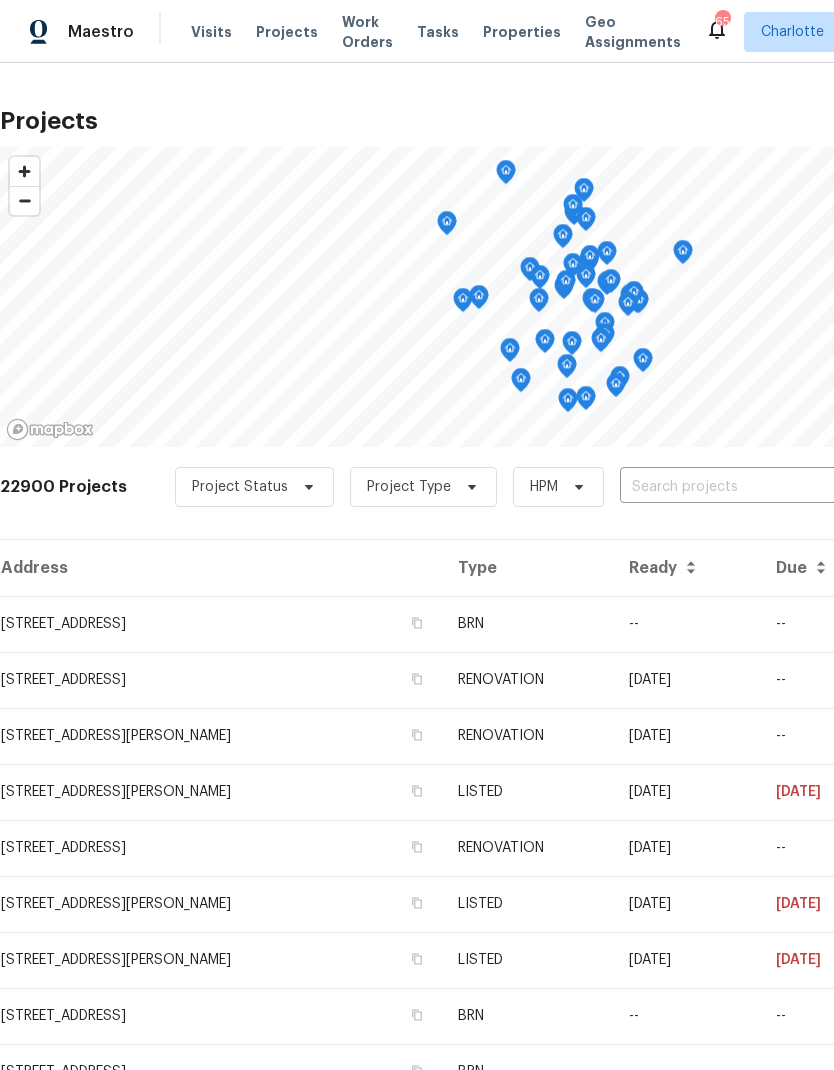 click at bounding box center (734, 487) 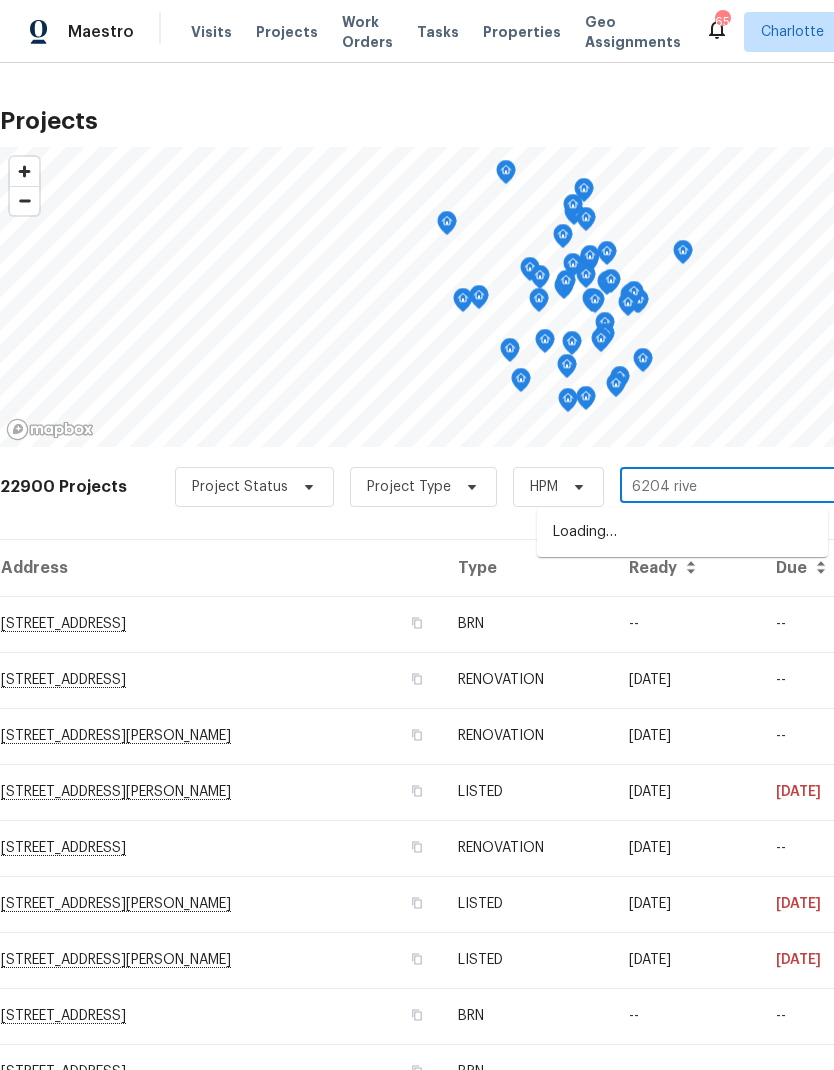 type on "6204 river" 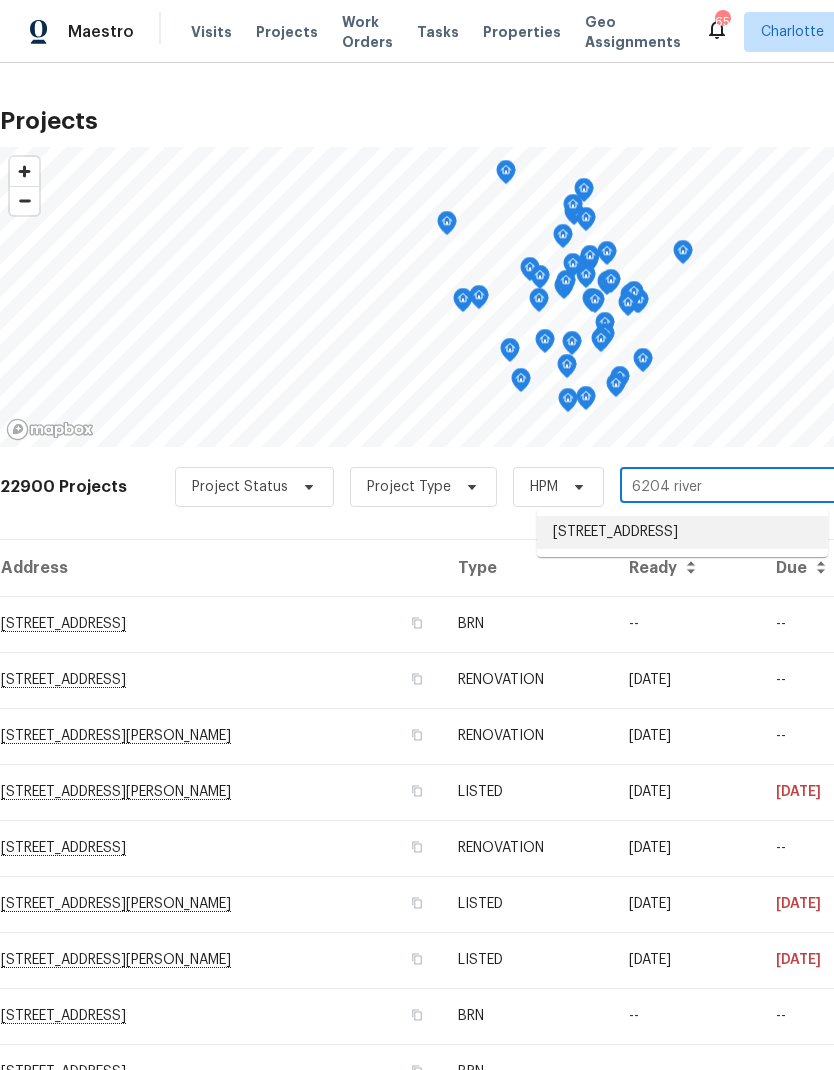 click on "[STREET_ADDRESS]" at bounding box center (682, 532) 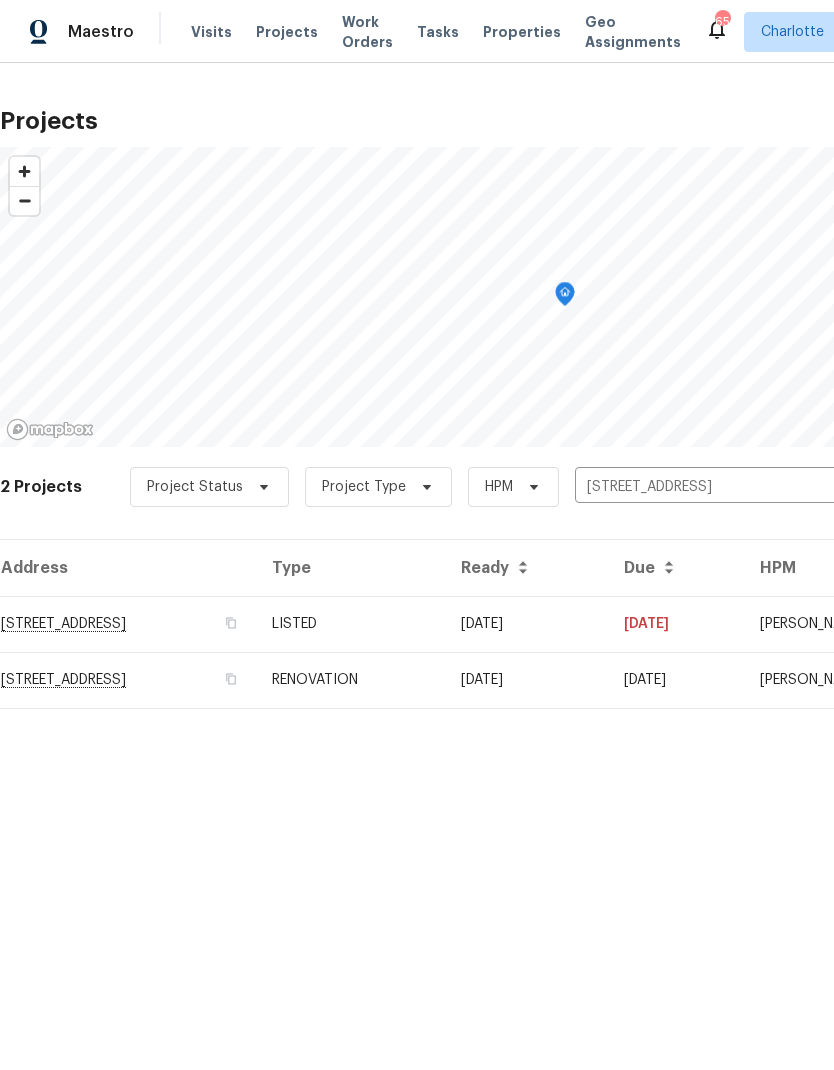 click on "07/15/25" at bounding box center [676, 624] 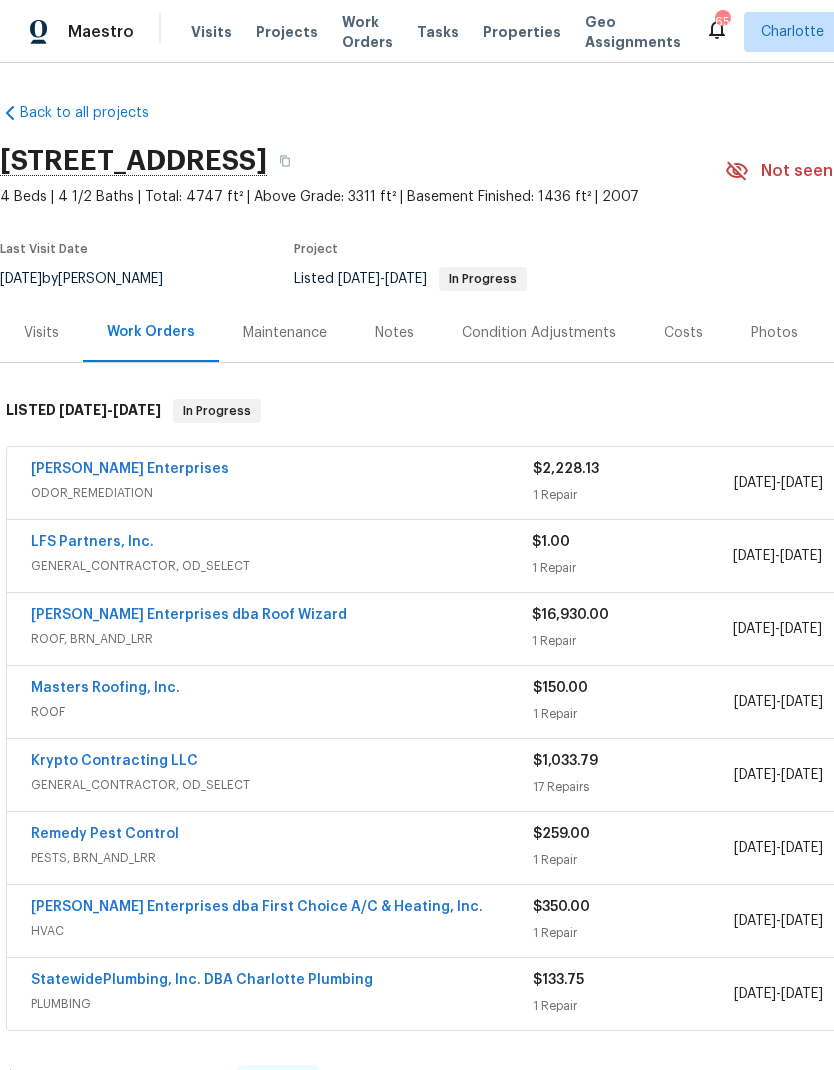 scroll, scrollTop: 0, scrollLeft: 0, axis: both 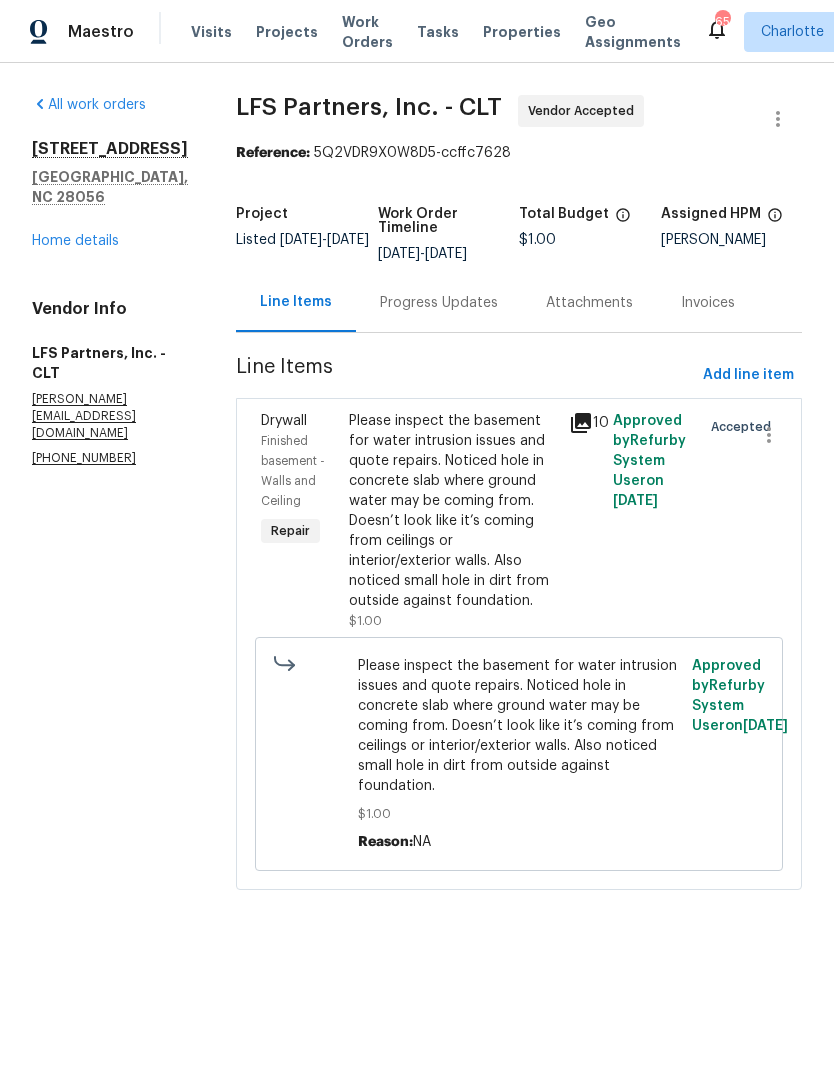 click on "Progress Updates" at bounding box center (439, 303) 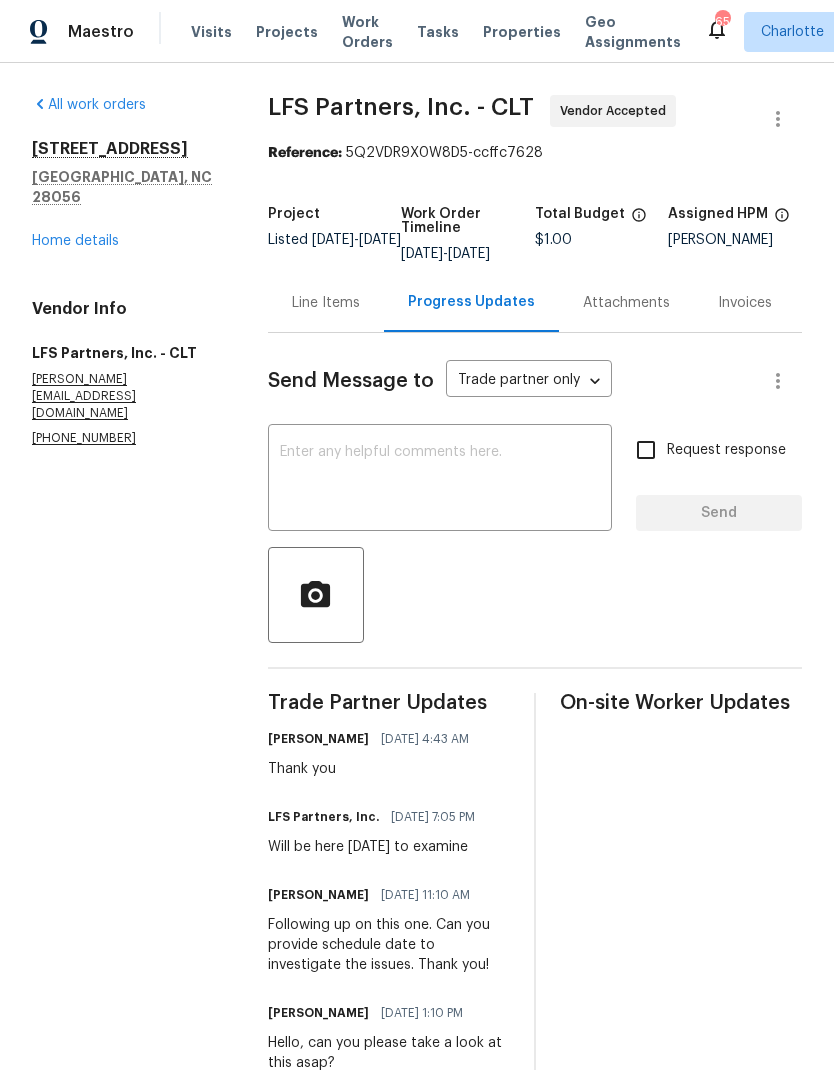 click at bounding box center [440, 480] 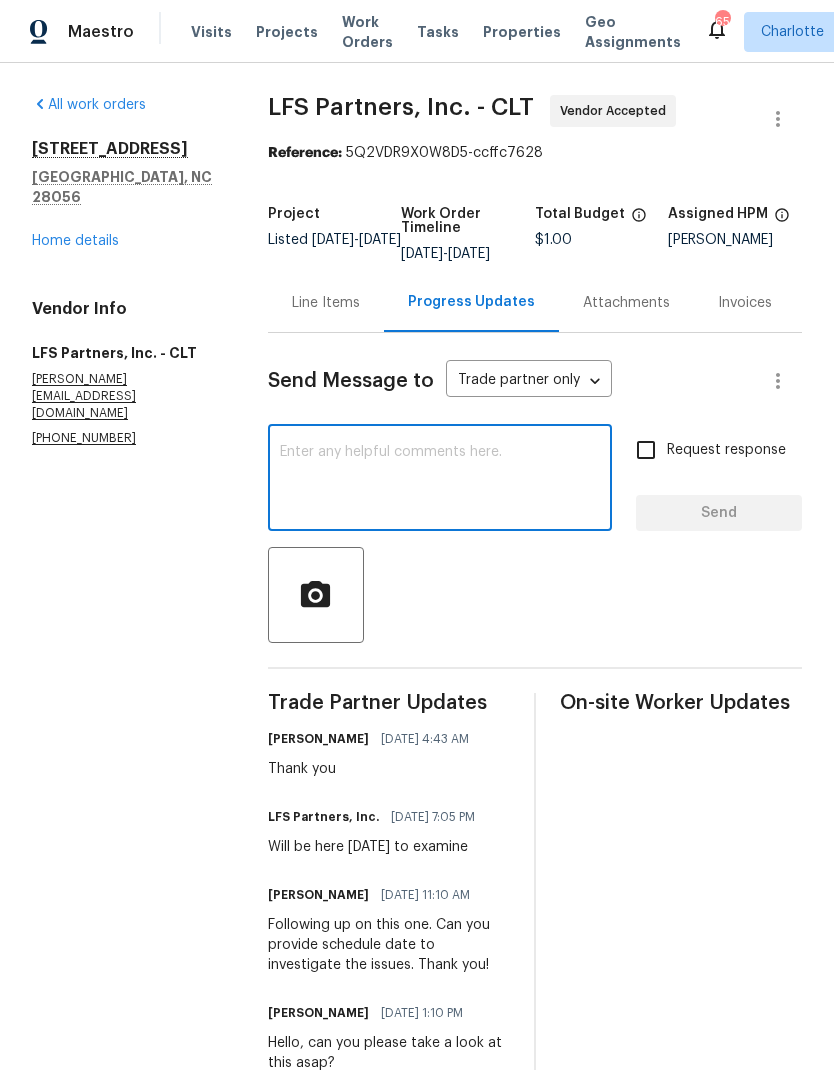 click on "Home details" at bounding box center [75, 241] 